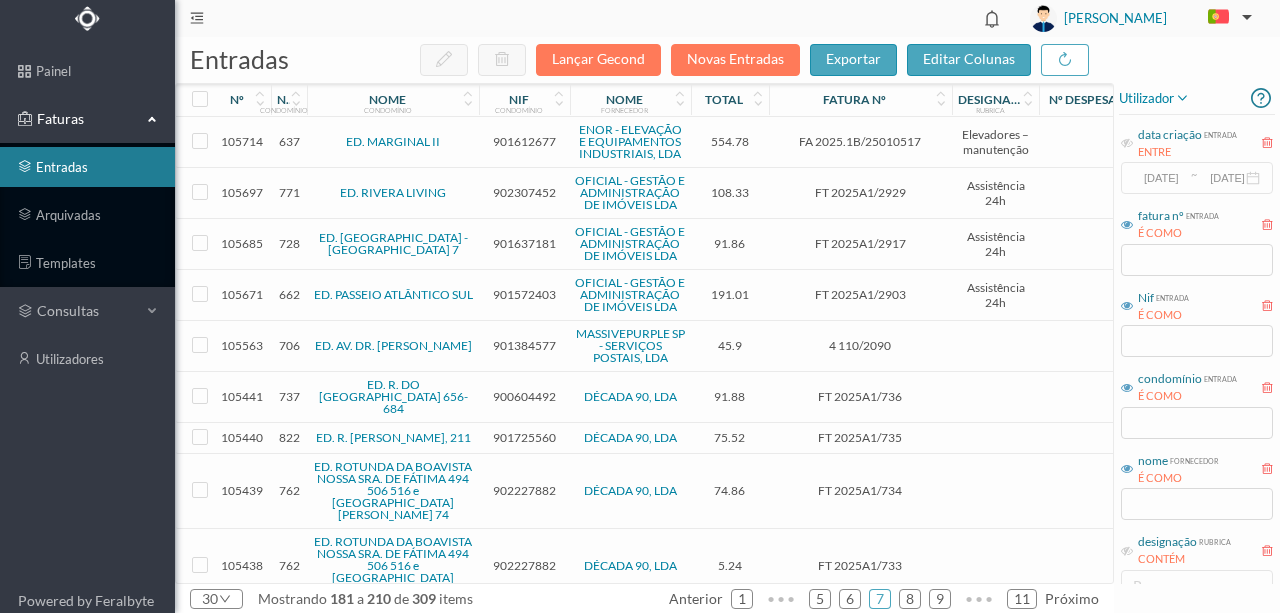 scroll, scrollTop: 0, scrollLeft: 0, axis: both 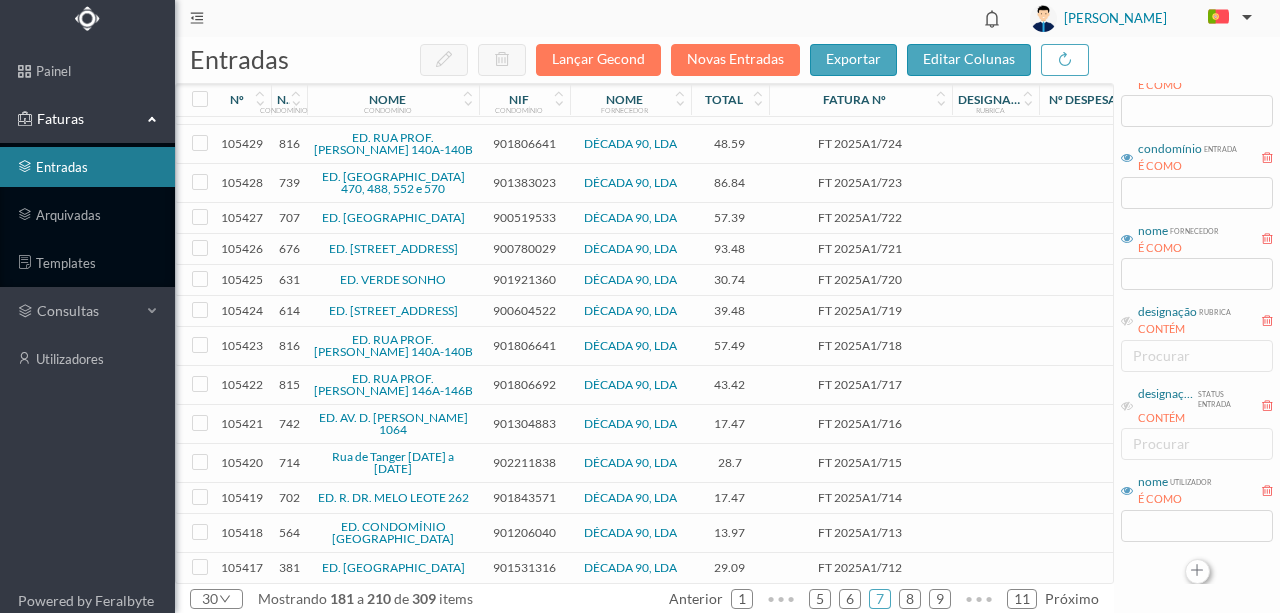 click at bounding box center [1197, 571] 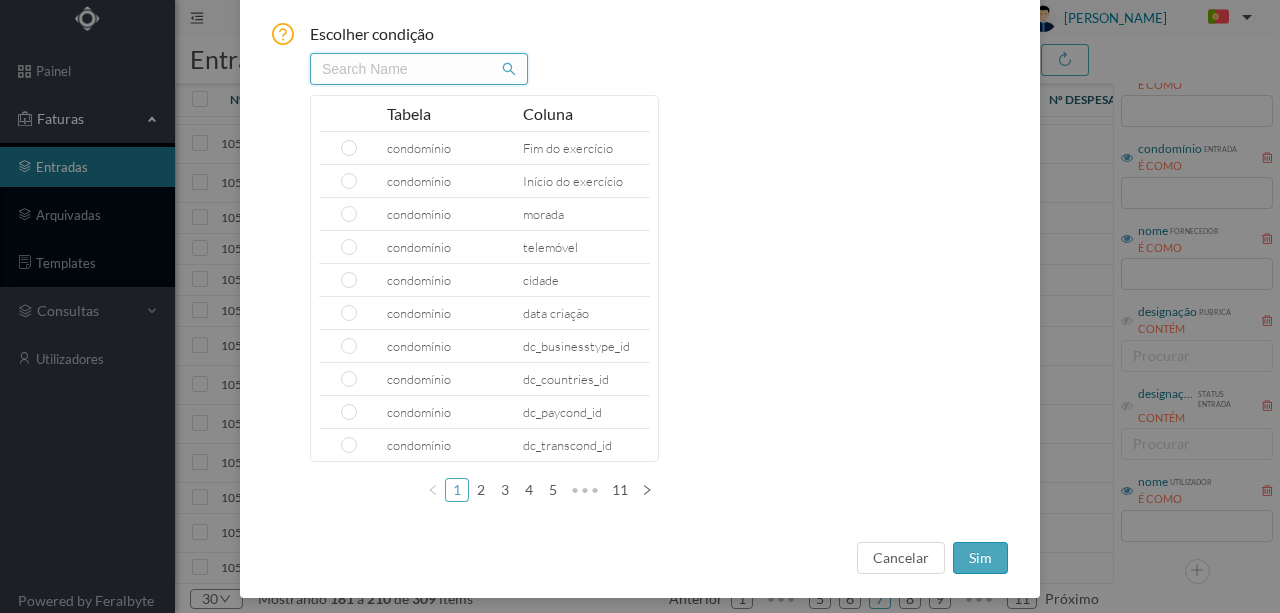 click at bounding box center (419, 69) 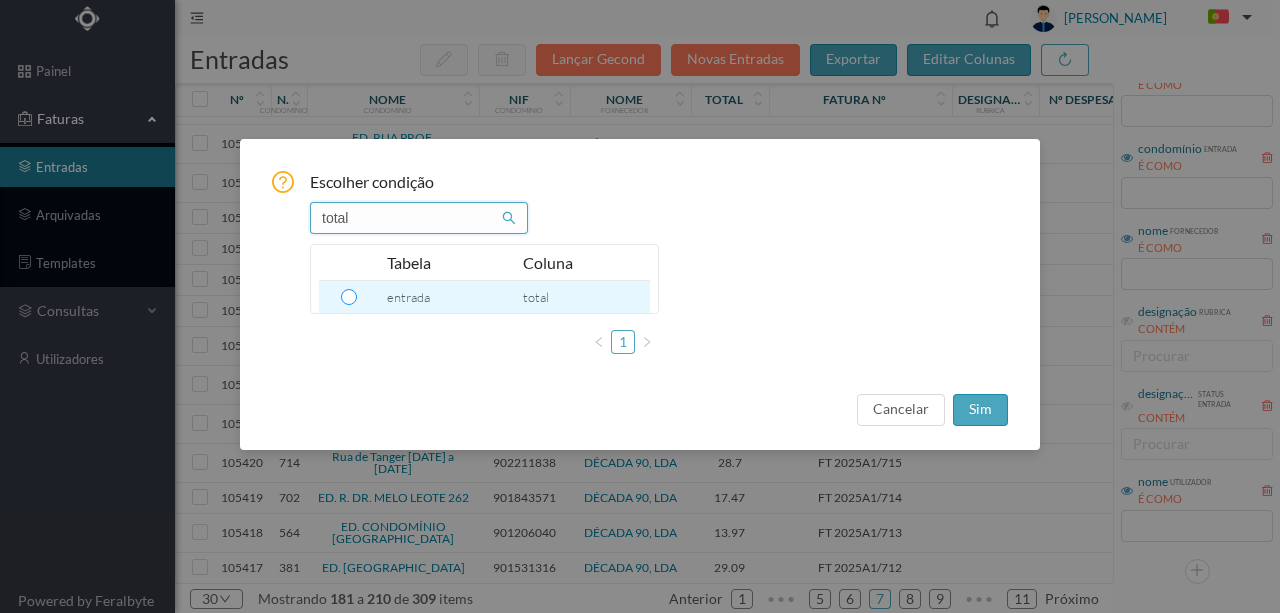 type on "total" 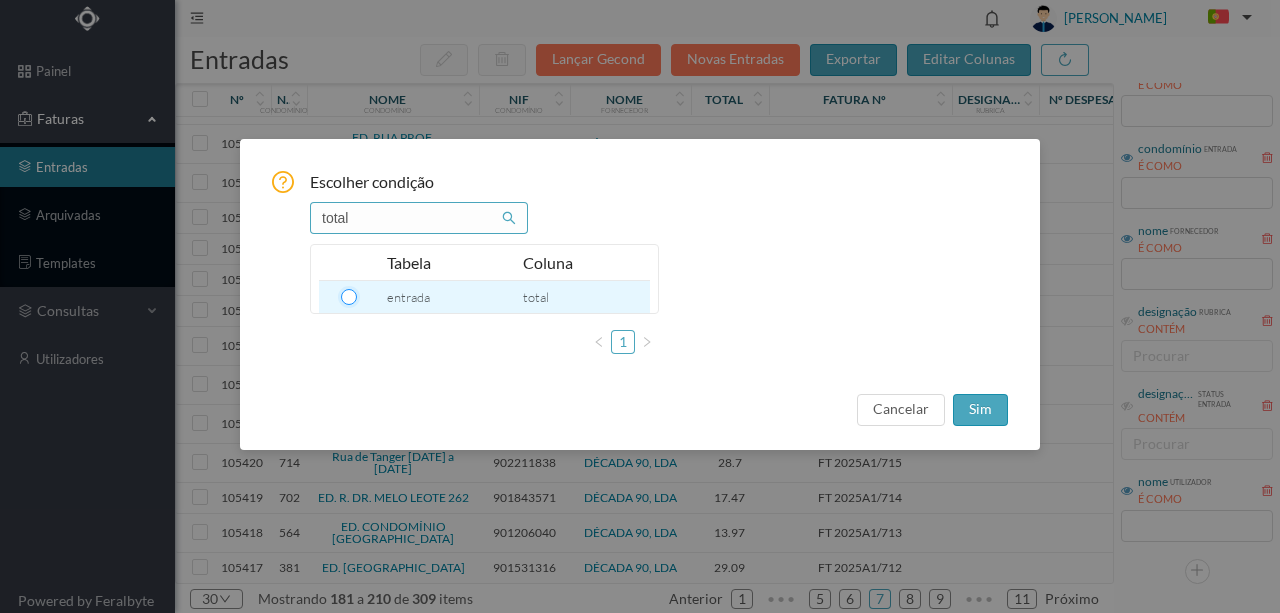click at bounding box center (349, 297) 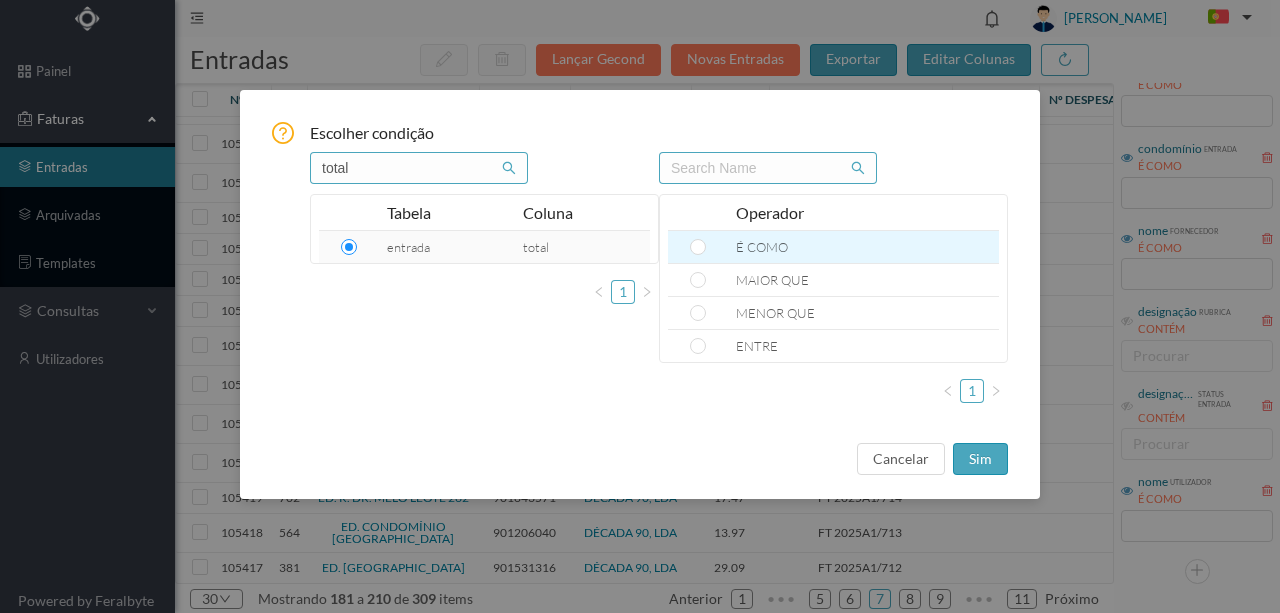 click at bounding box center [698, 247] 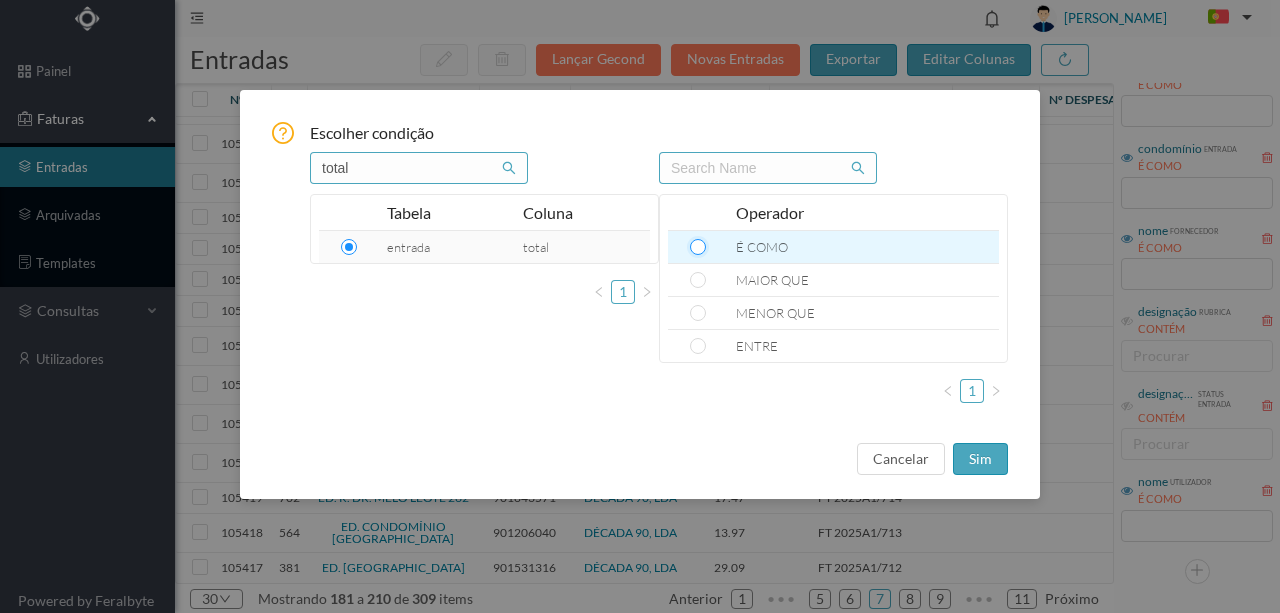 click at bounding box center (698, 247) 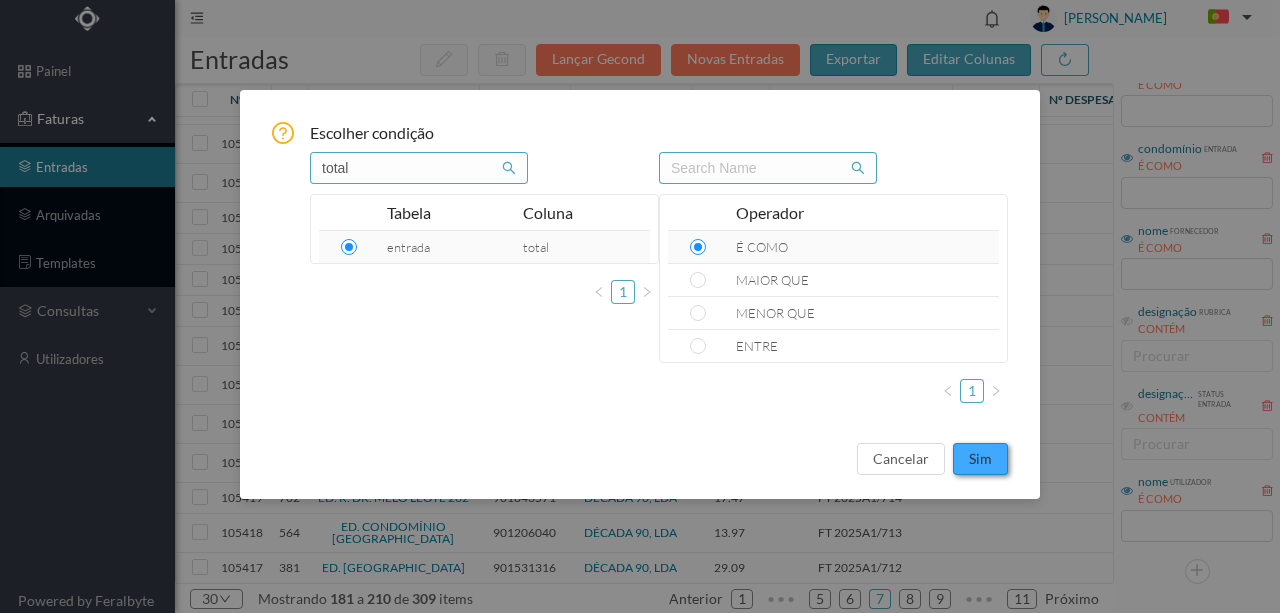 click on "sim" at bounding box center [980, 459] 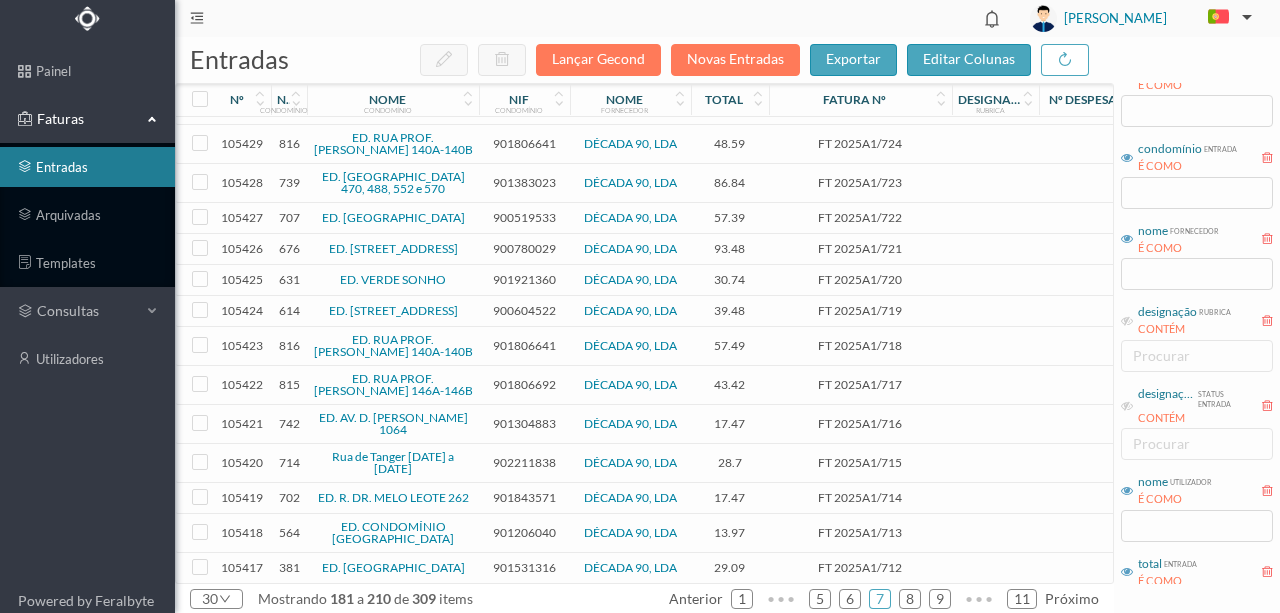 scroll, scrollTop: 311, scrollLeft: 0, axis: vertical 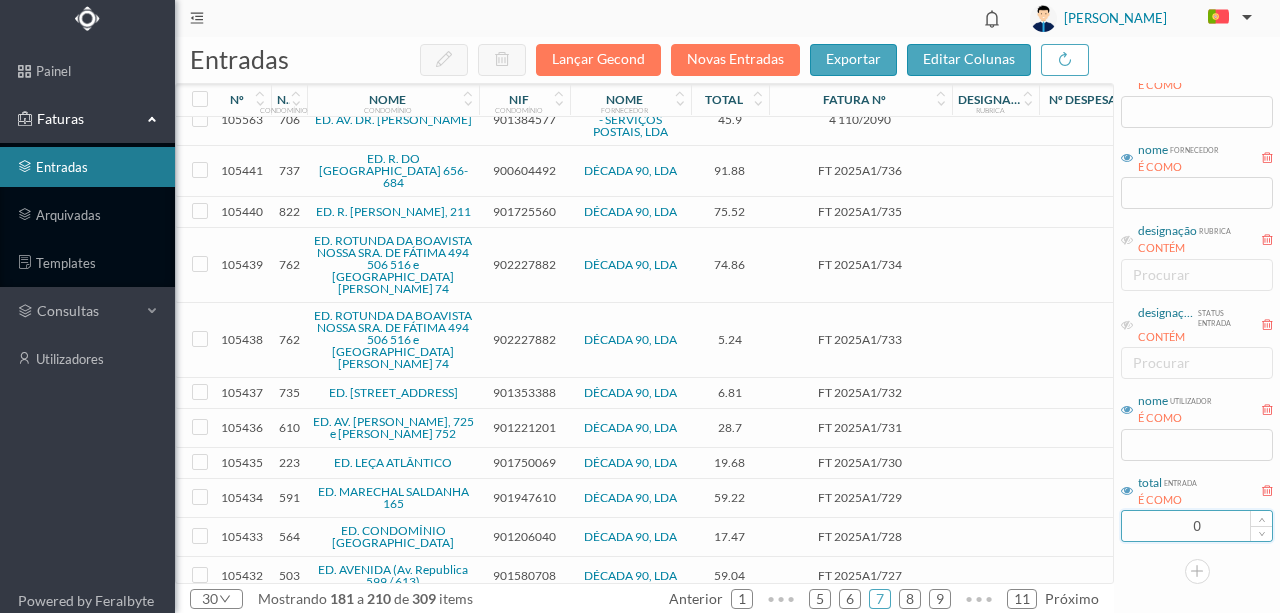 drag, startPoint x: 1218, startPoint y: 522, endPoint x: 1168, endPoint y: 530, distance: 50.635956 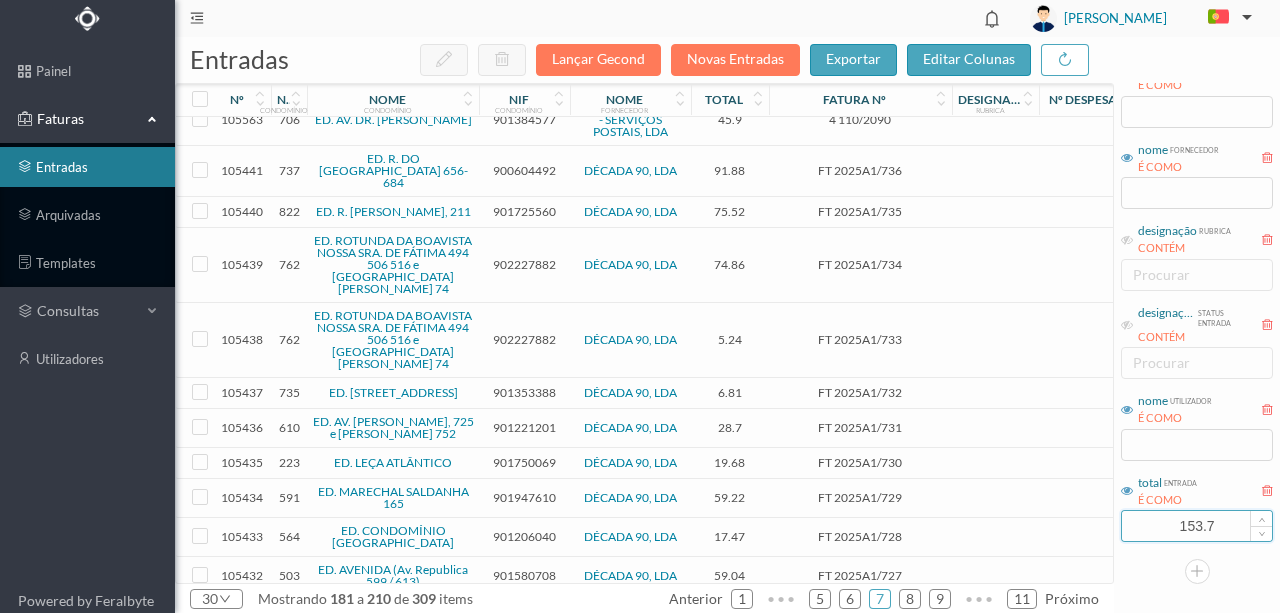 type on "153.75" 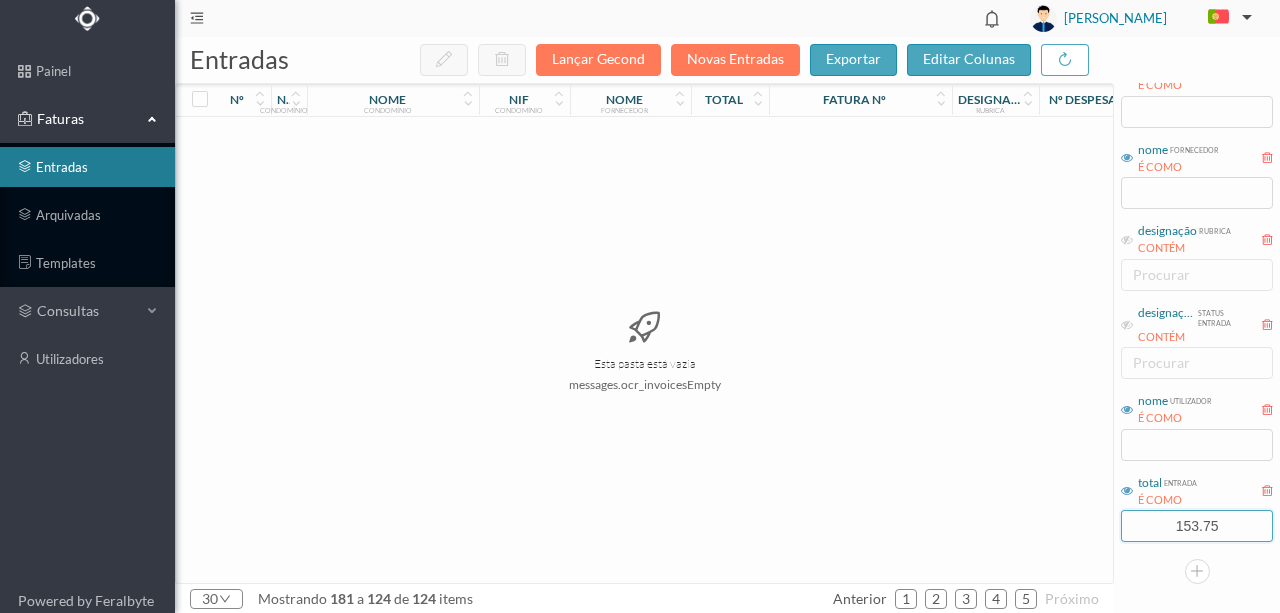 scroll, scrollTop: 0, scrollLeft: 0, axis: both 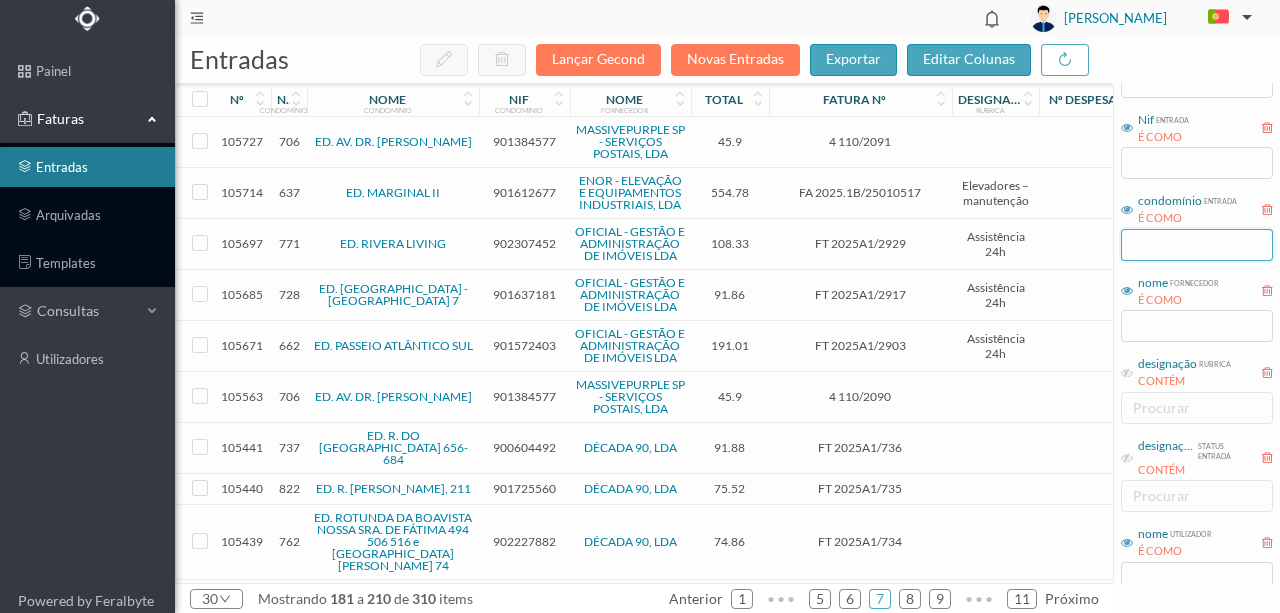 type 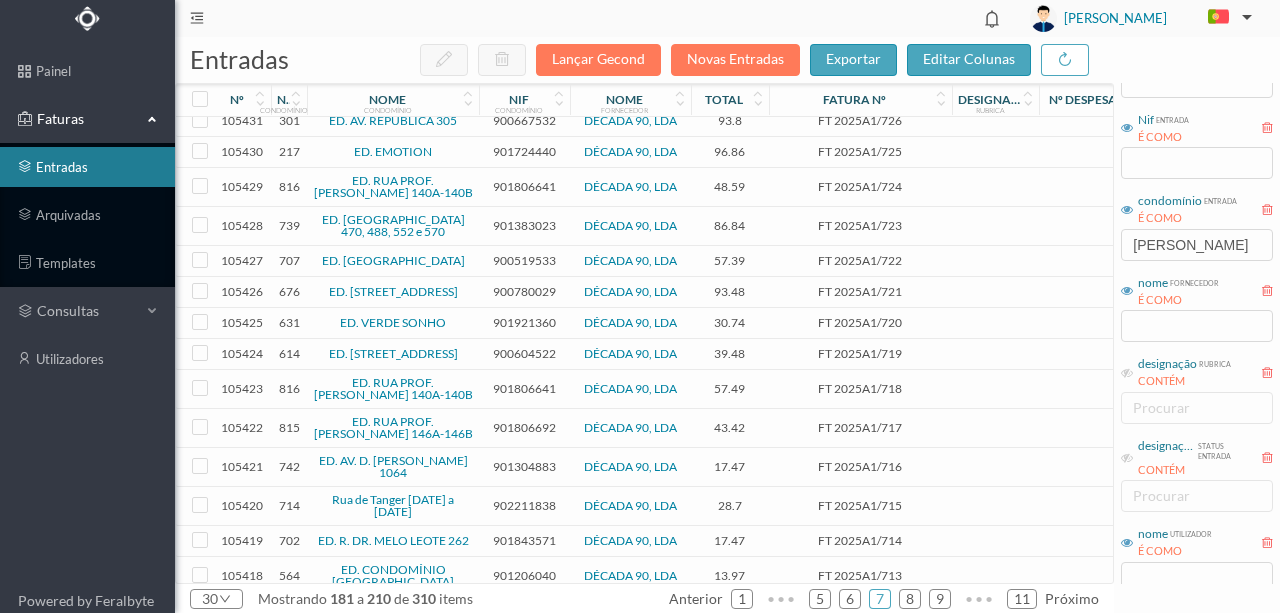 scroll, scrollTop: 779, scrollLeft: 0, axis: vertical 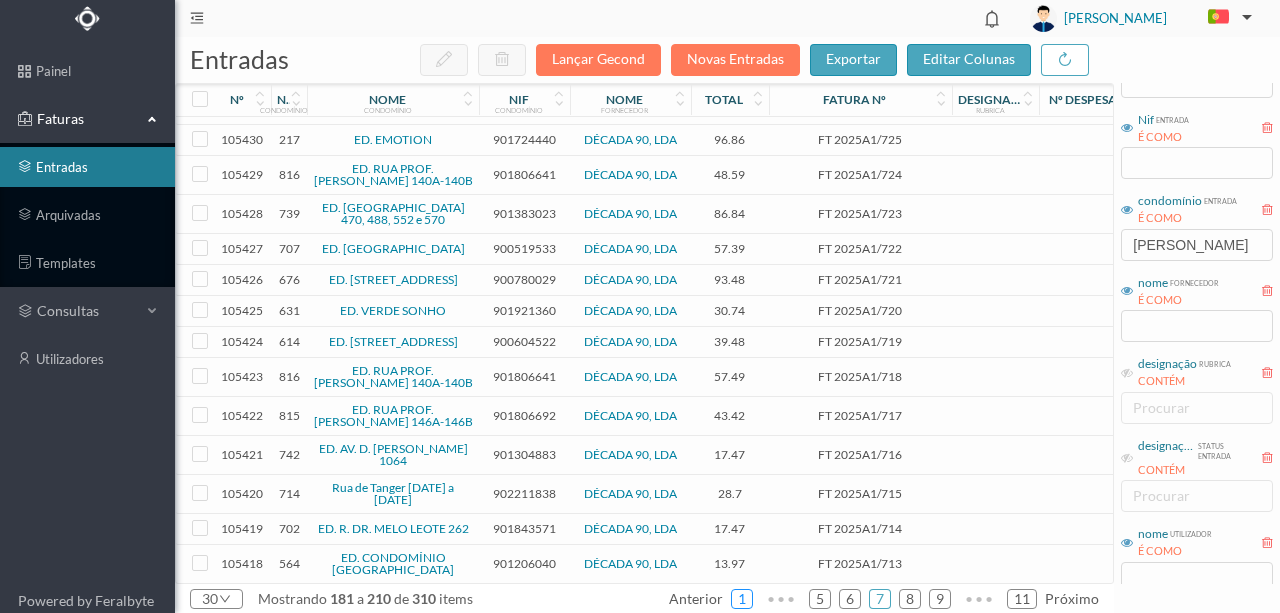 click on "1" at bounding box center (742, 599) 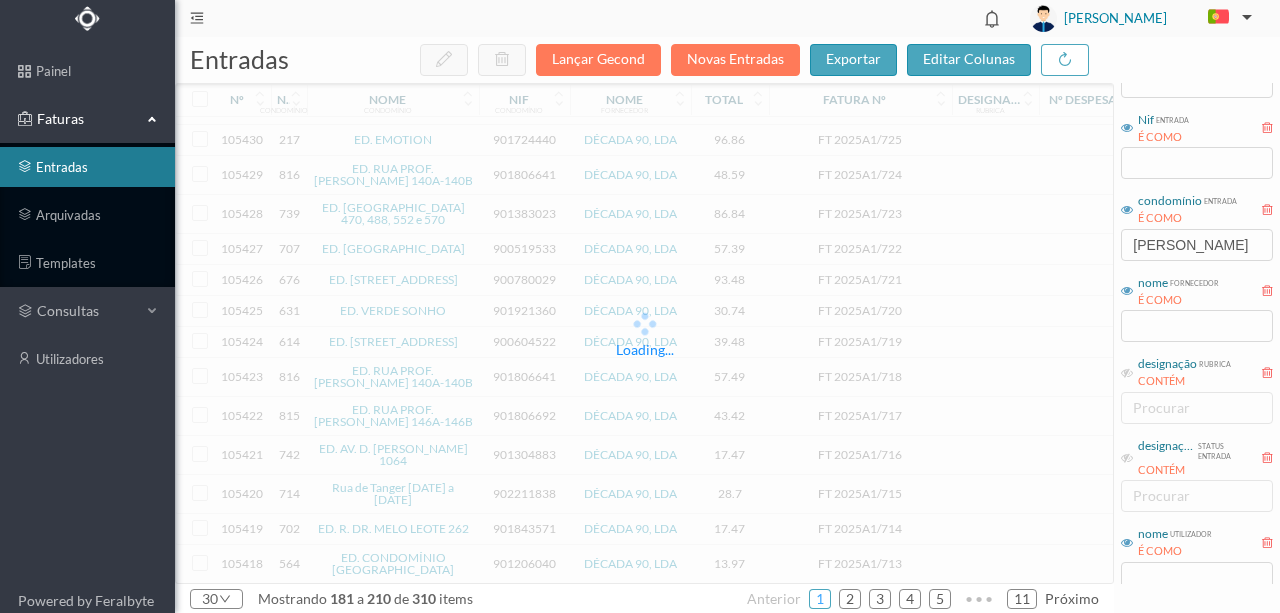 scroll, scrollTop: 773, scrollLeft: 0, axis: vertical 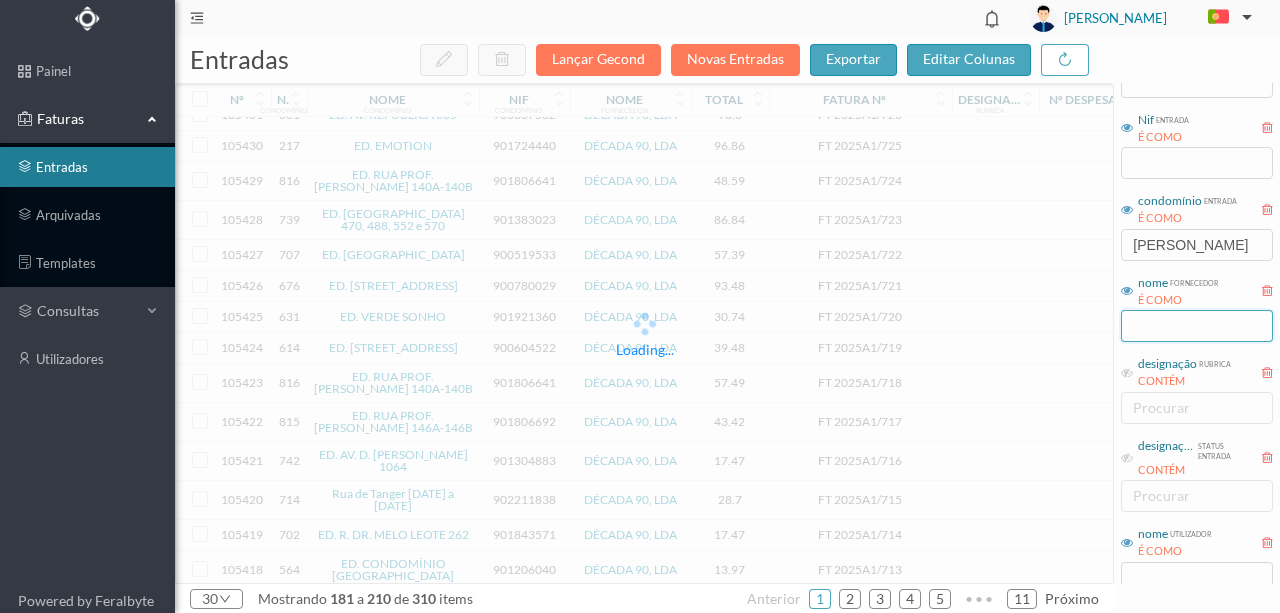 click at bounding box center [1197, 326] 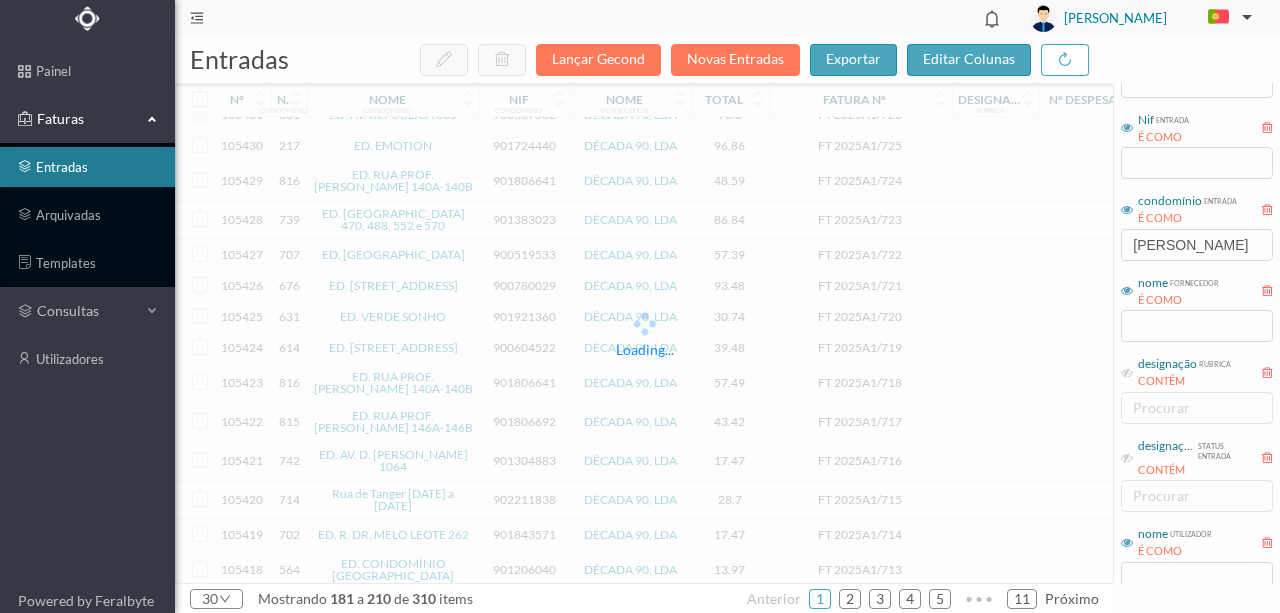 click on "data criação entrada ENTRE 2017-05-01   ~   2017-10-31 fatura nº entrada É COMO Nif entrada É COMO condomínio entrada É COMO henrique nome fornecedor É COMO designação rubrica CONTÉM procurar   designação status entrada CONTÉM procurar   nome utilizador É COMO total entrada É COMO" at bounding box center (1197, 307) 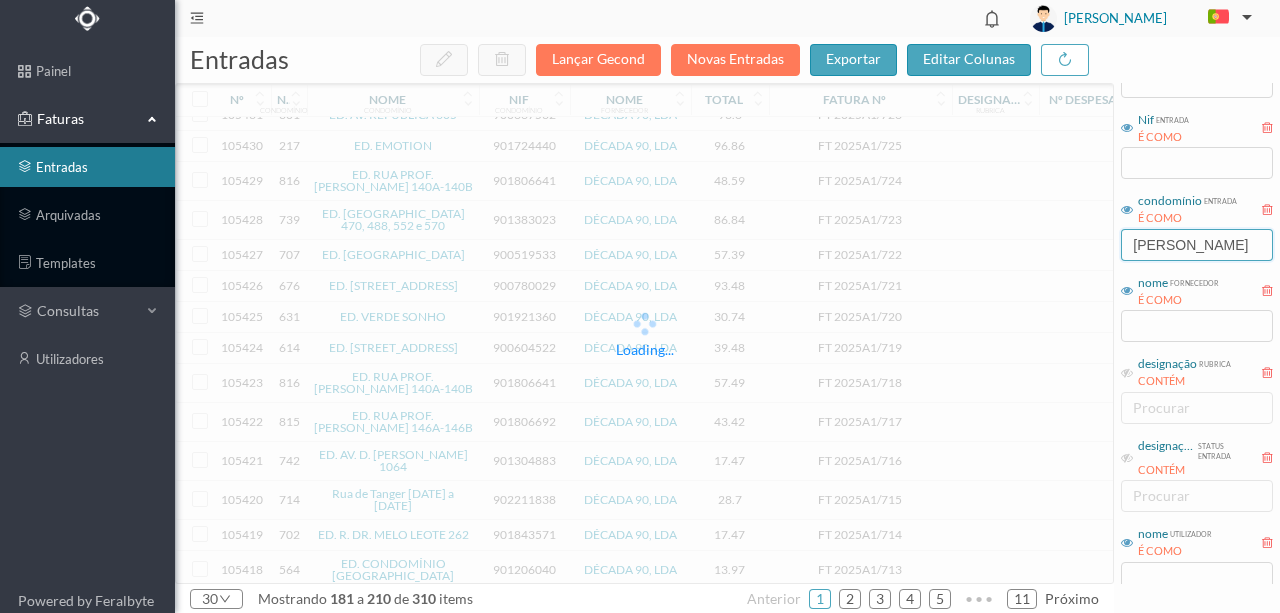 click on "[PERSON_NAME]" at bounding box center (1197, 245) 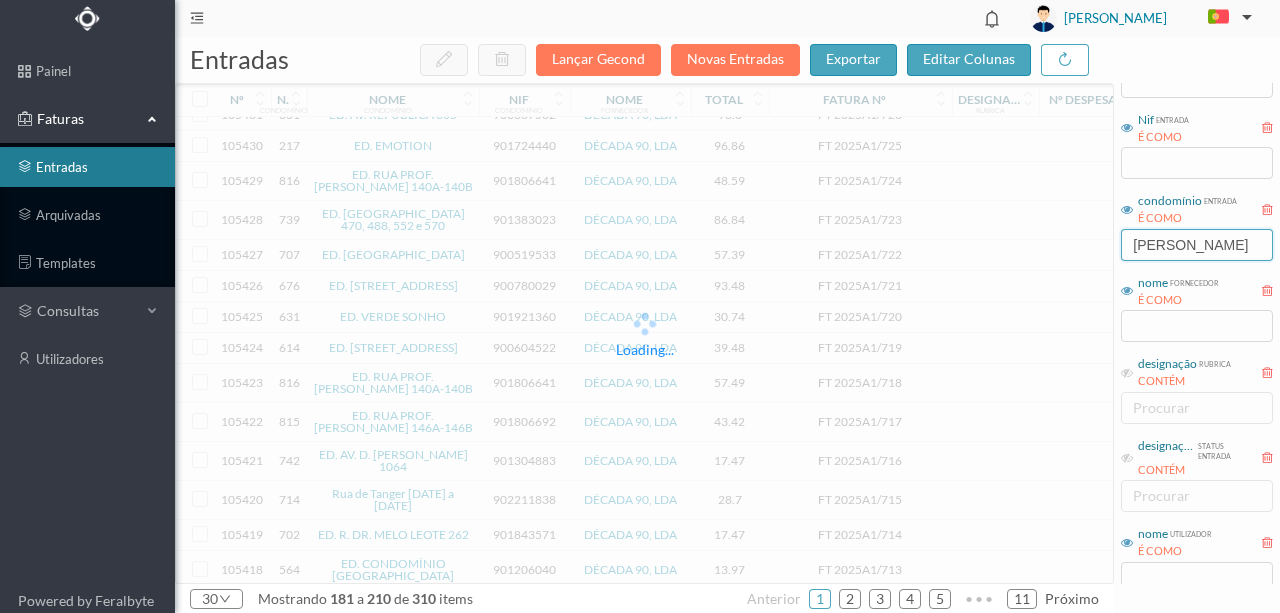drag, startPoint x: 1186, startPoint y: 240, endPoint x: 1116, endPoint y: 240, distance: 70 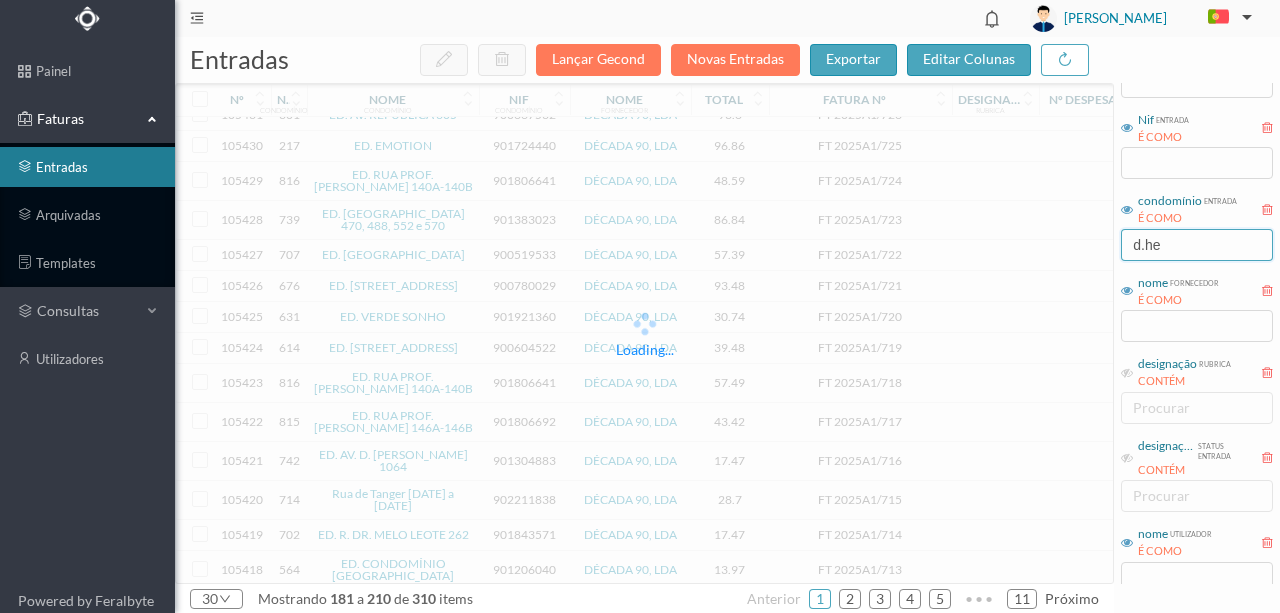 type on "d.hen" 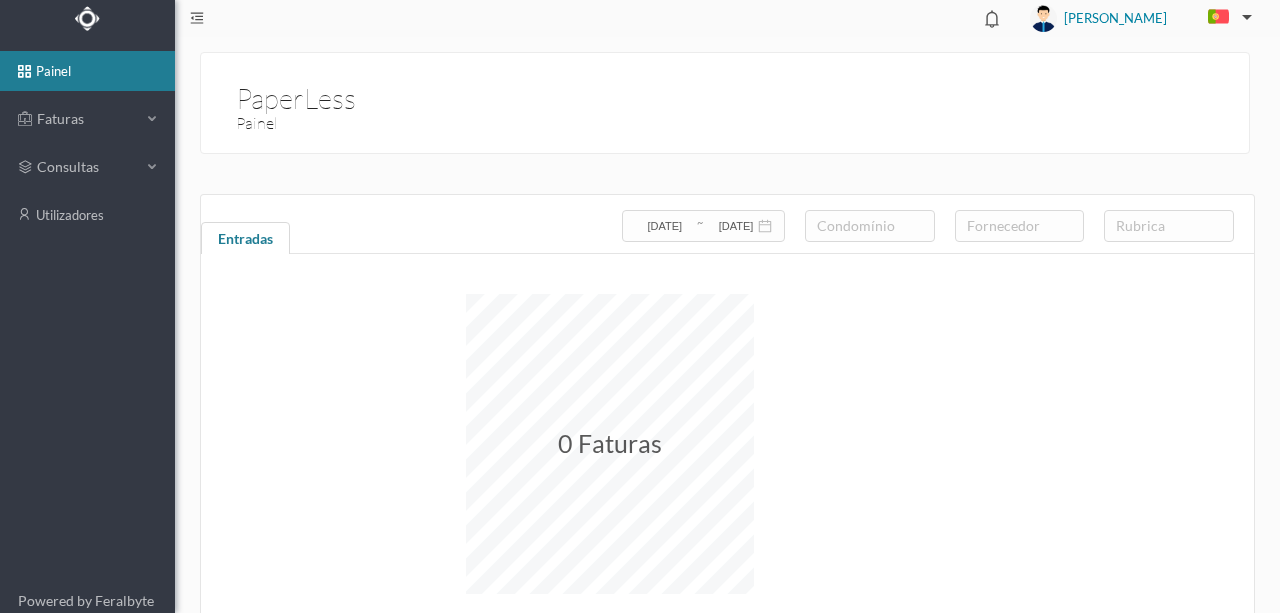 scroll, scrollTop: 0, scrollLeft: 0, axis: both 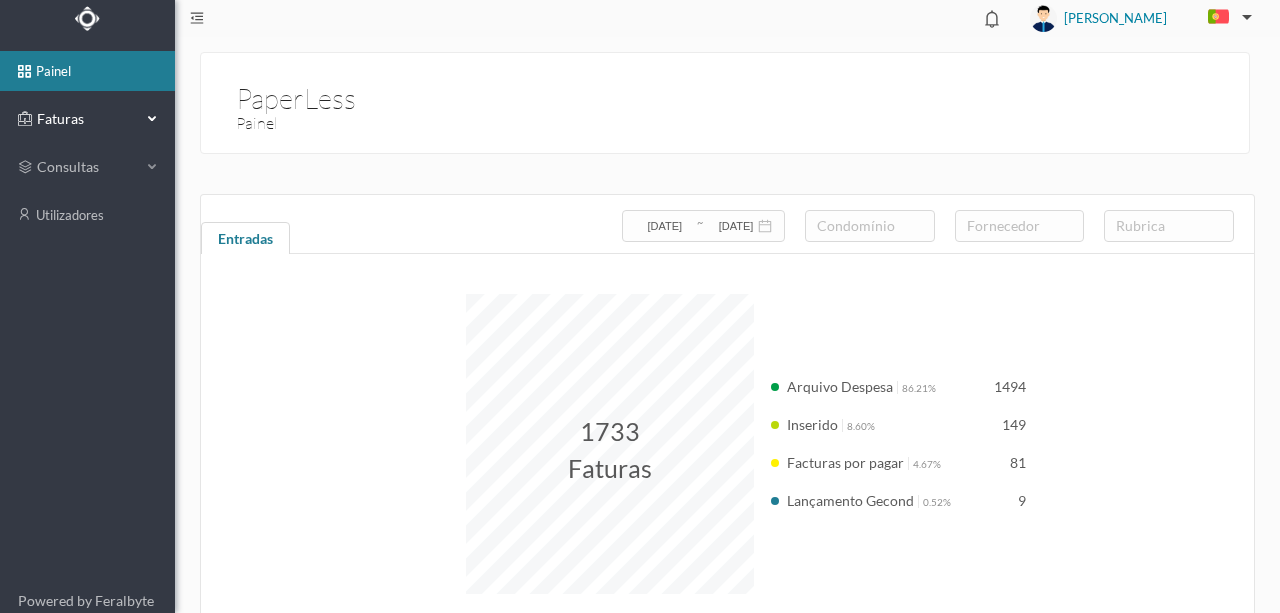 click on "Faturas" at bounding box center [87, 119] 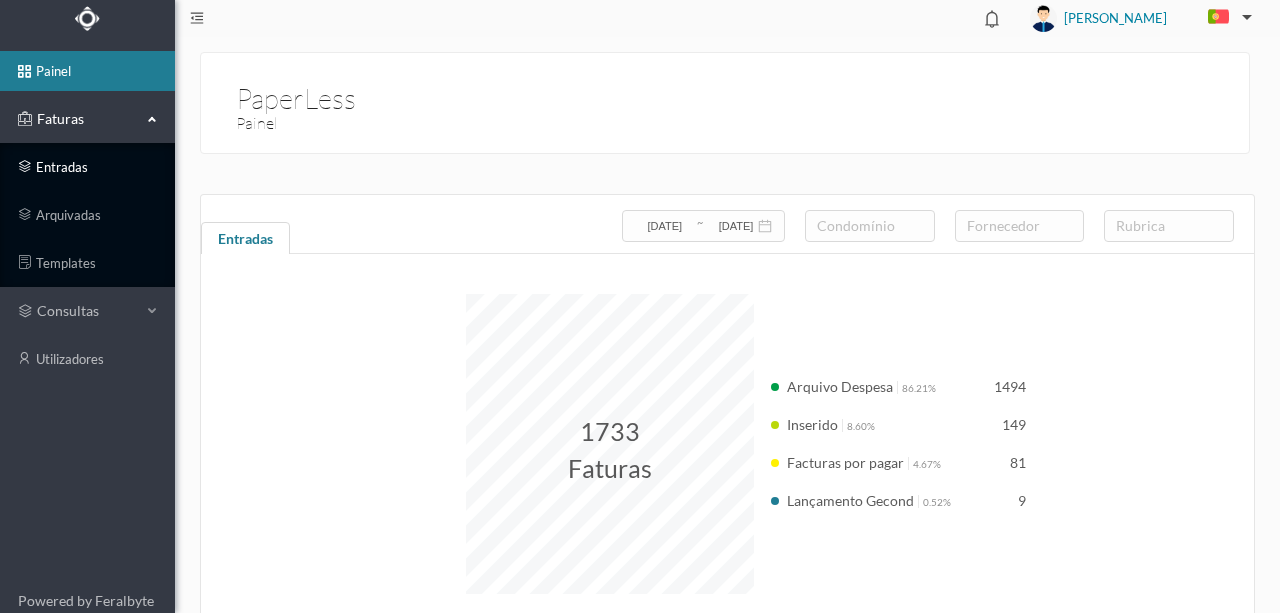 click on "entradas" at bounding box center (87, 167) 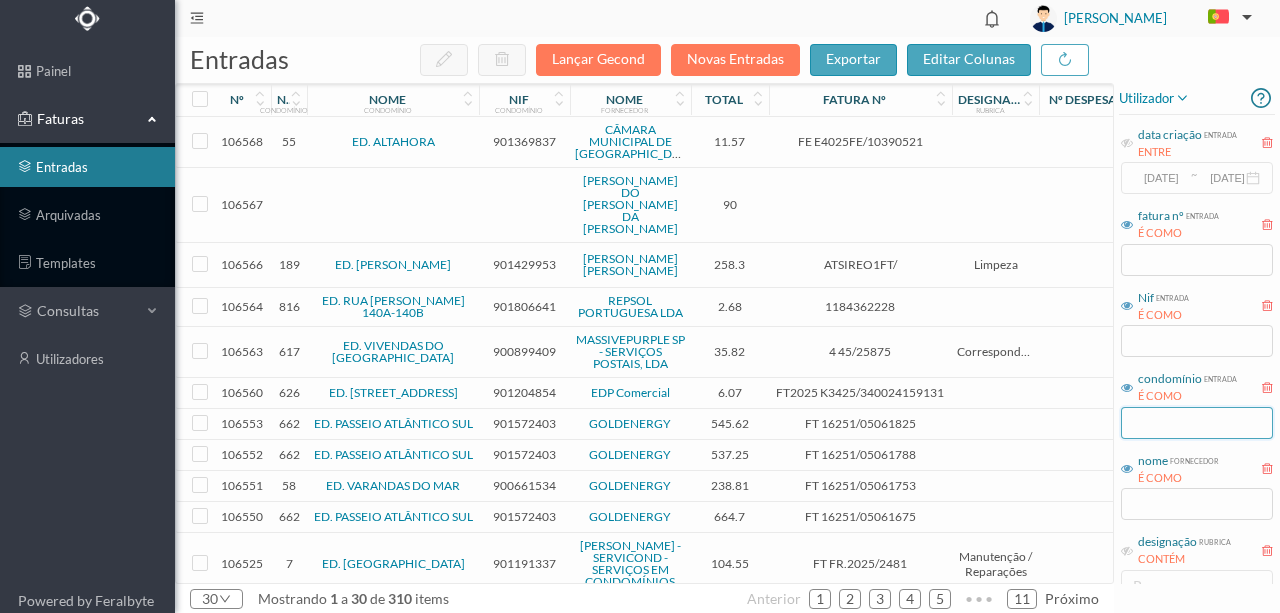click at bounding box center [1197, 423] 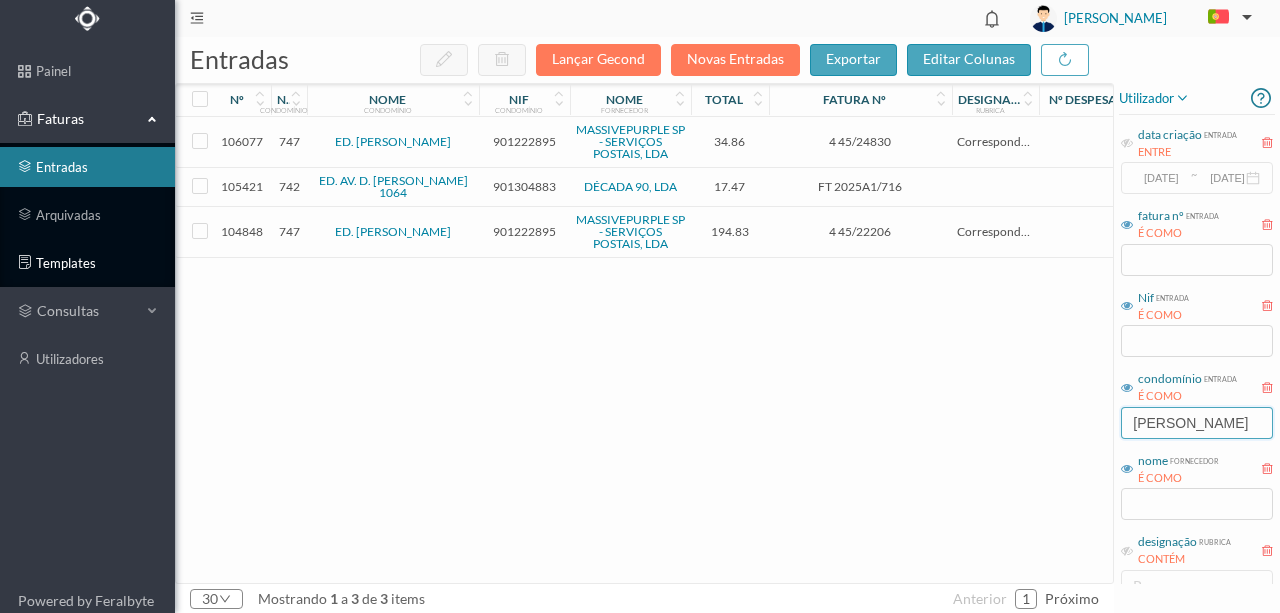 type on "[PERSON_NAME]" 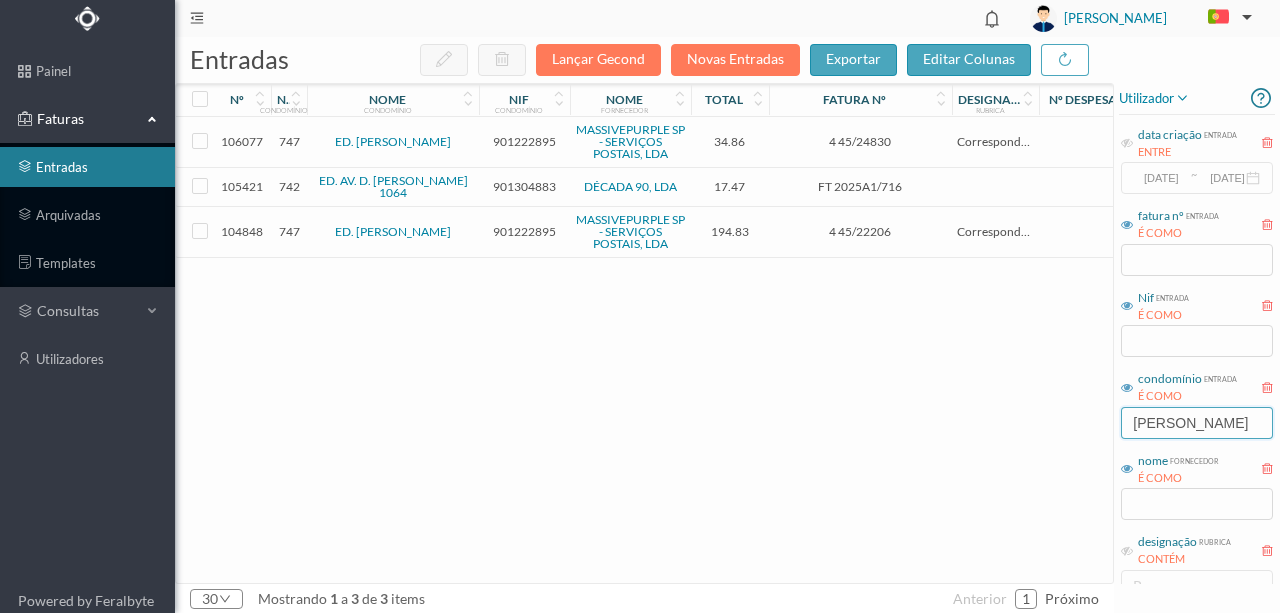 drag, startPoint x: 1217, startPoint y: 427, endPoint x: 750, endPoint y: 489, distance: 471.09766 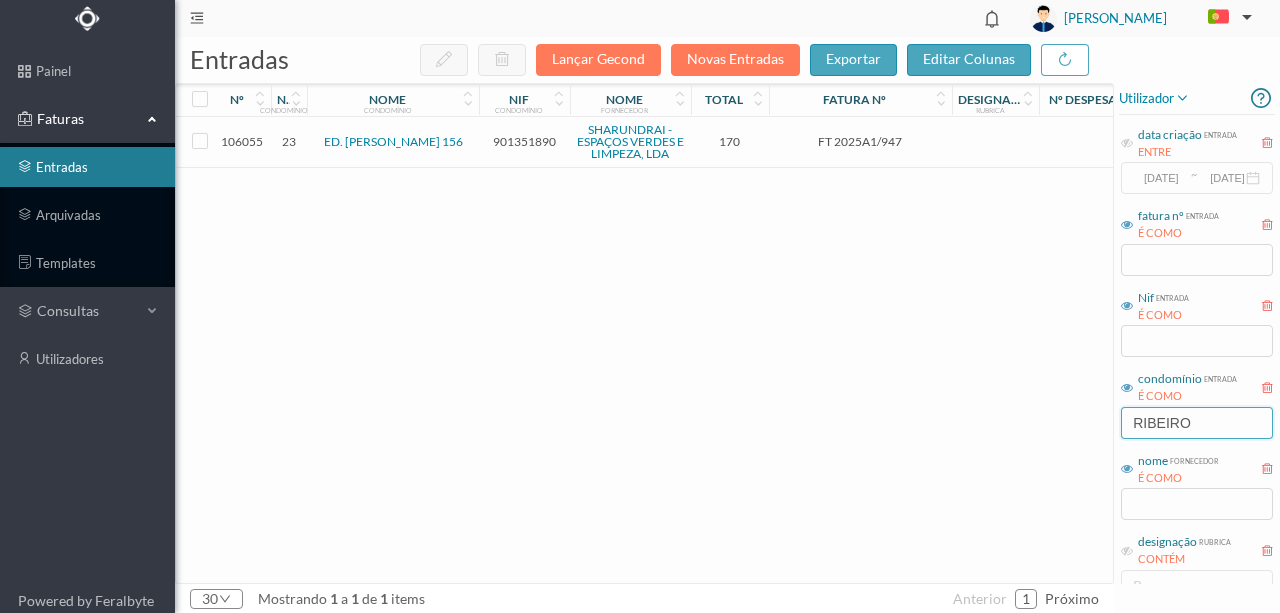 drag, startPoint x: 1196, startPoint y: 416, endPoint x: 138, endPoint y: 404, distance: 1058.068 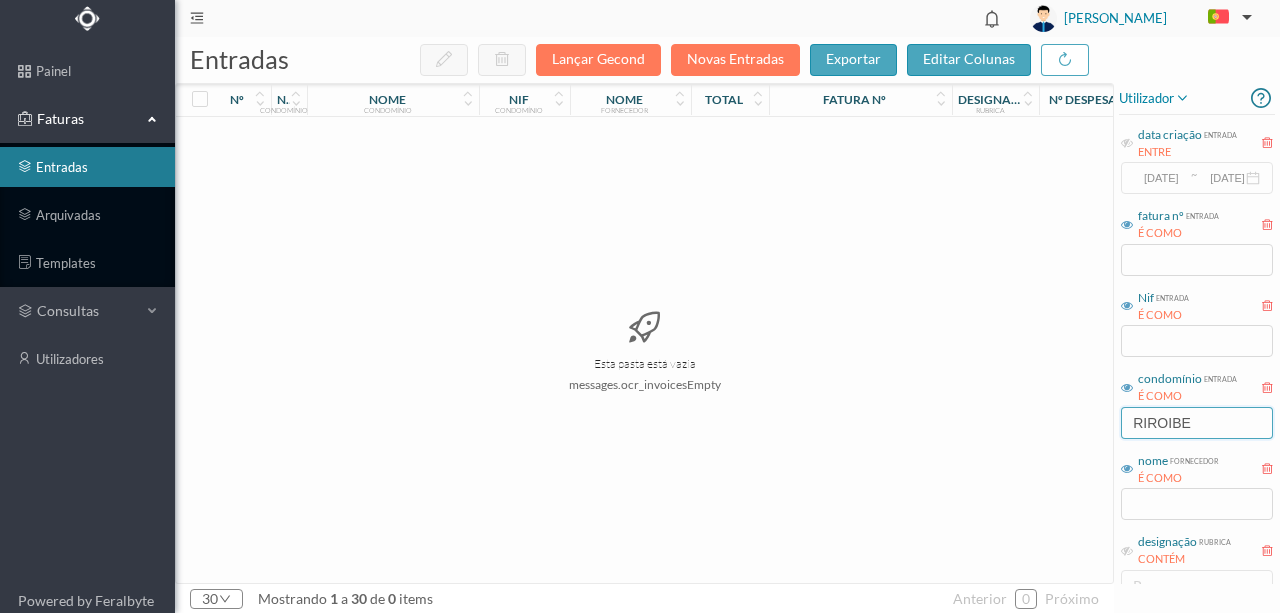 drag, startPoint x: 1169, startPoint y: 414, endPoint x: 997, endPoint y: 383, distance: 174.77129 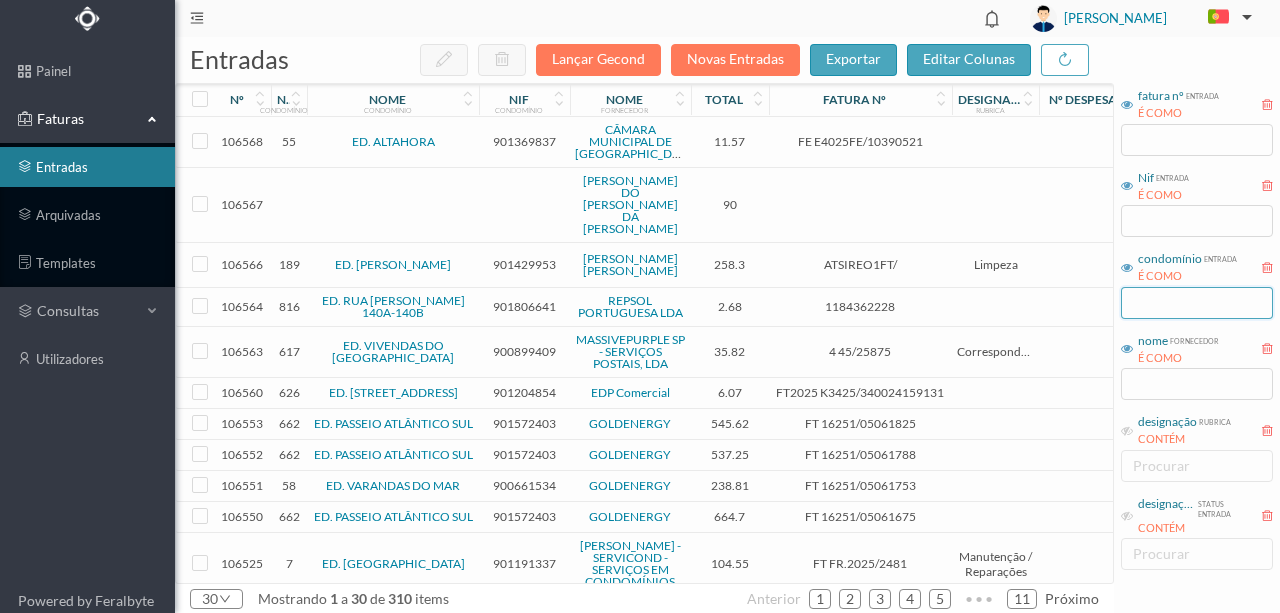 scroll, scrollTop: 133, scrollLeft: 0, axis: vertical 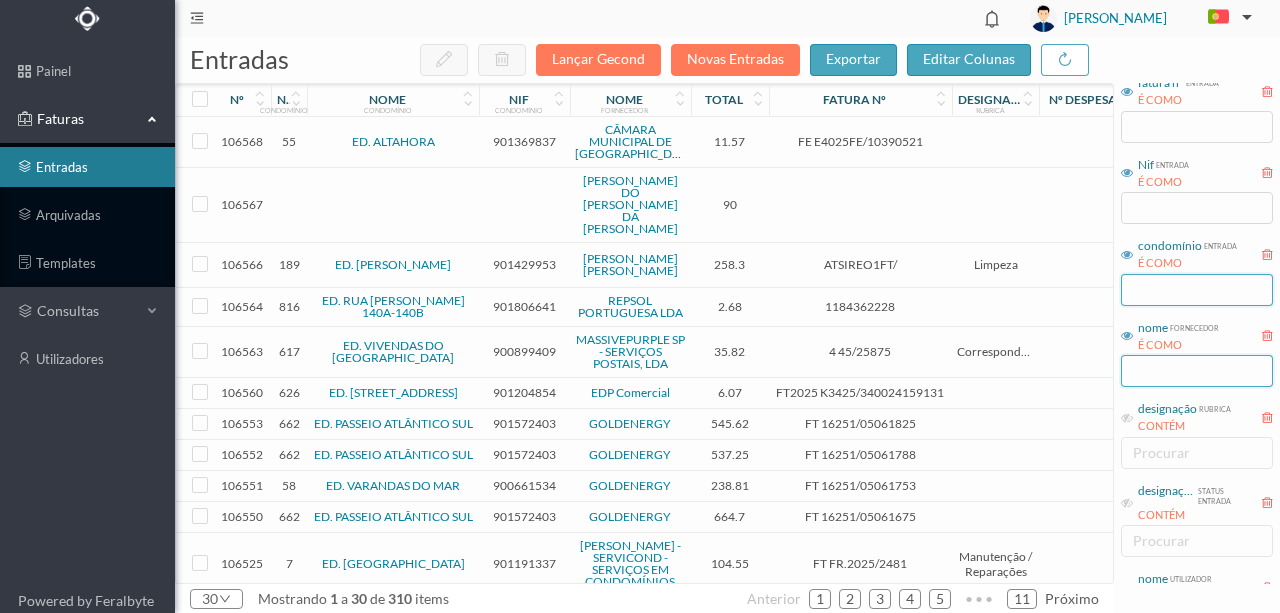 type 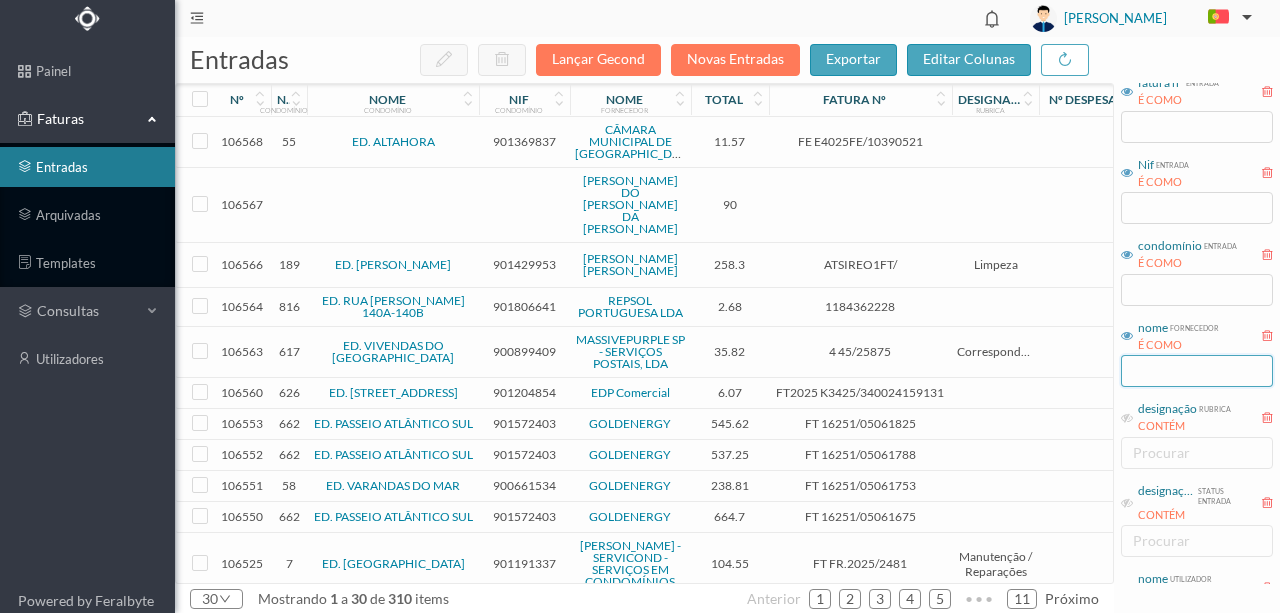 click at bounding box center [1197, 371] 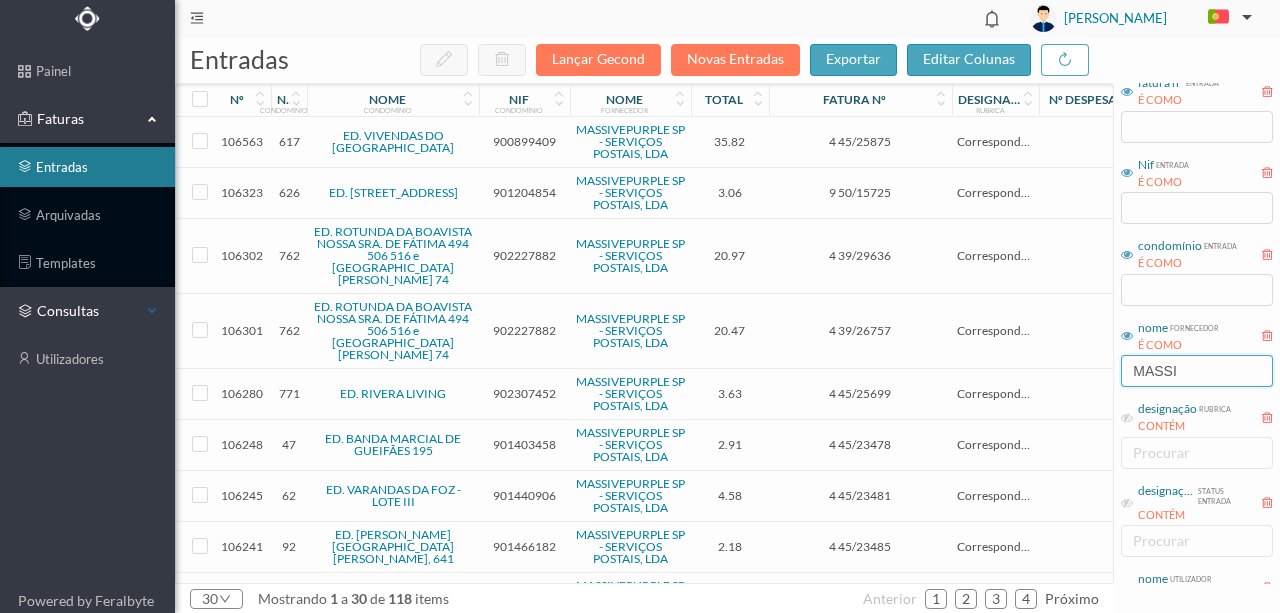 type on "MASSI" 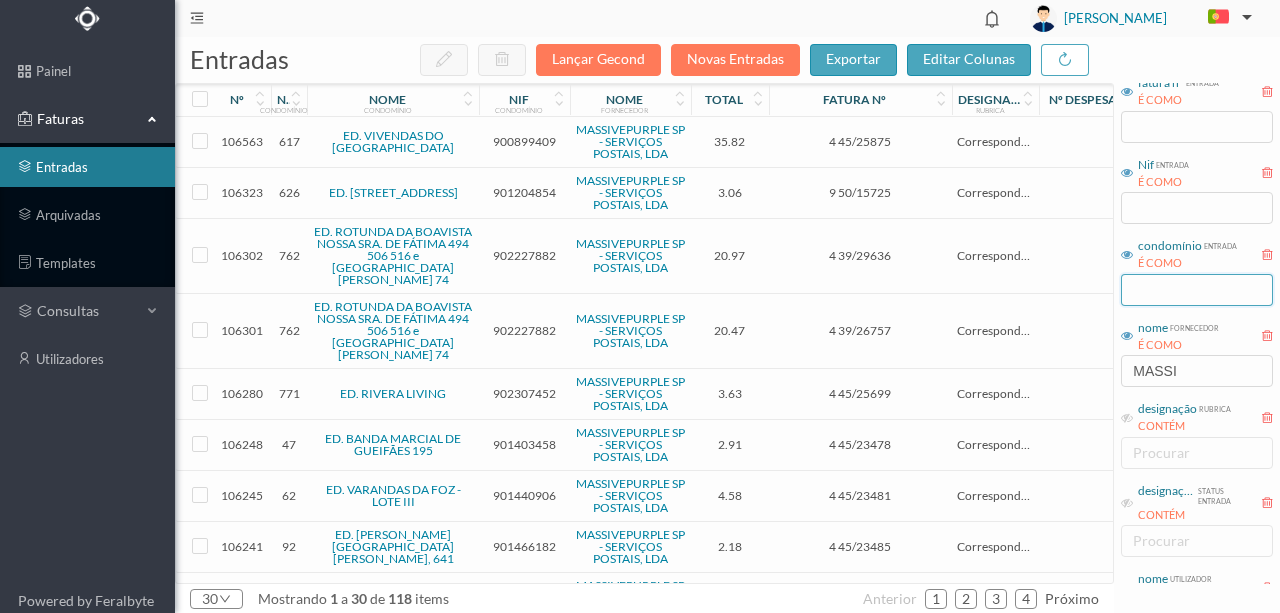 click at bounding box center (1197, 290) 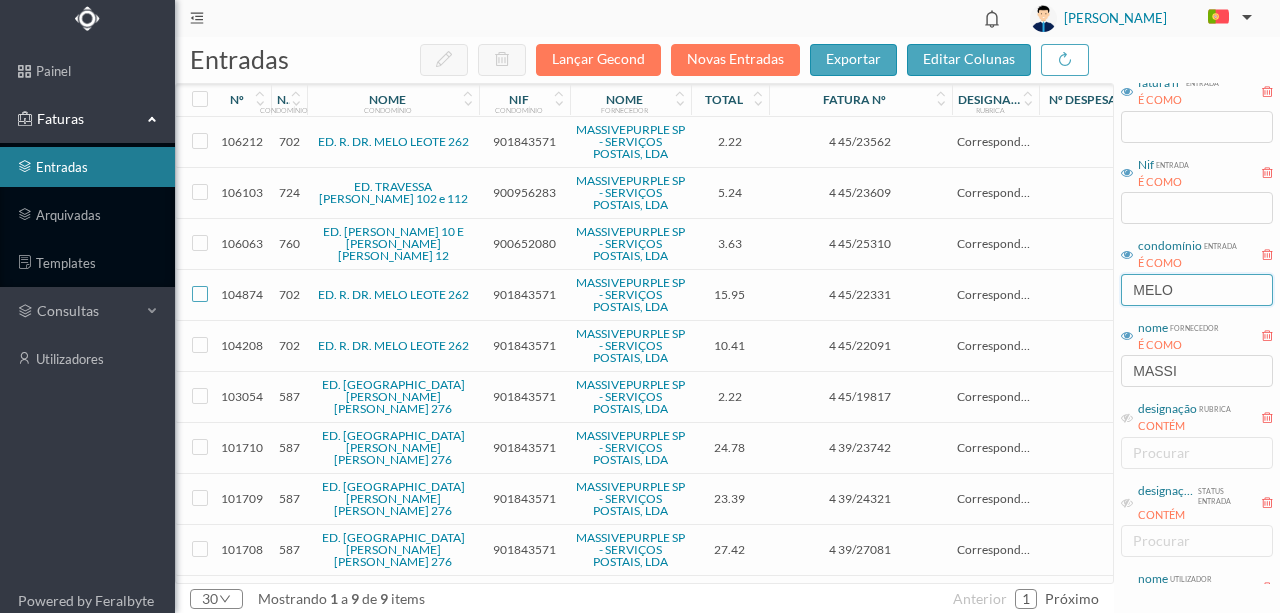 type on "MELO" 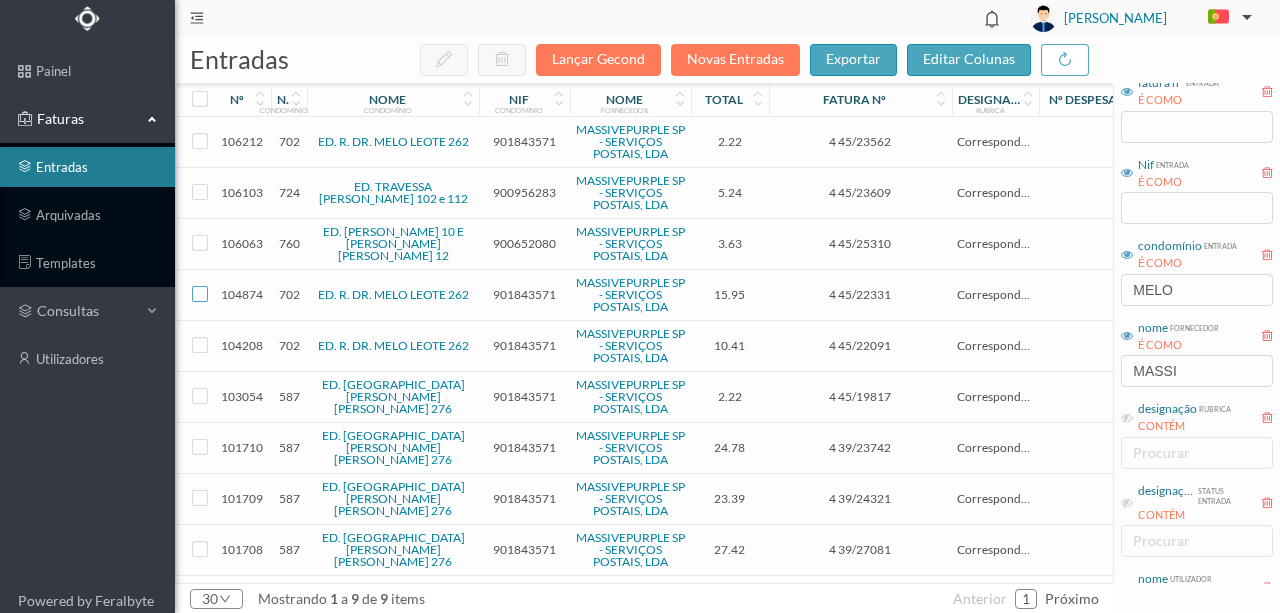 click at bounding box center (200, 294) 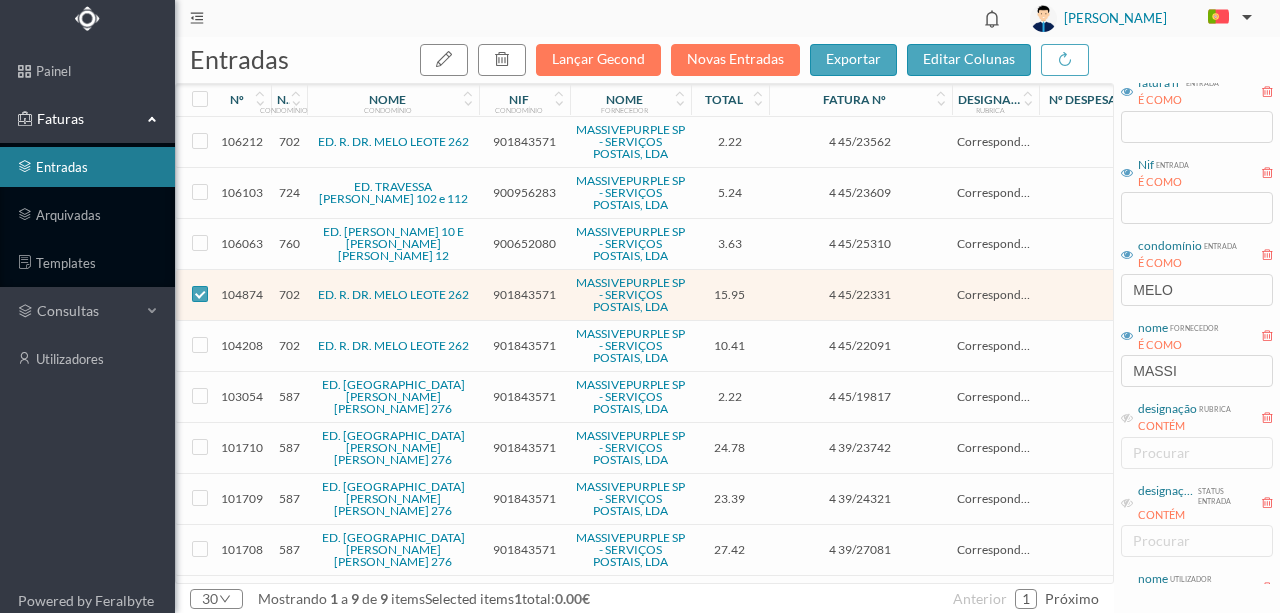 click on "901843571" at bounding box center [524, 396] 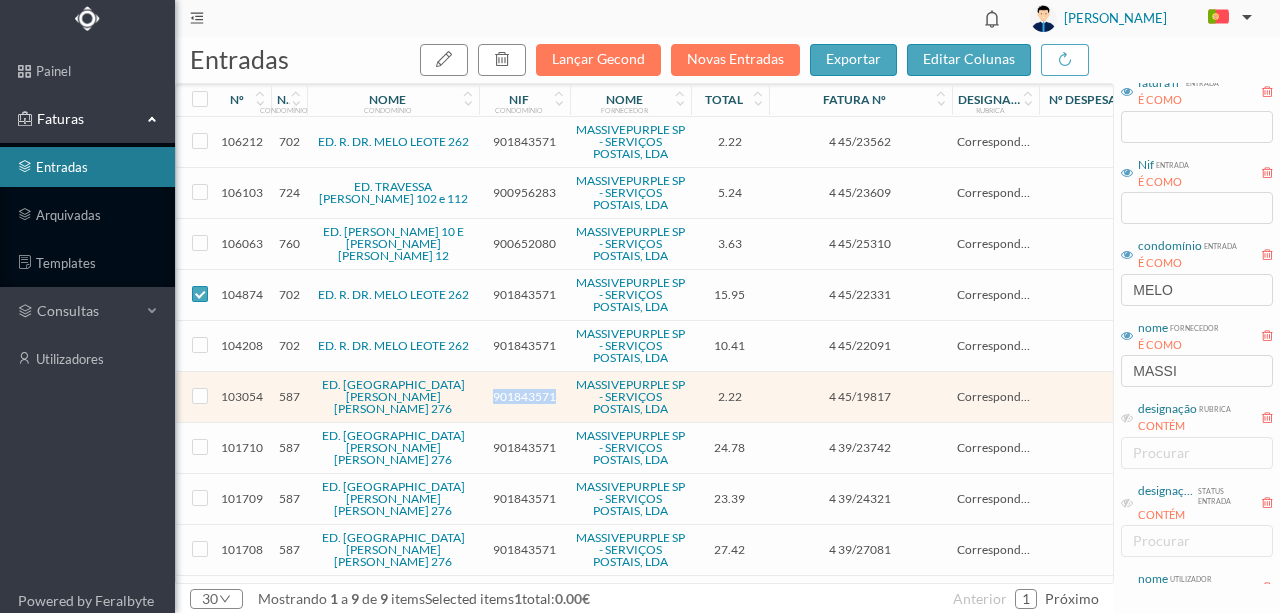 click on "901843571" at bounding box center [524, 396] 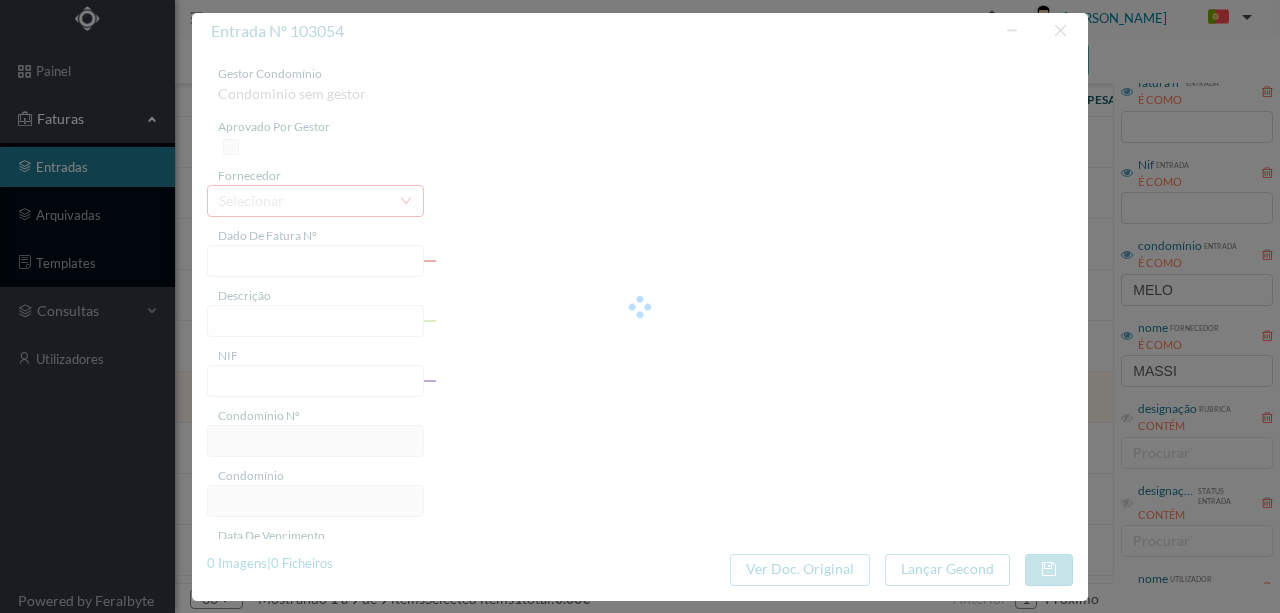 type on "4 45/19817" 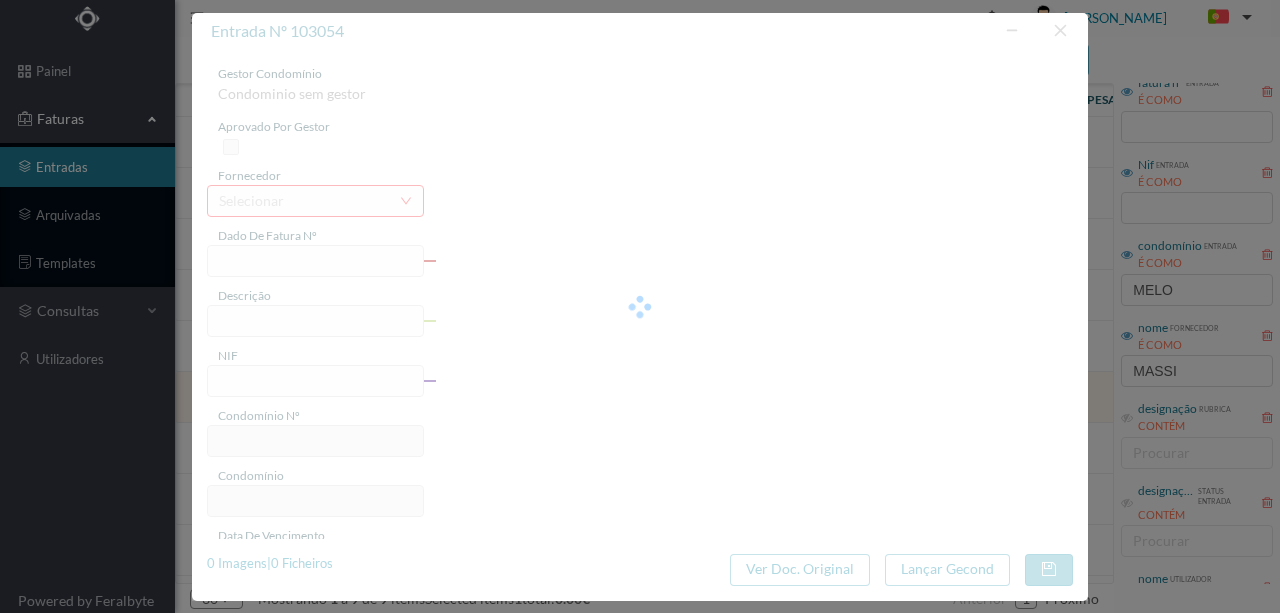 type on "Serviço [PERSON_NAME]" 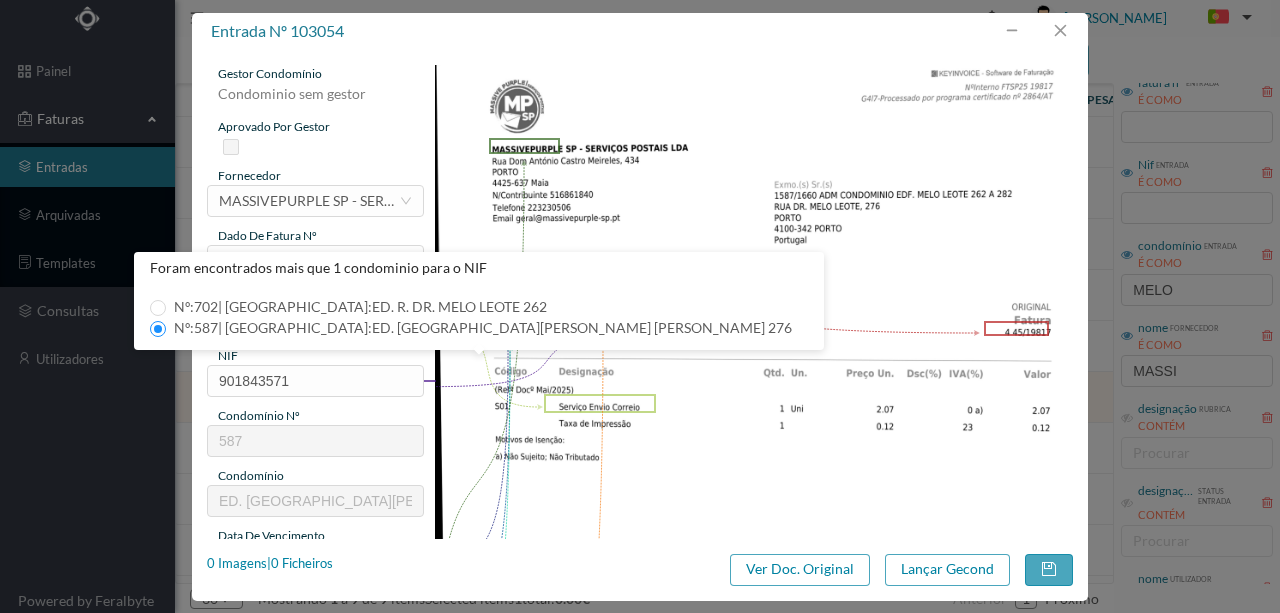 type on "587" 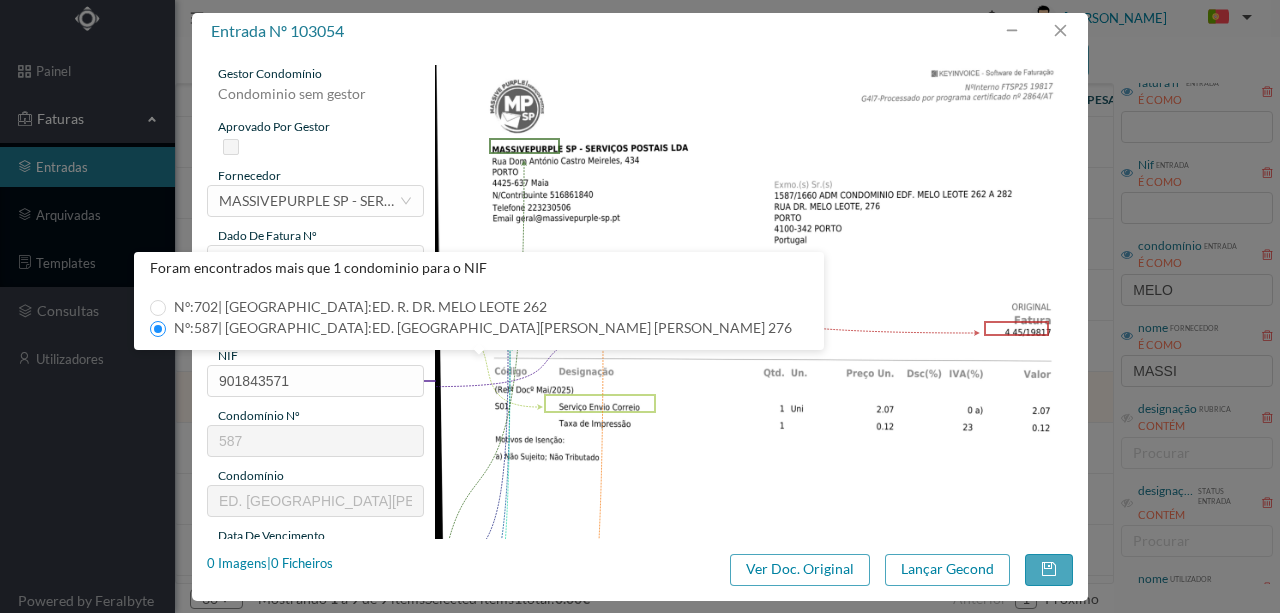 type on "ED. [GEOGRAPHIC_DATA][PERSON_NAME] [PERSON_NAME] 276" 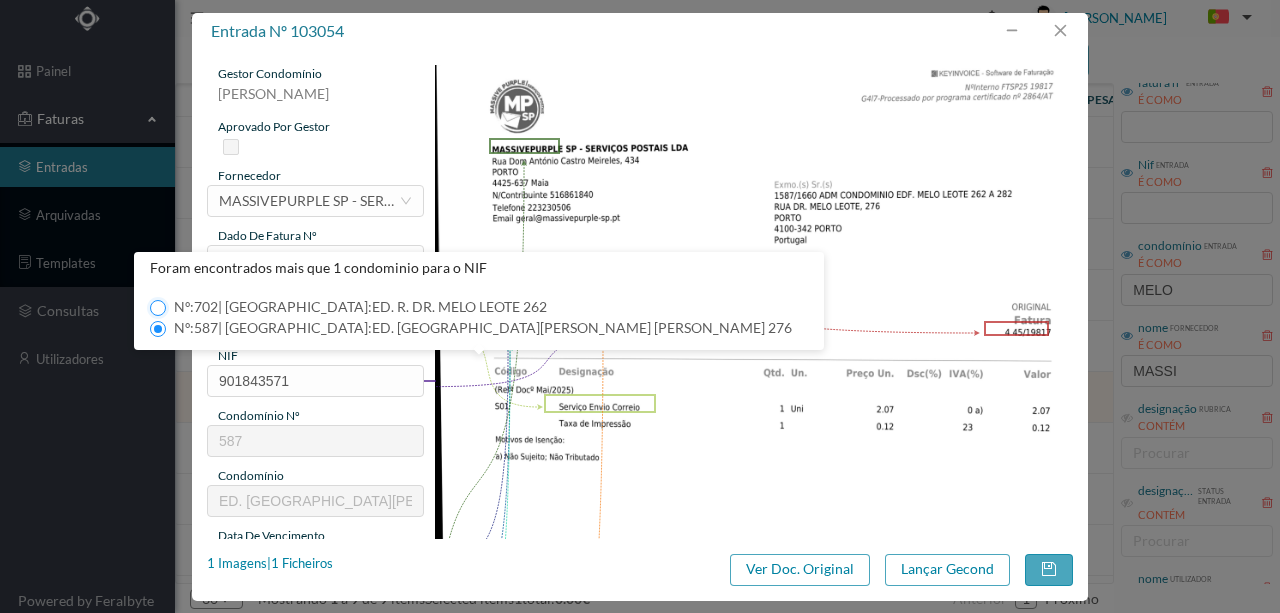 click on "Nº:  702  | Nome:  ED. R. [PERSON_NAME] [PERSON_NAME] 262" at bounding box center (158, 308) 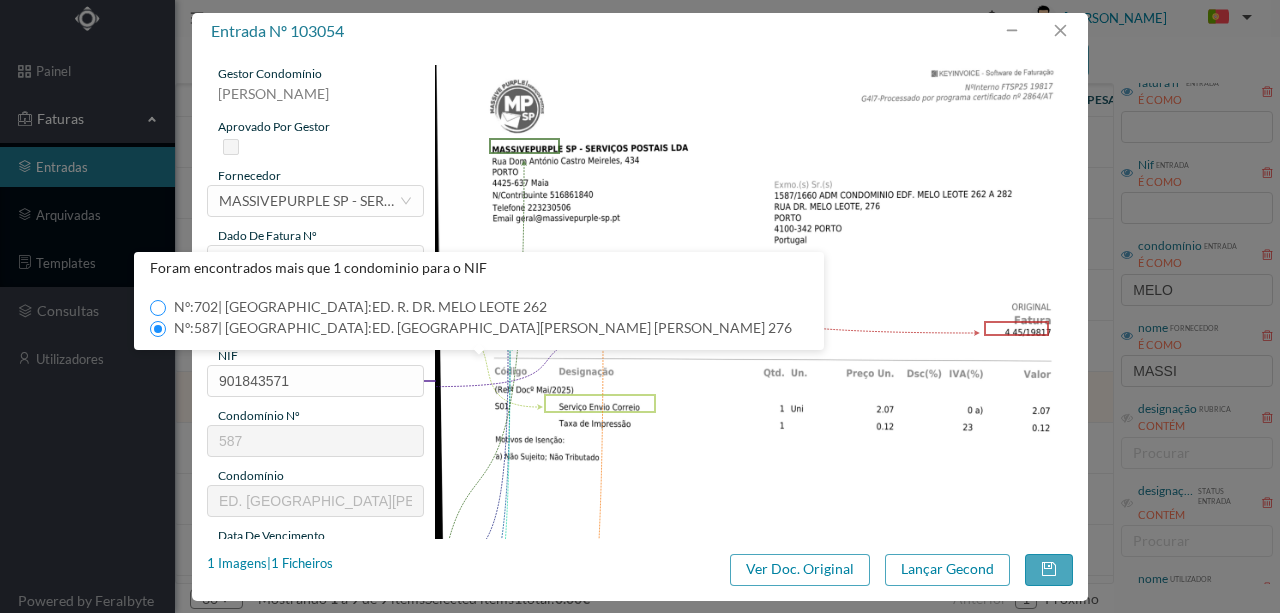 type on "702" 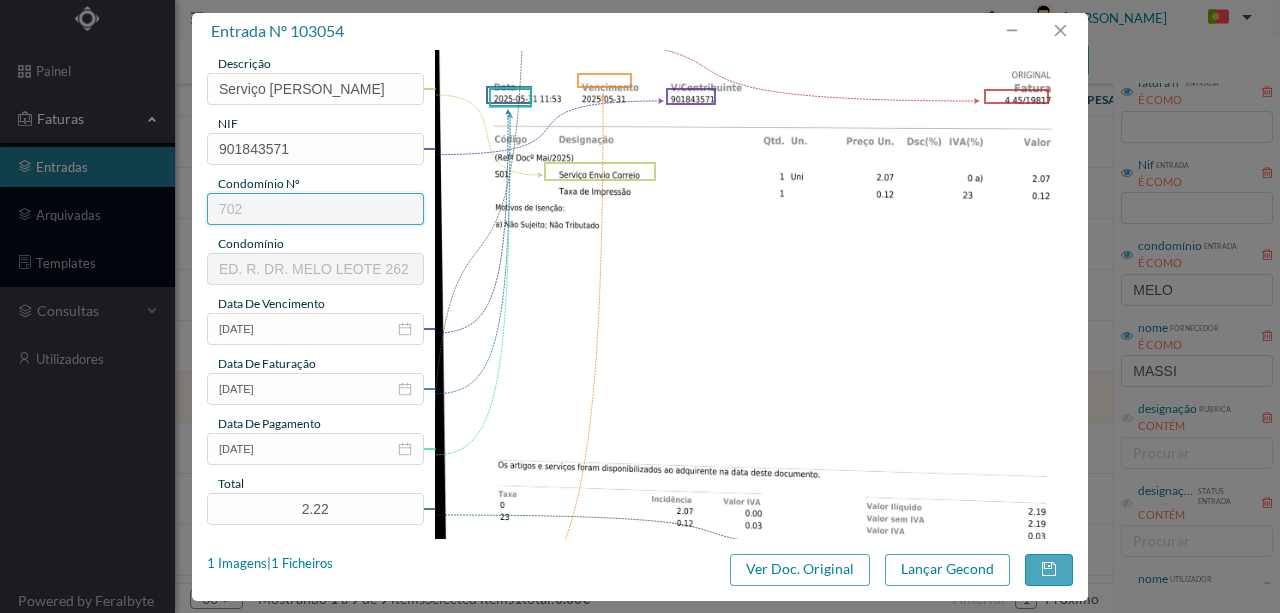 scroll, scrollTop: 266, scrollLeft: 0, axis: vertical 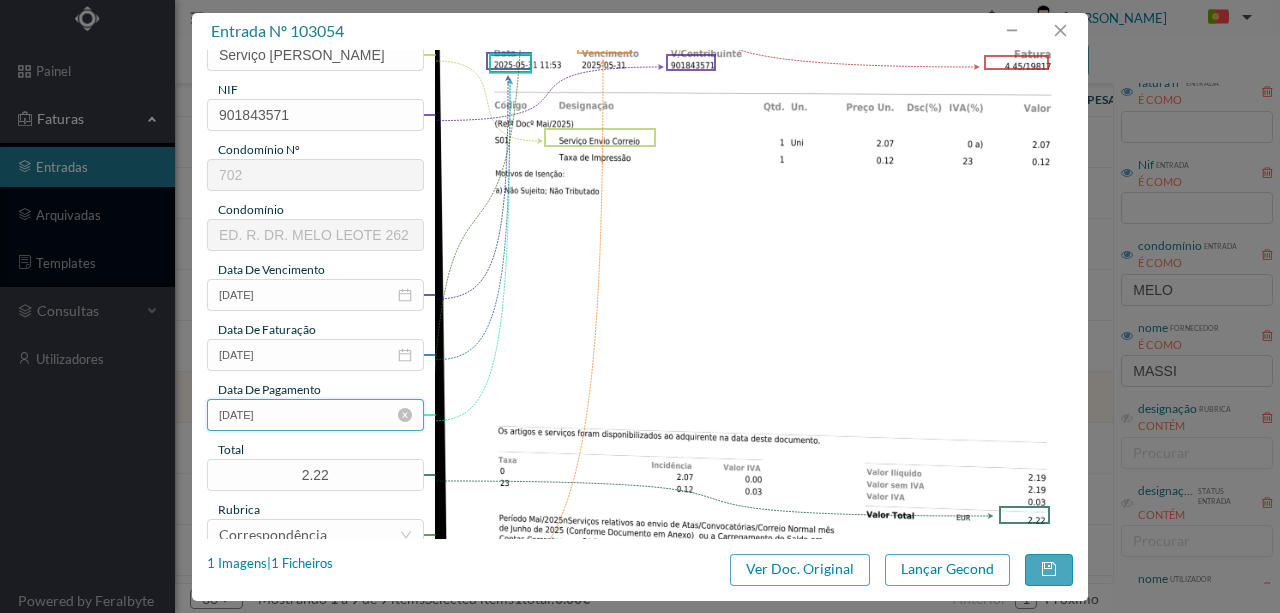 click on "[DATE]" at bounding box center (315, 415) 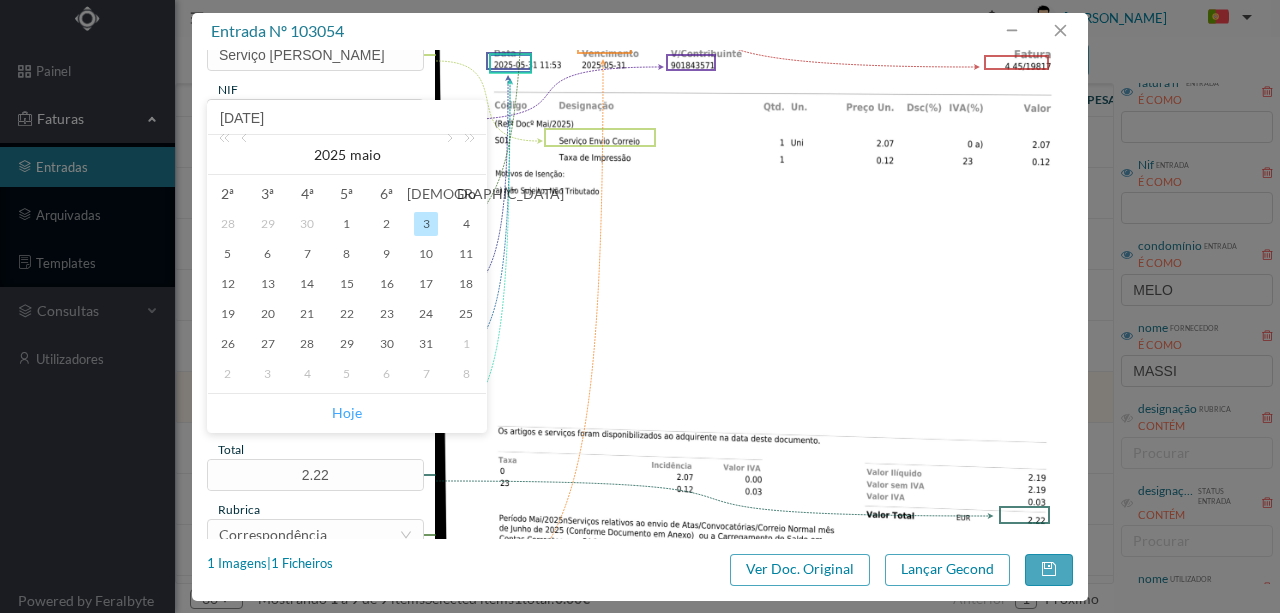 click on "Hoje" at bounding box center [347, 413] 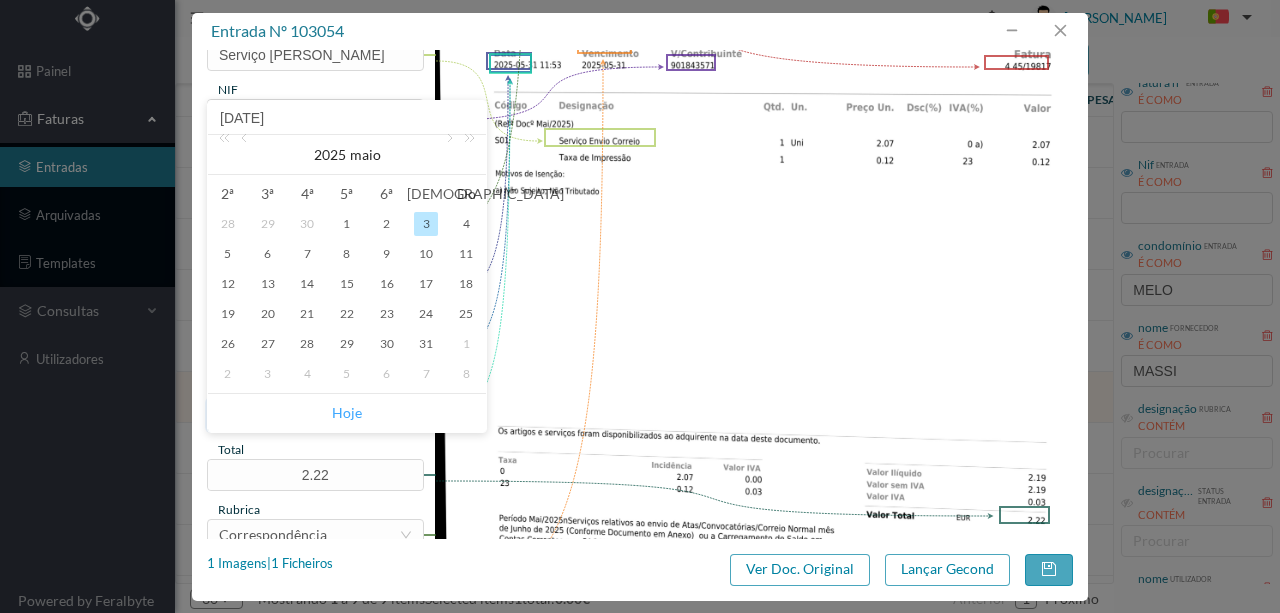 type on "[DATE]" 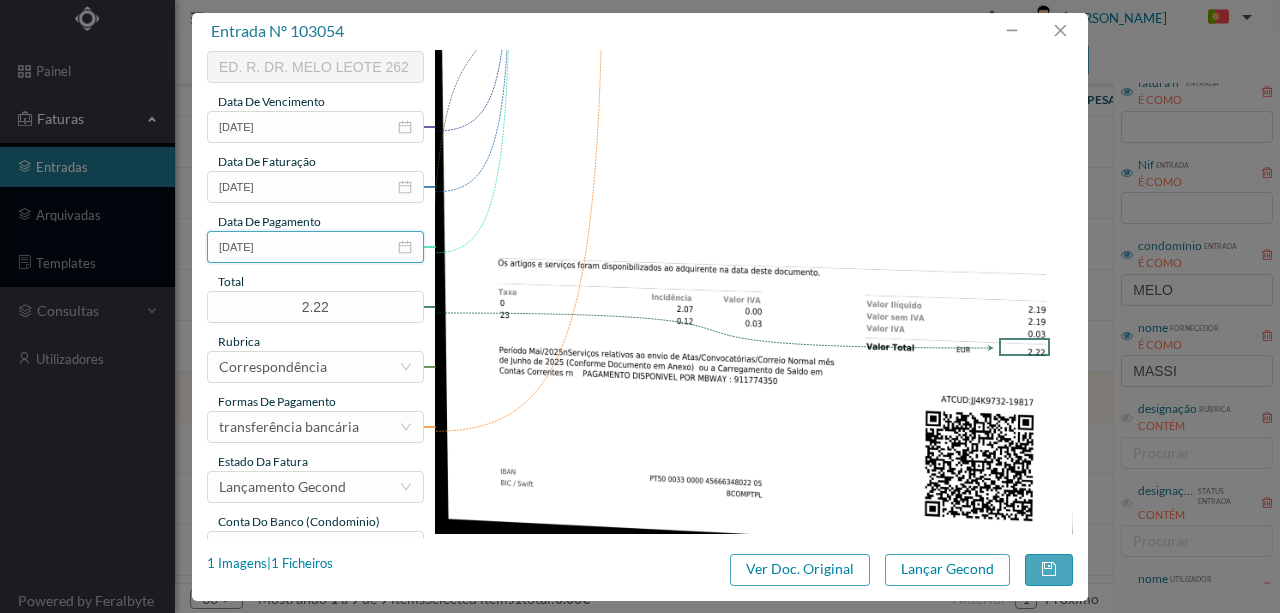 scroll, scrollTop: 466, scrollLeft: 0, axis: vertical 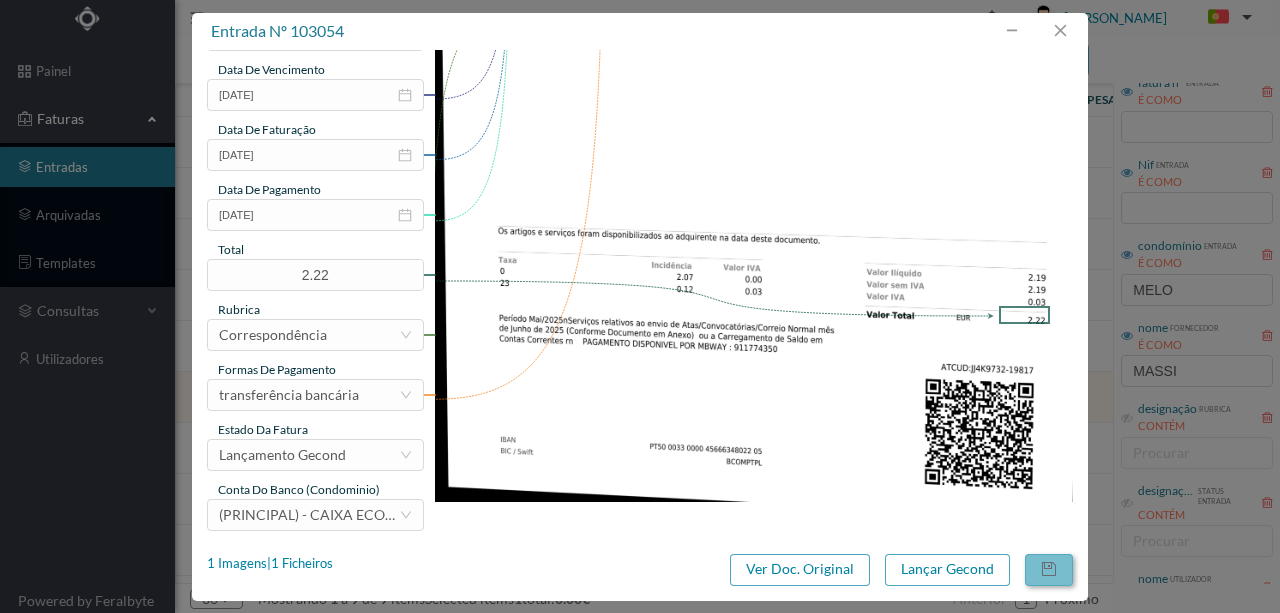 click at bounding box center [1049, 570] 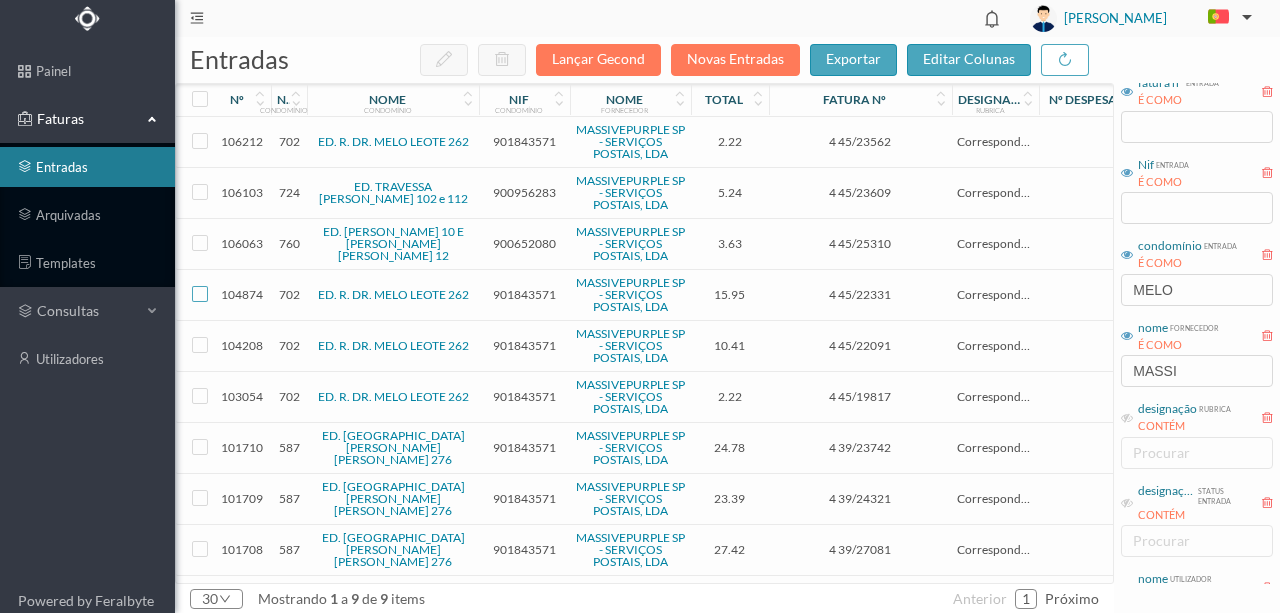 click at bounding box center (200, 294) 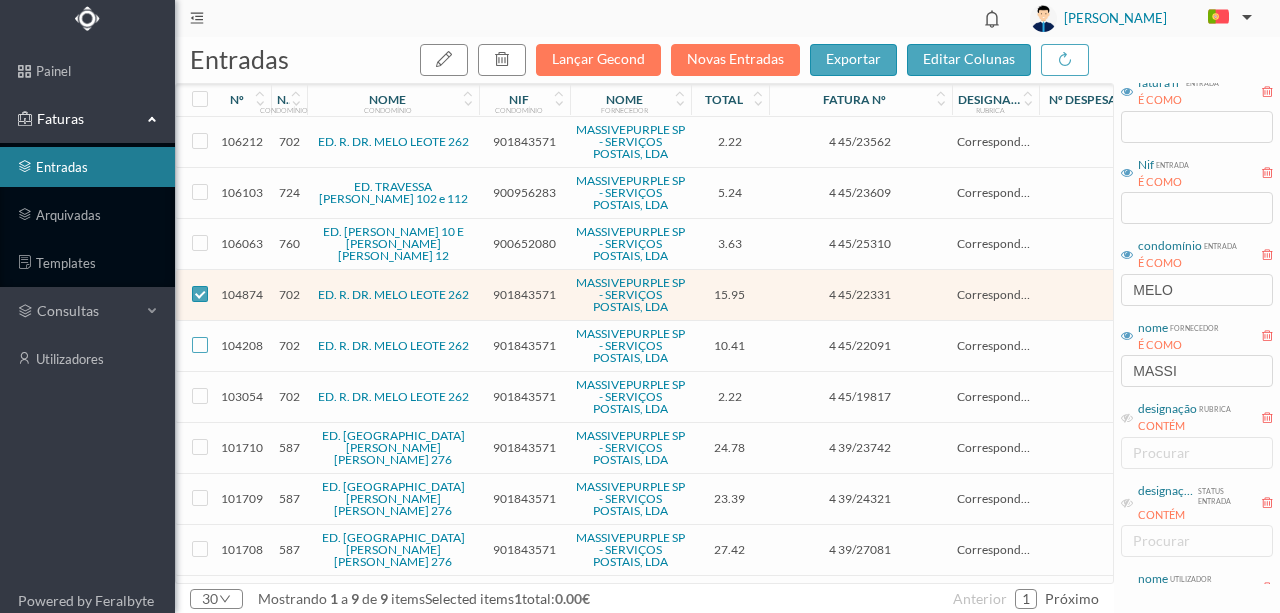 click at bounding box center (200, 345) 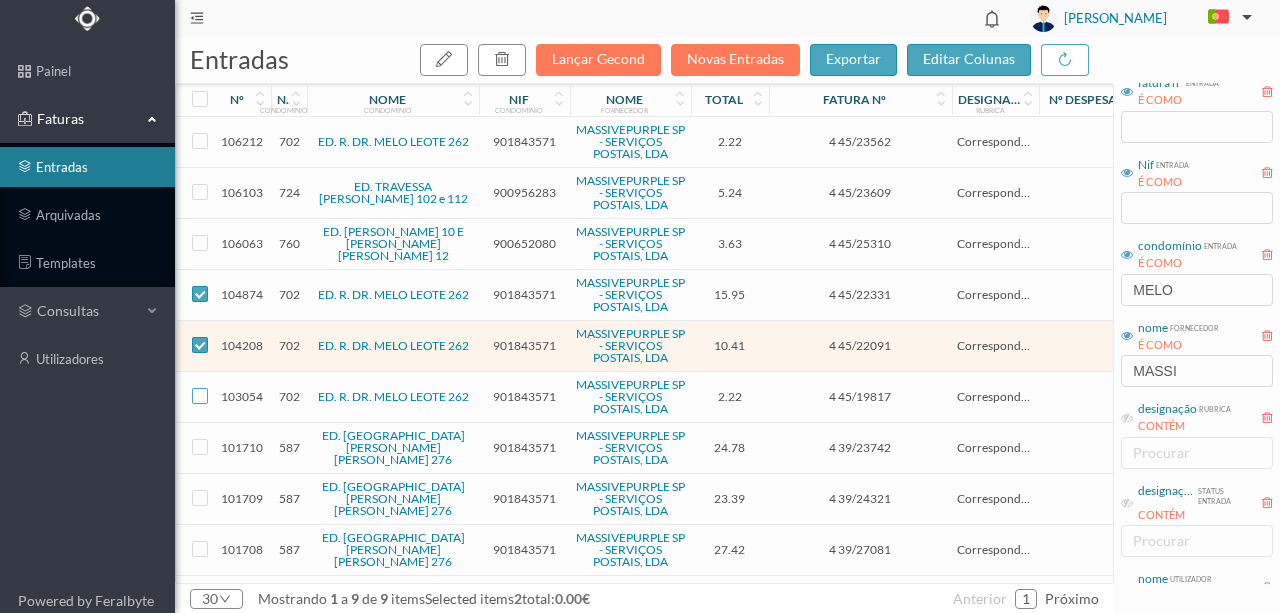 click at bounding box center (200, 396) 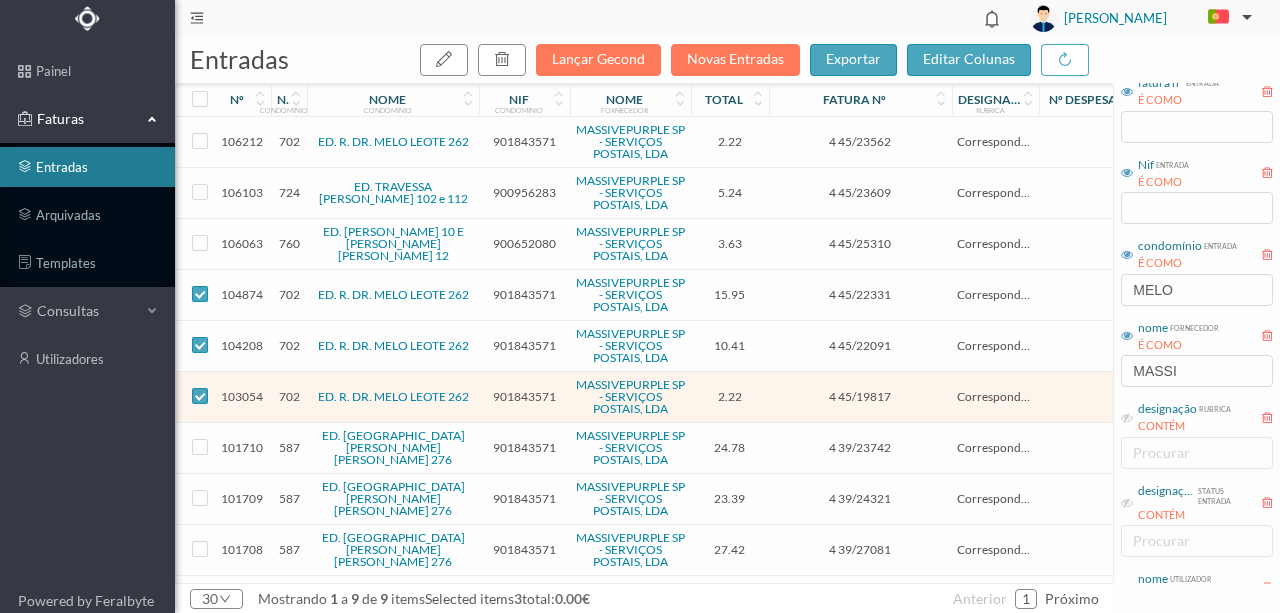 click on "901843571" at bounding box center (524, 141) 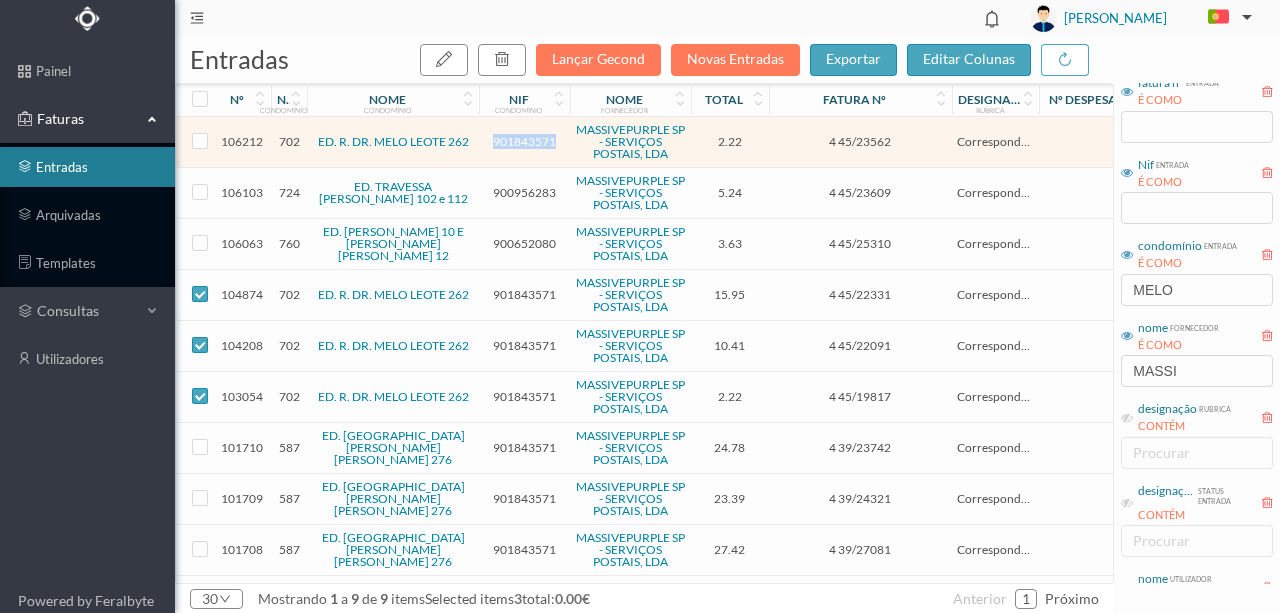 click on "901843571" at bounding box center (524, 141) 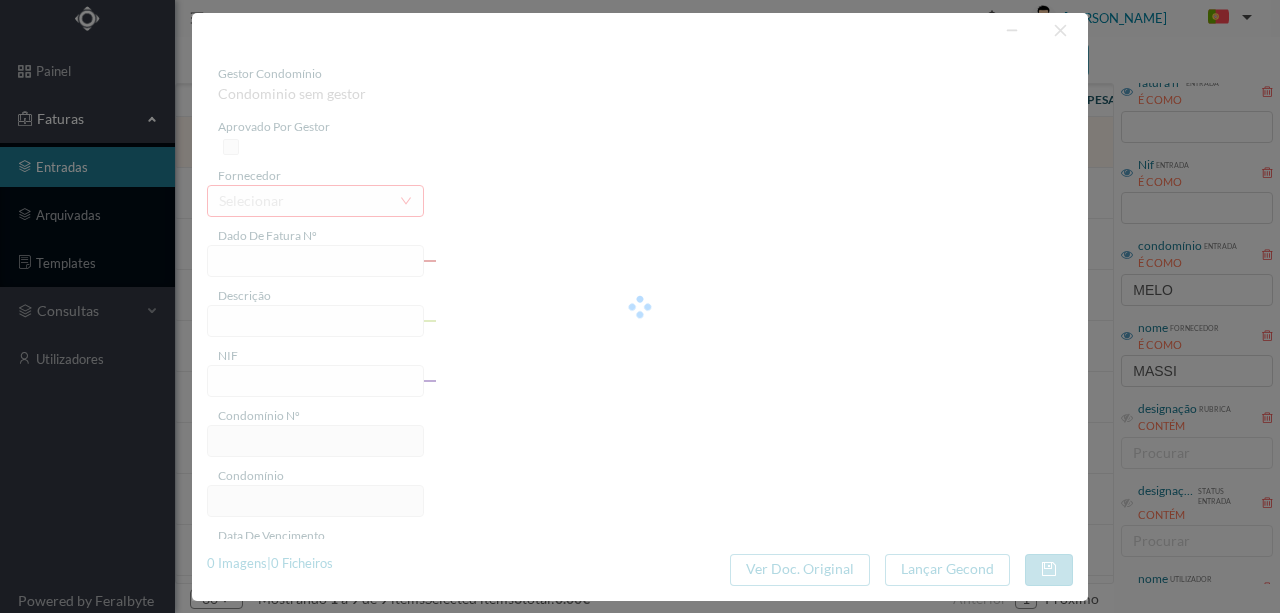 type on "4 45/23562" 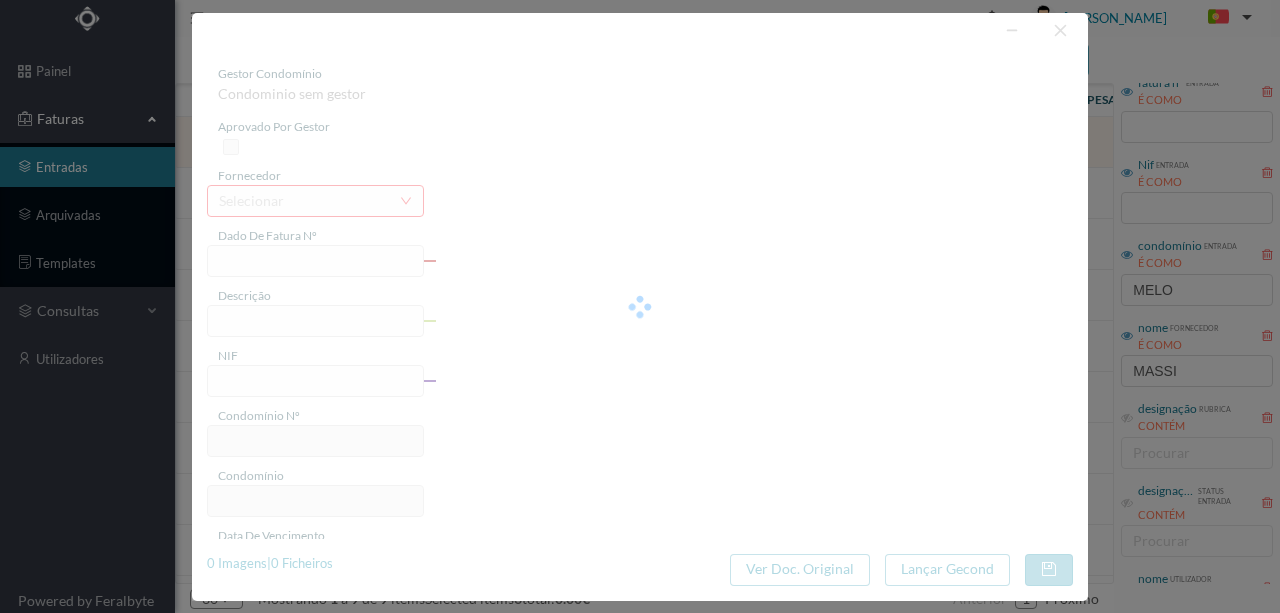 type on "901843571" 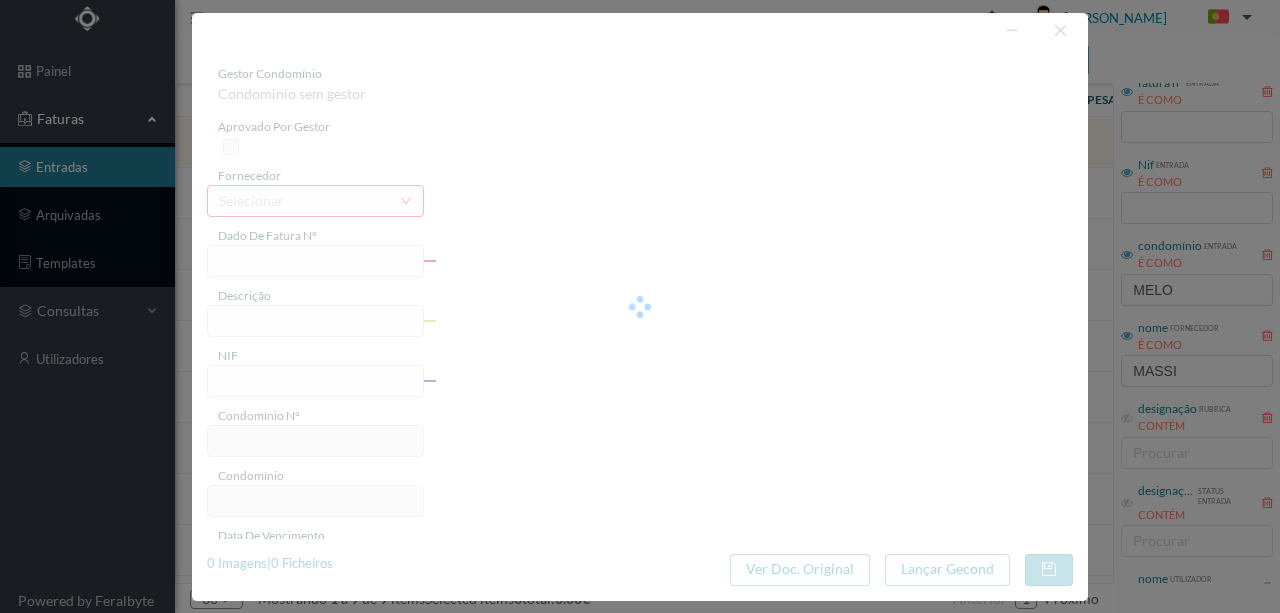 type on "[DATE]" 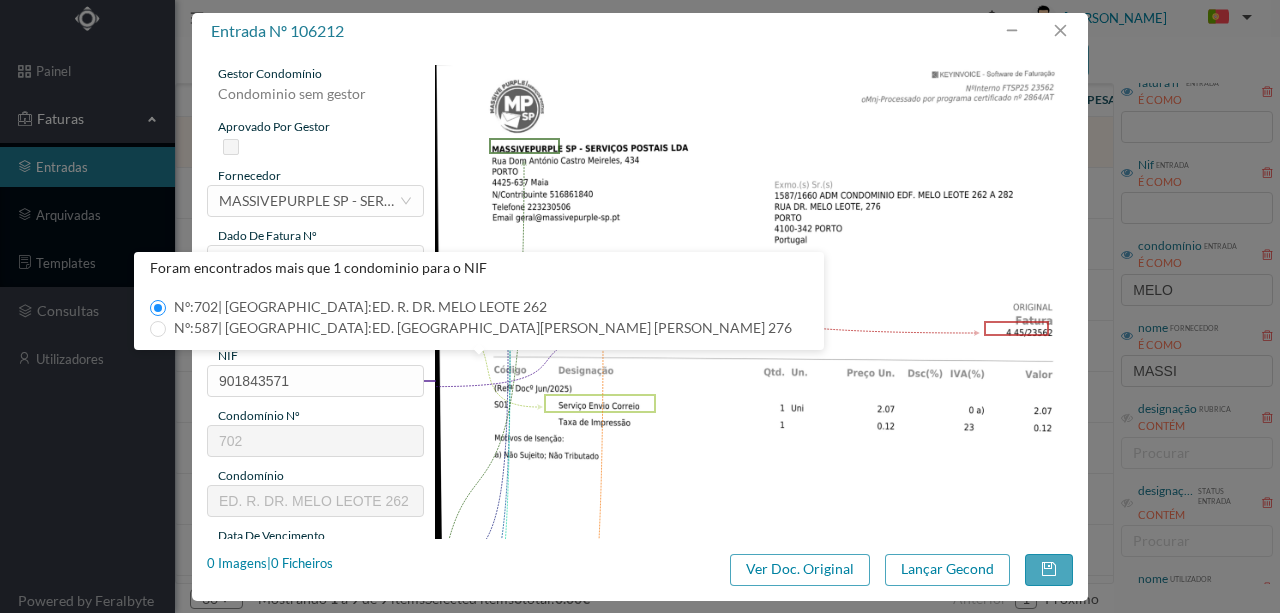 type on "702" 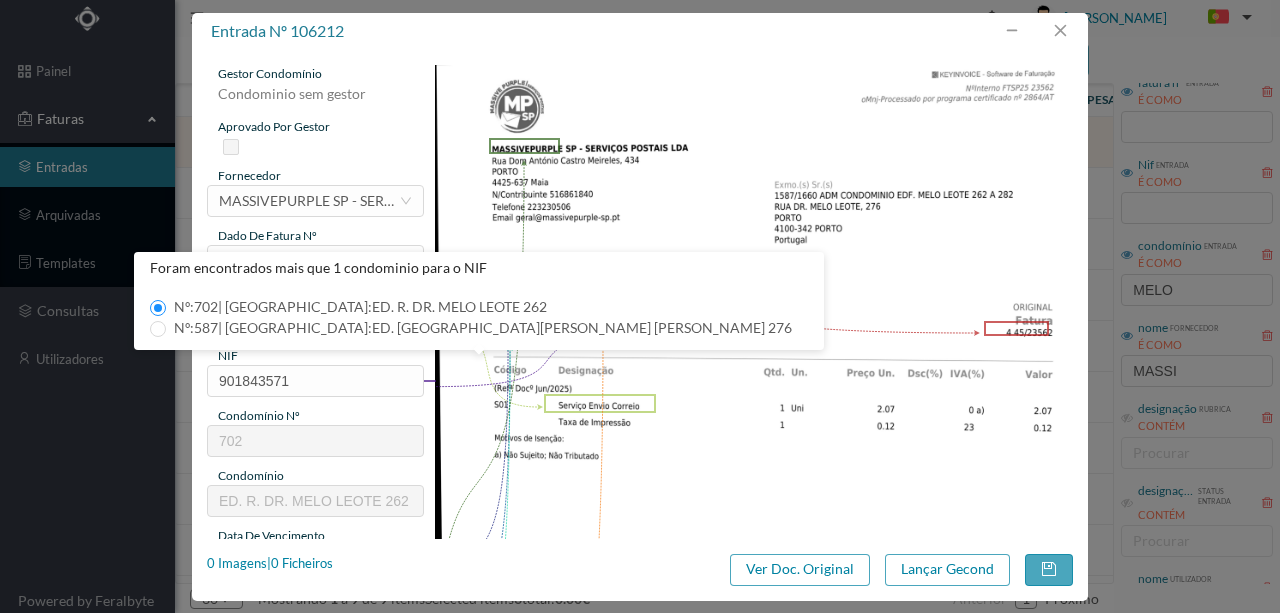 type on "ED. R. DR. MELO LEOTE 262" 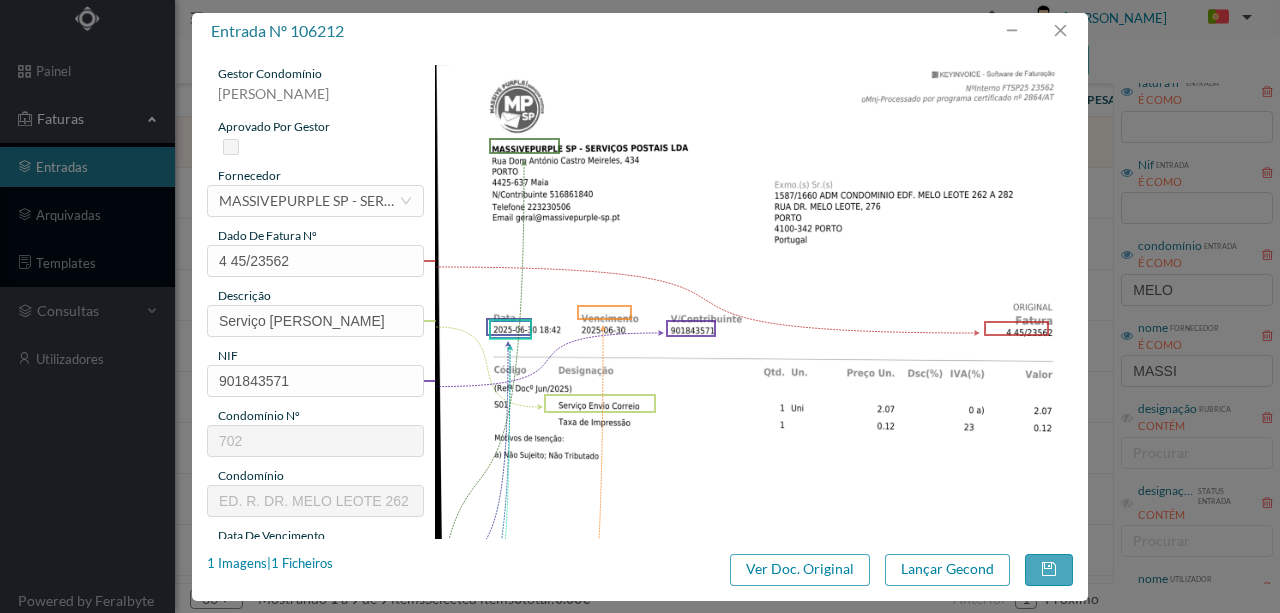 click at bounding box center (754, 516) 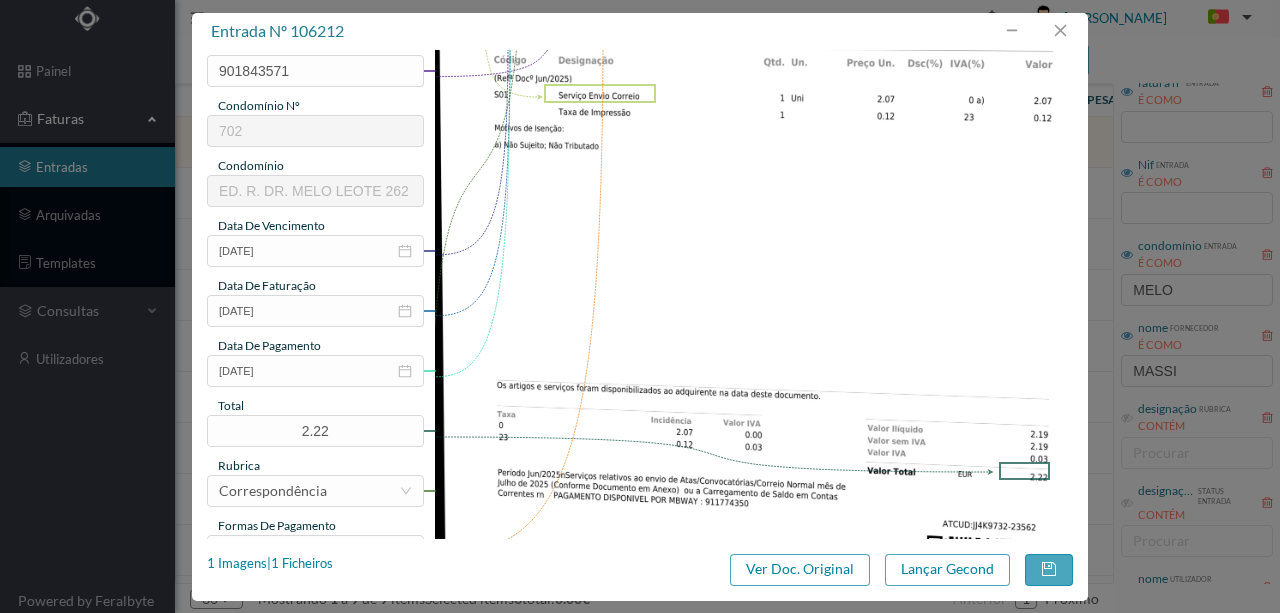scroll, scrollTop: 333, scrollLeft: 0, axis: vertical 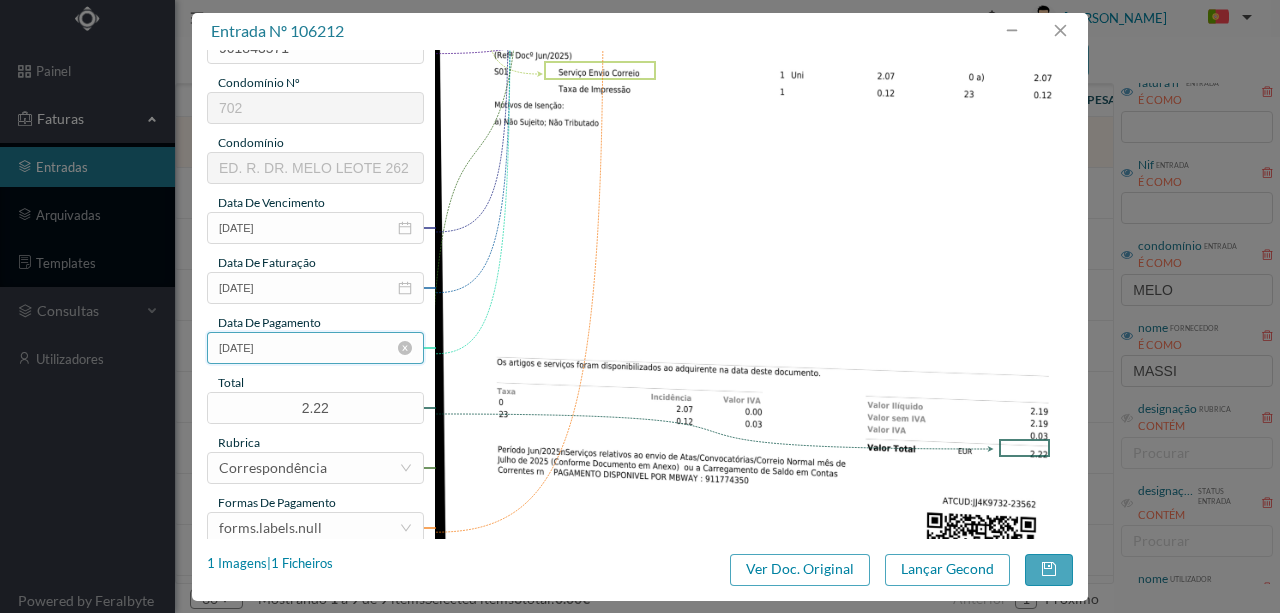click on "[DATE]" at bounding box center [315, 348] 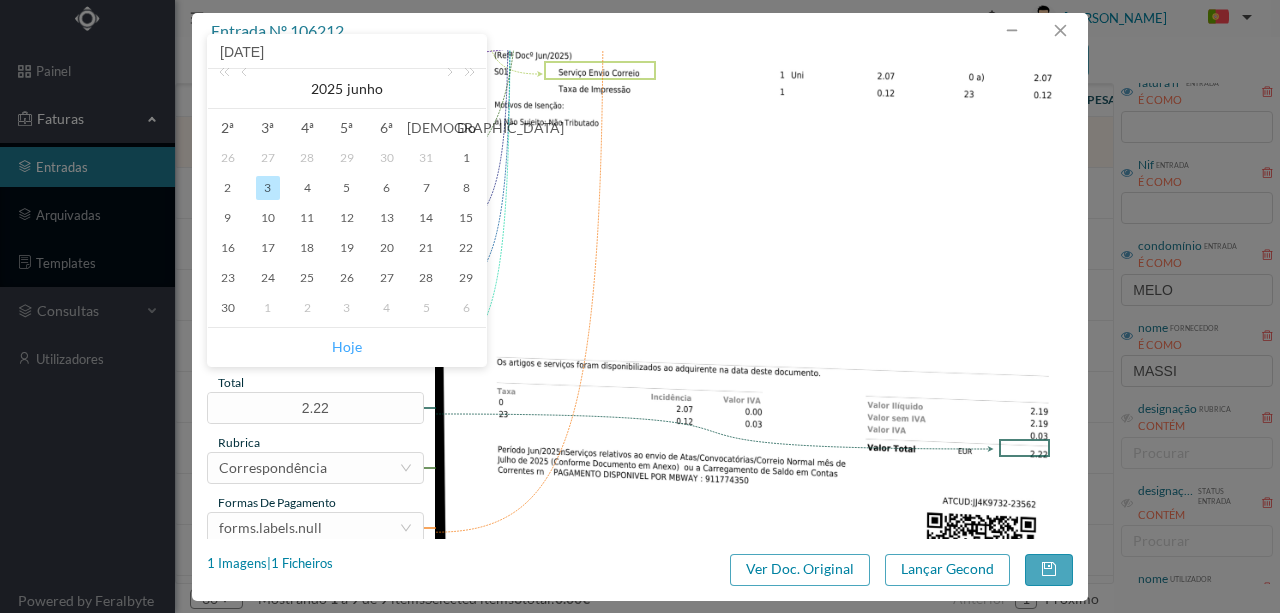 click on "Hoje" at bounding box center [347, 347] 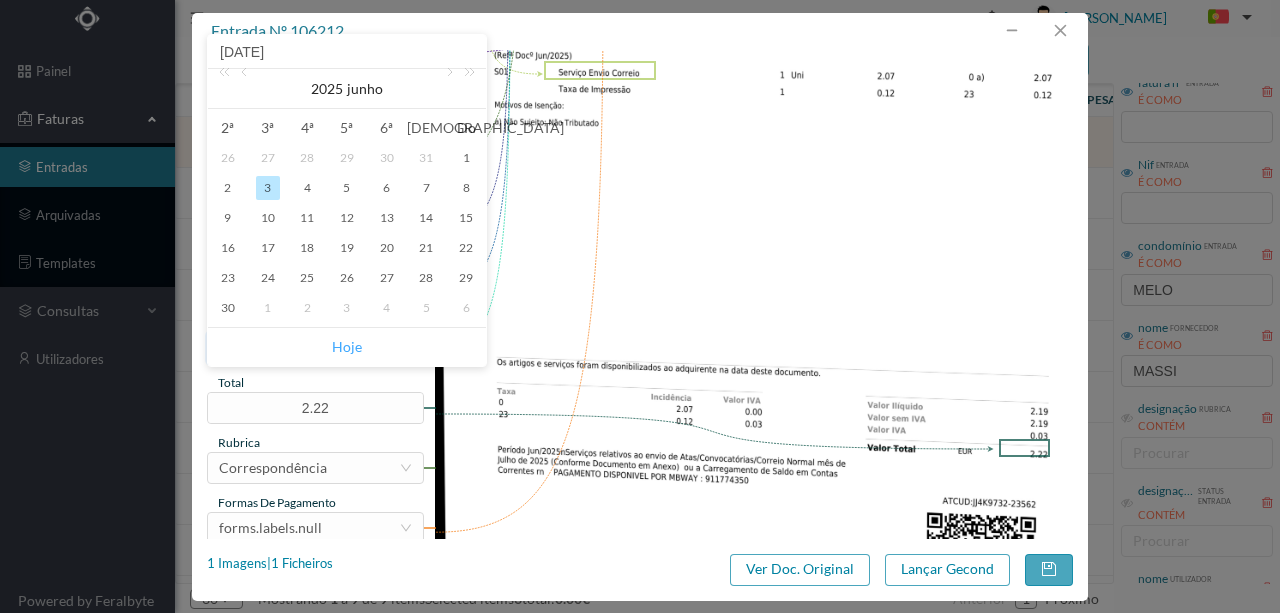 type on "[DATE]" 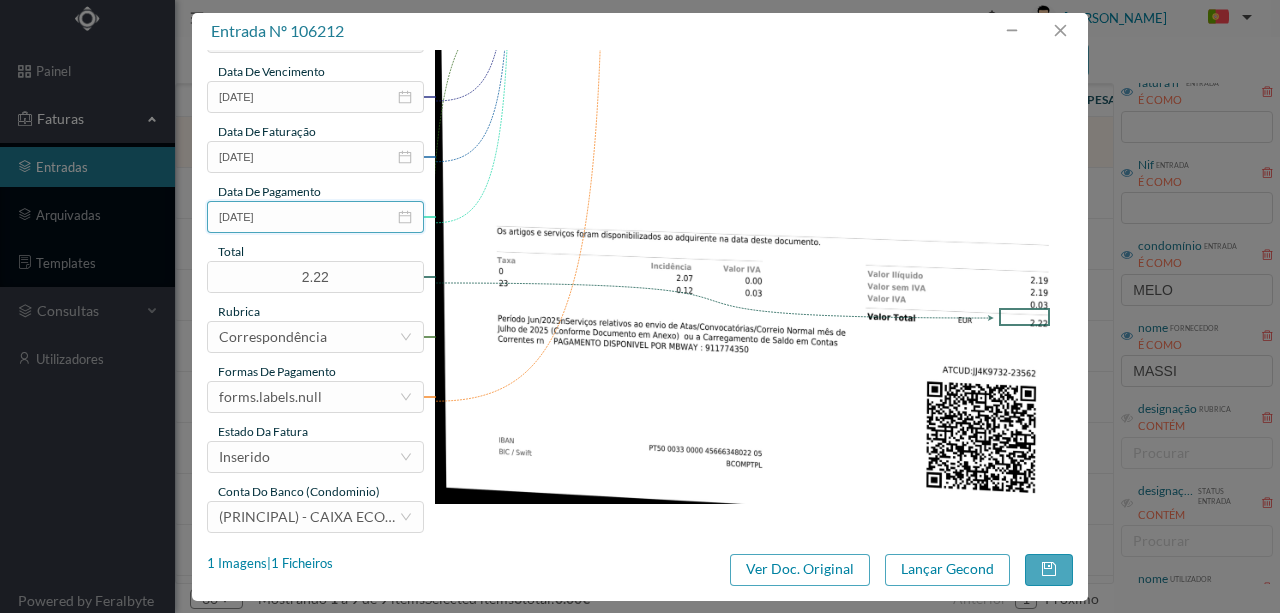 scroll, scrollTop: 473, scrollLeft: 0, axis: vertical 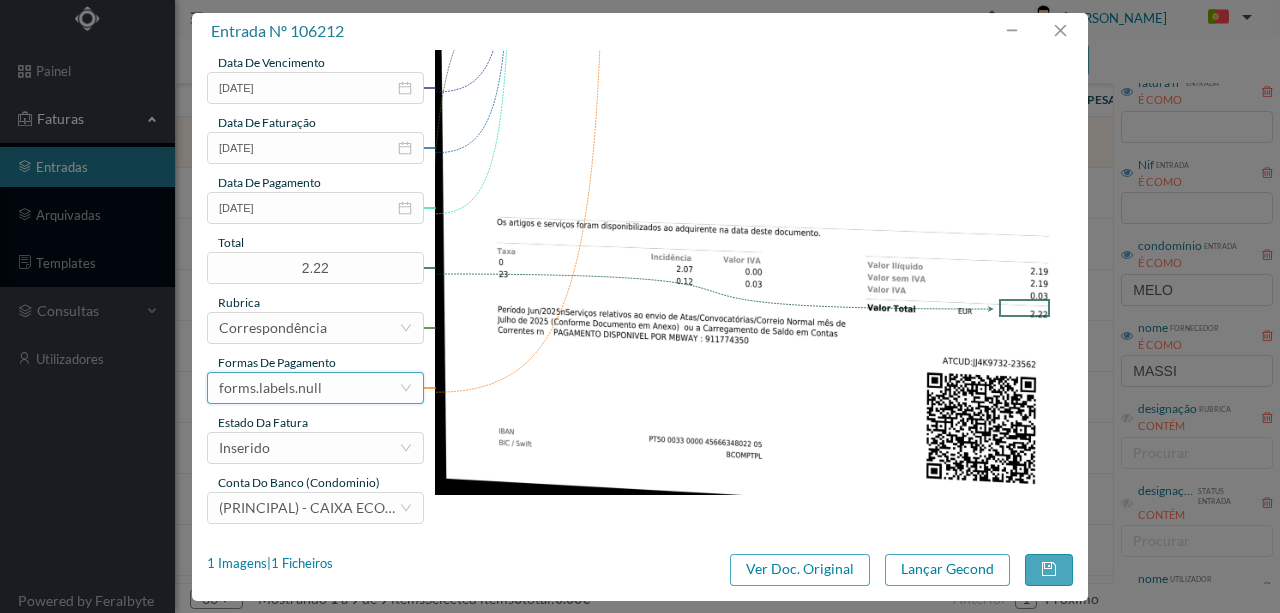 click on "forms.labels.null" at bounding box center (270, 388) 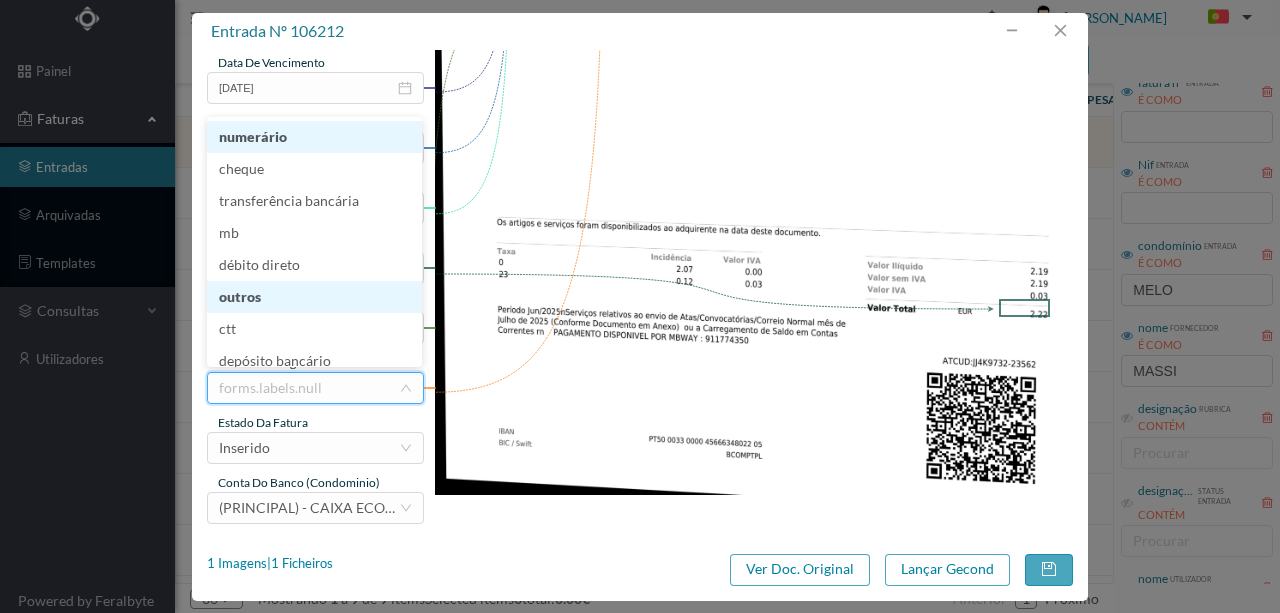 scroll, scrollTop: 10, scrollLeft: 0, axis: vertical 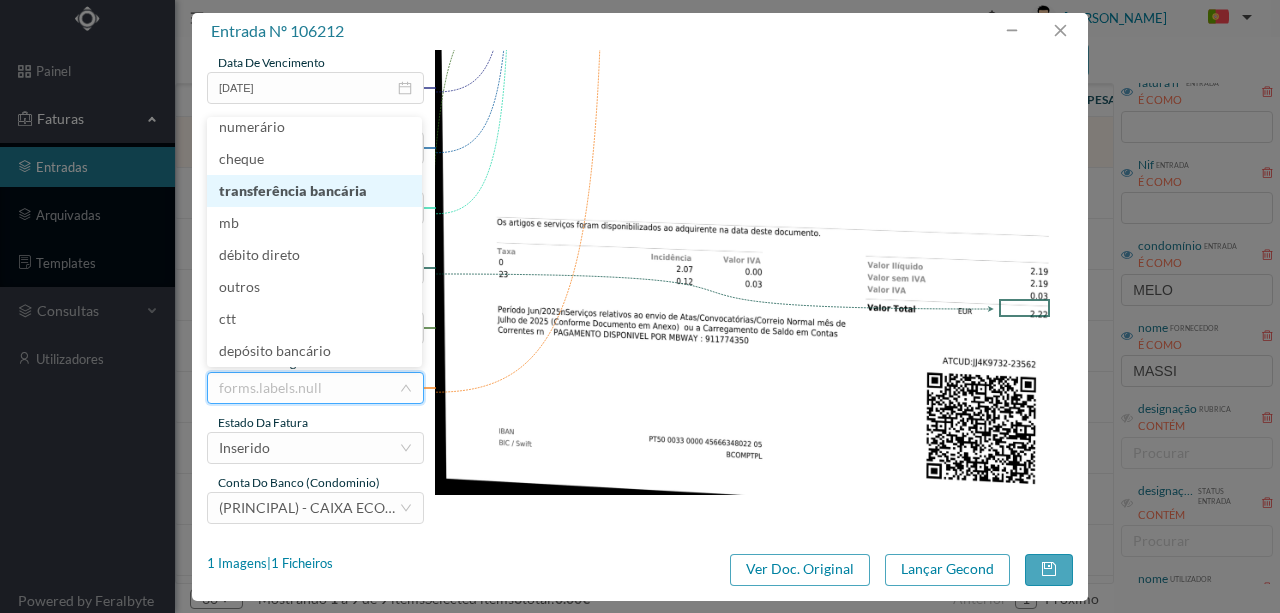 click on "transferência bancária" at bounding box center (314, 191) 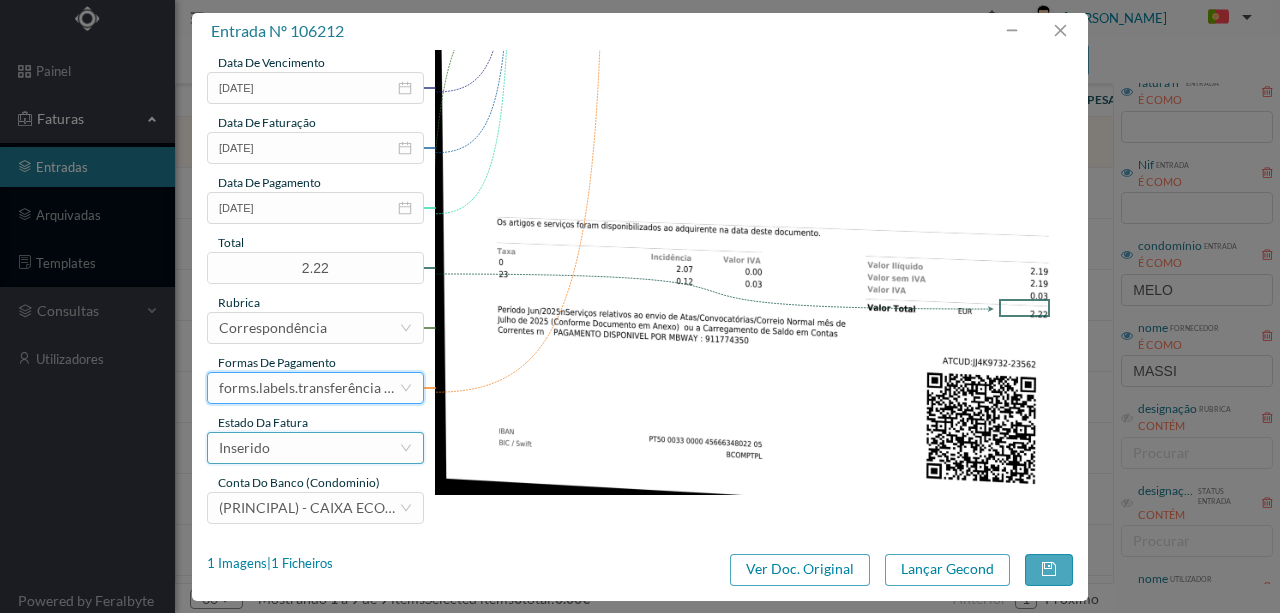 click on "Inserido" at bounding box center [309, 448] 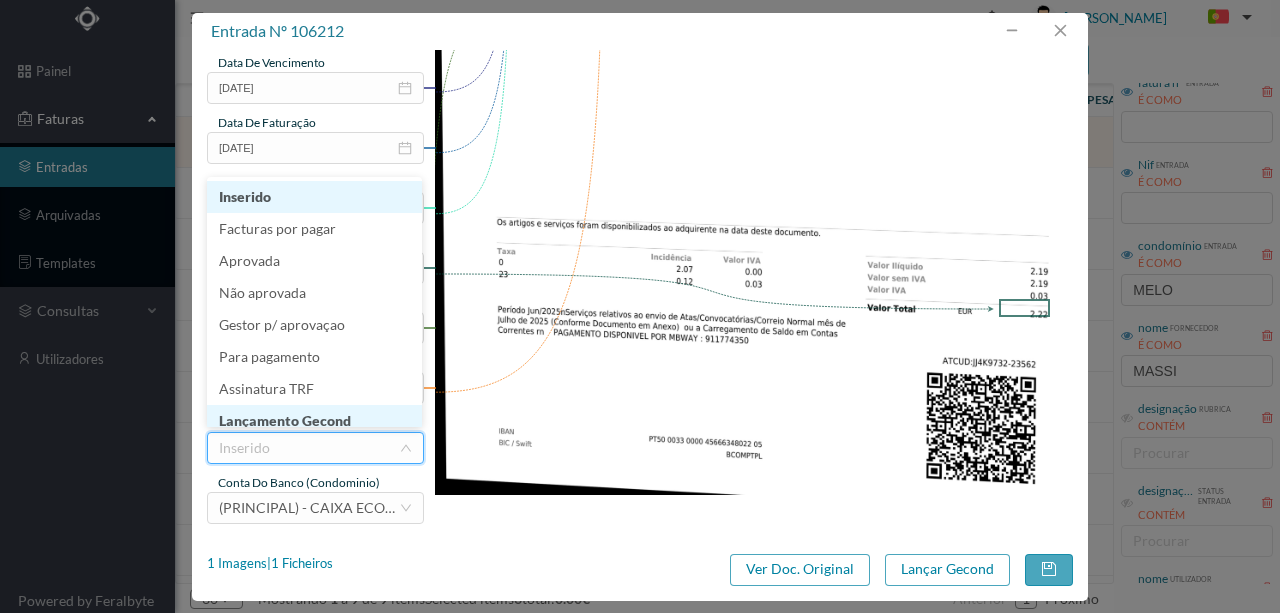 scroll, scrollTop: 10, scrollLeft: 0, axis: vertical 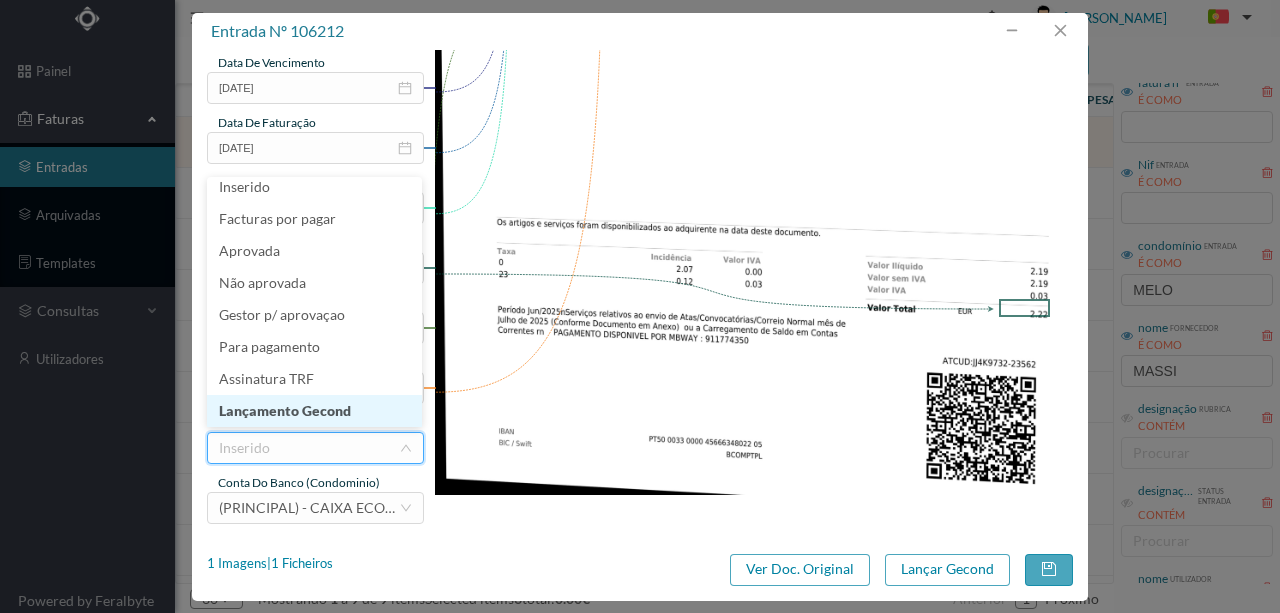click on "Lançamento Gecond" at bounding box center [314, 411] 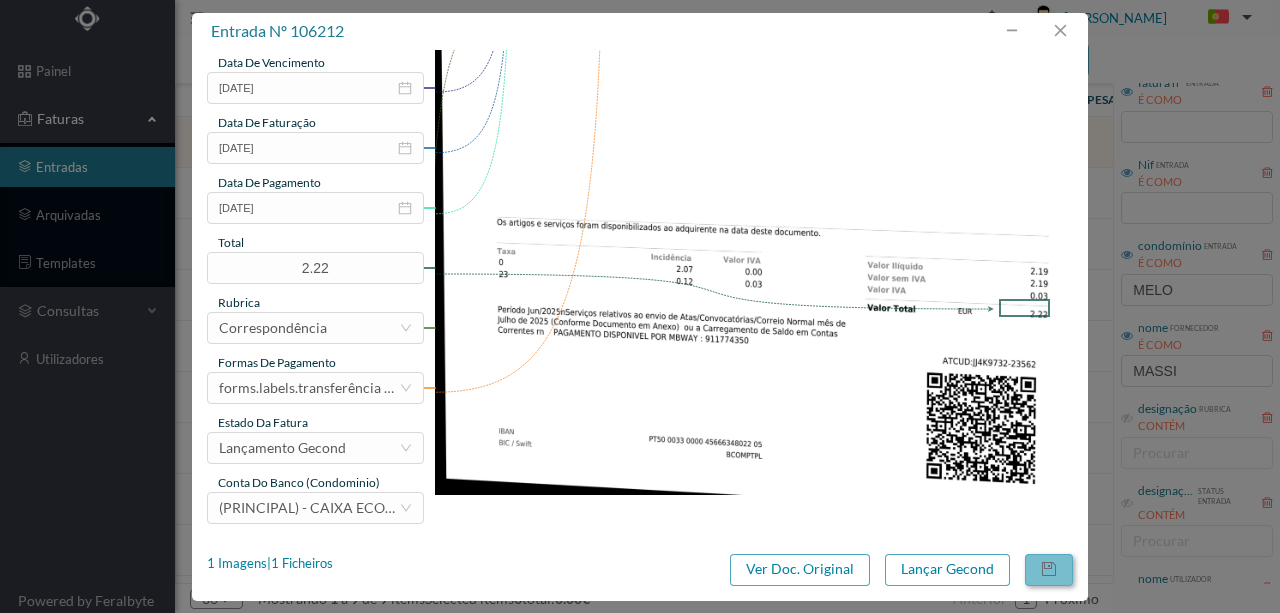 click at bounding box center (1049, 570) 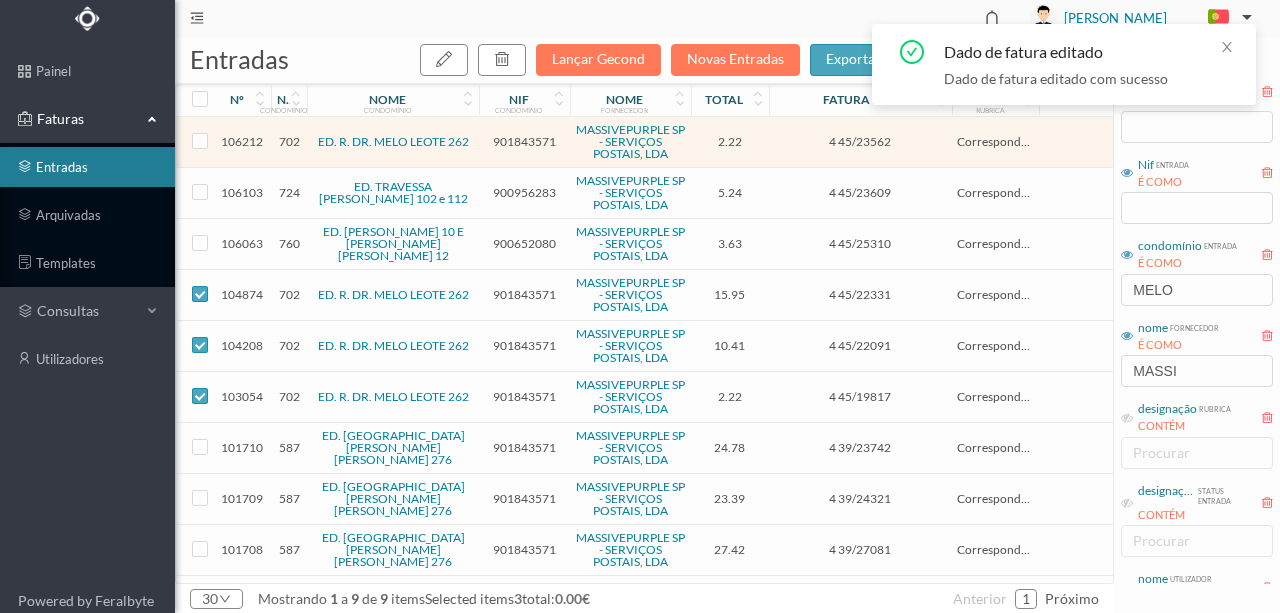 checkbox on "false" 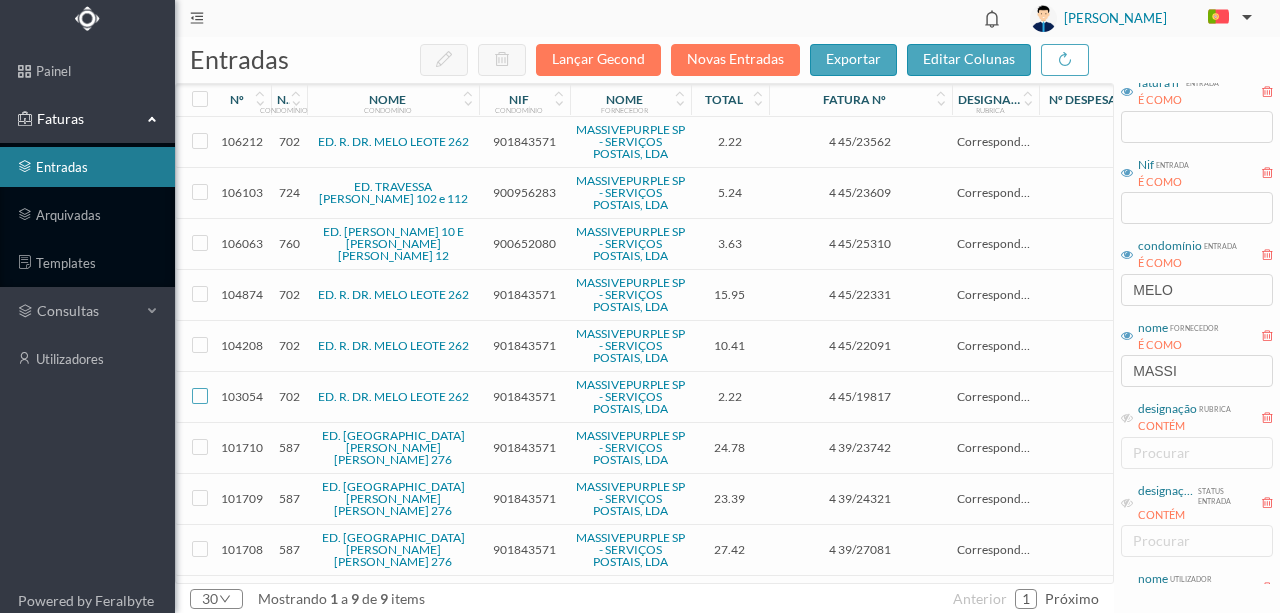 click at bounding box center [200, 396] 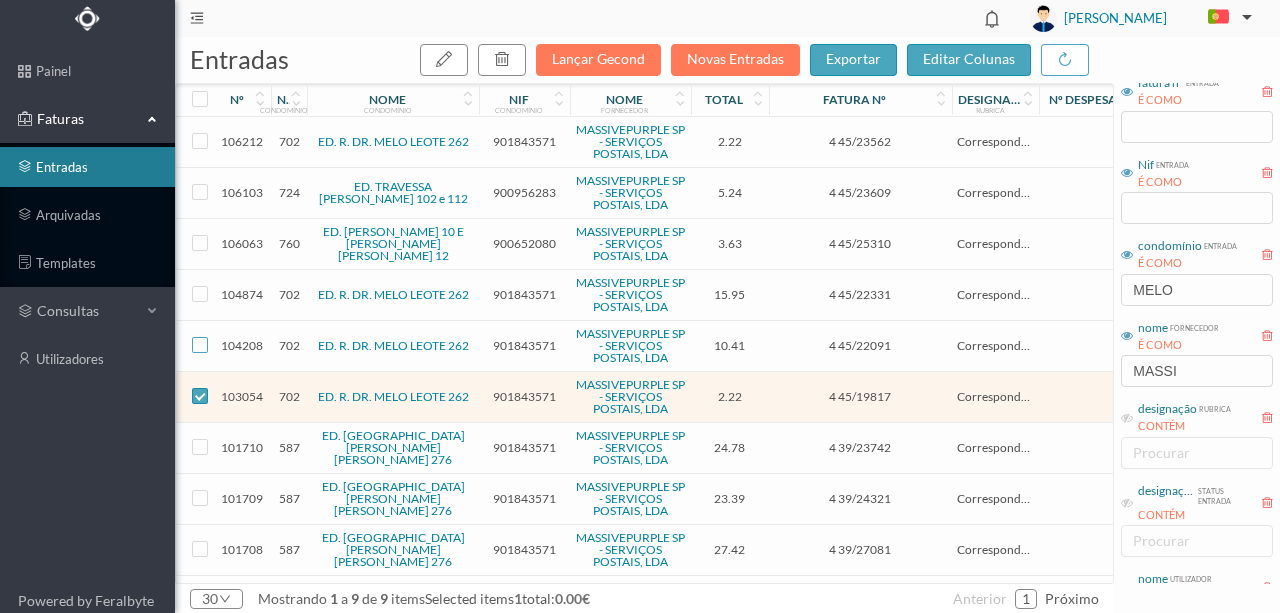click at bounding box center (200, 345) 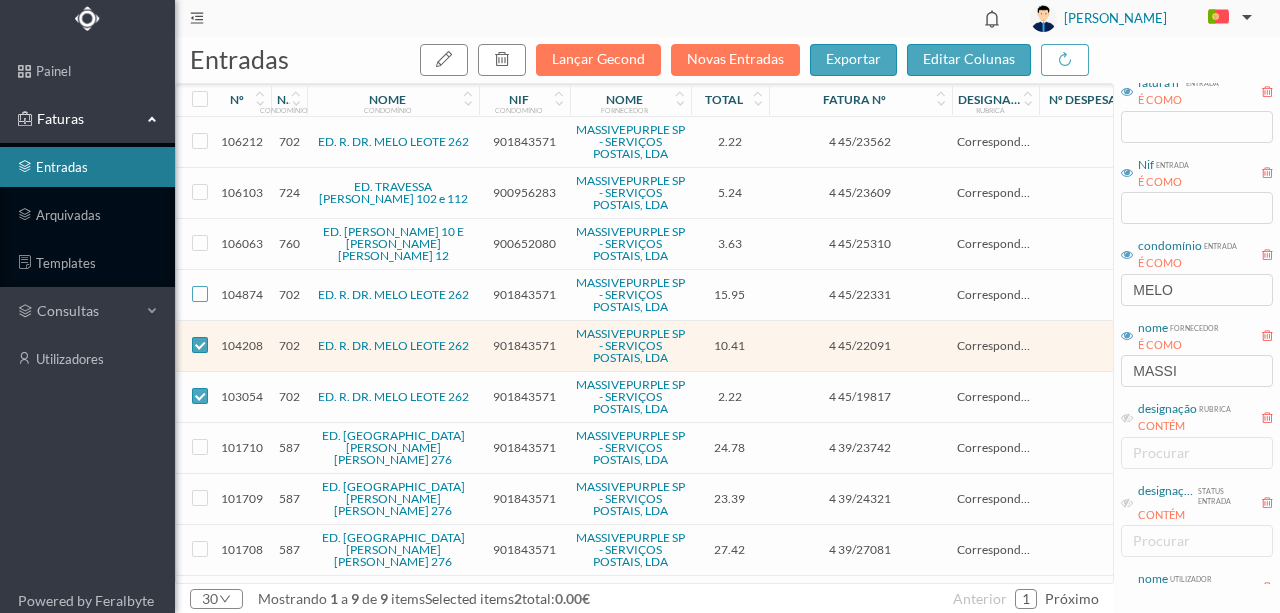 click at bounding box center [200, 294] 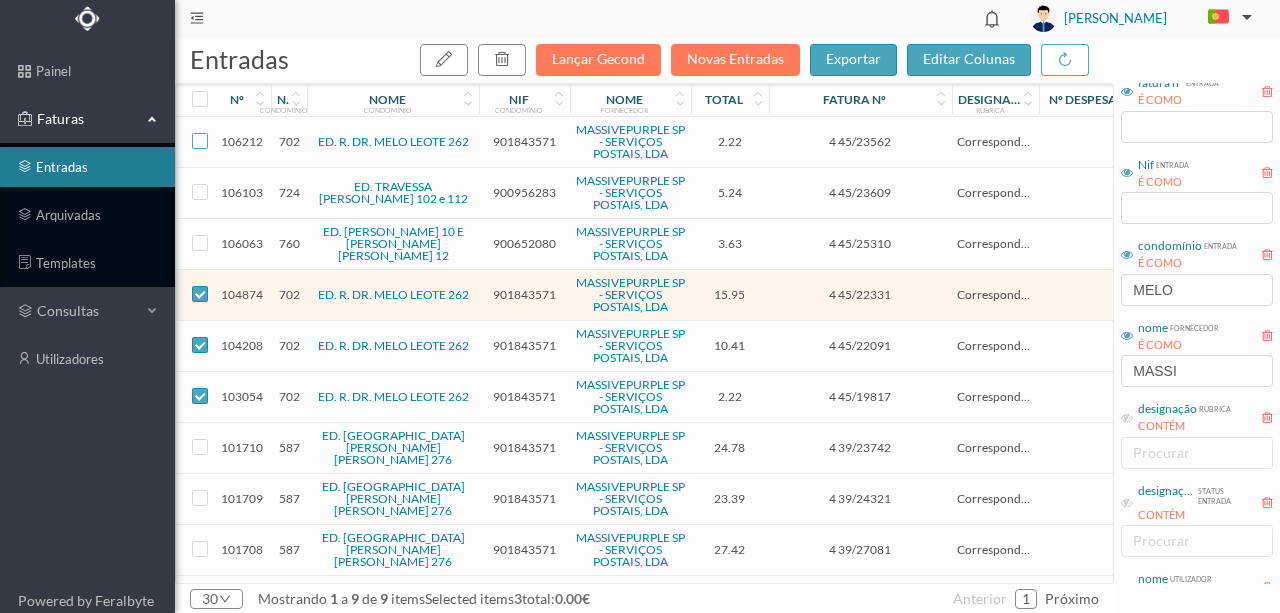 click at bounding box center (200, 141) 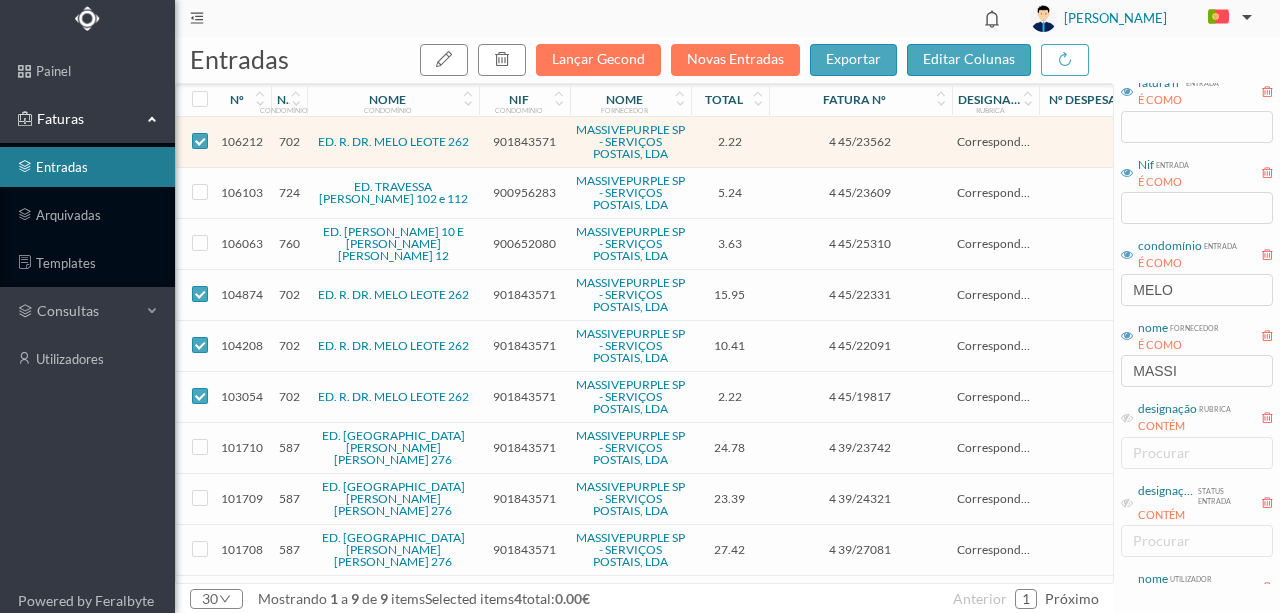 click on "901843571" at bounding box center (524, 141) 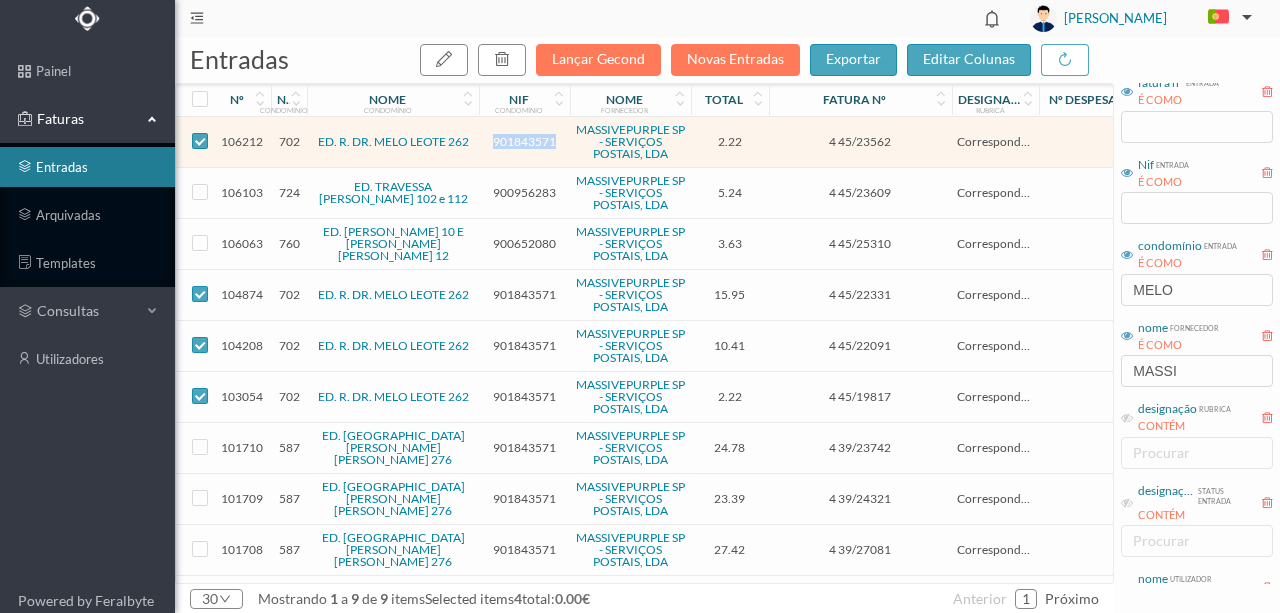 click on "901843571" at bounding box center [524, 141] 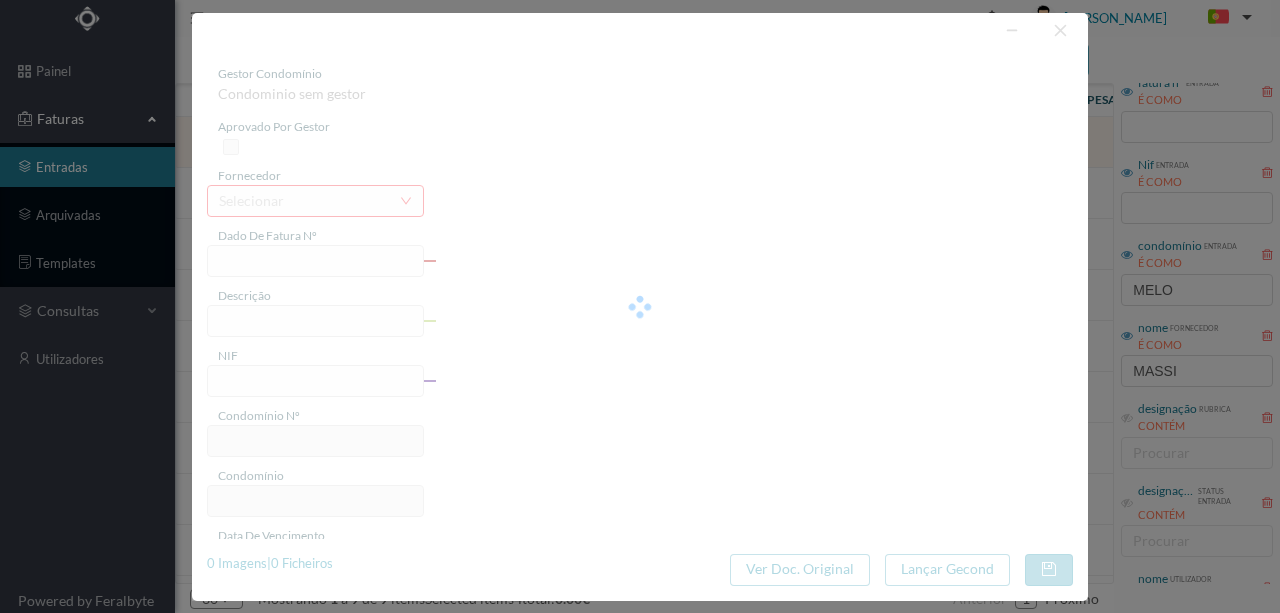 type on "4 45/23562" 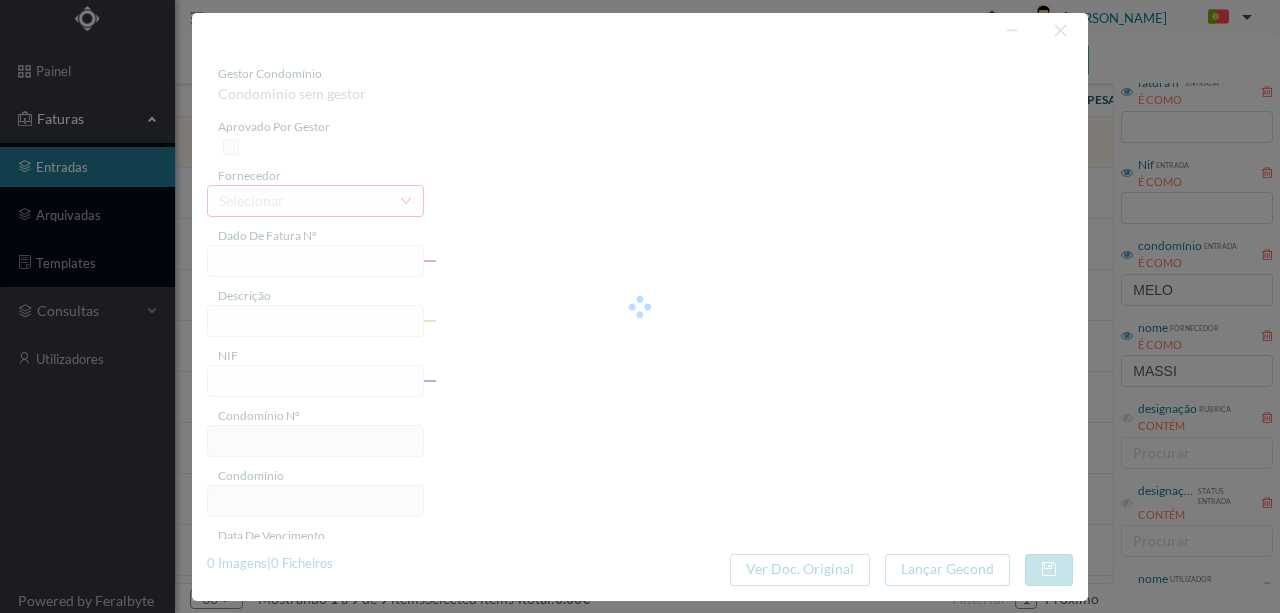 type on "Serviço [PERSON_NAME]" 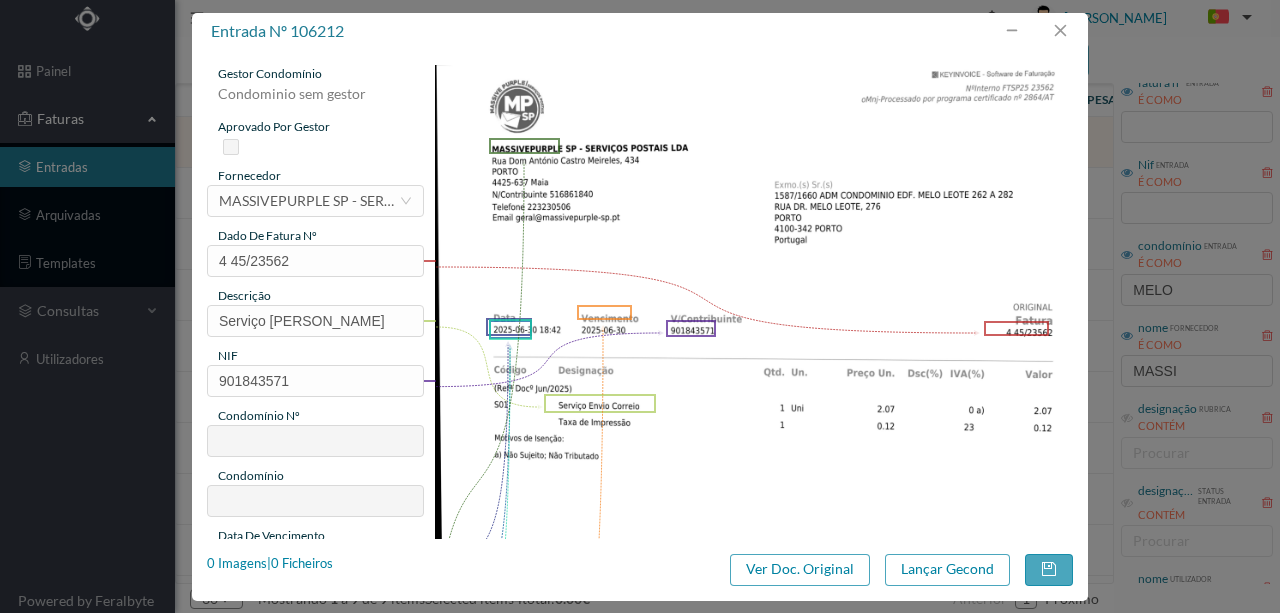 type on "702" 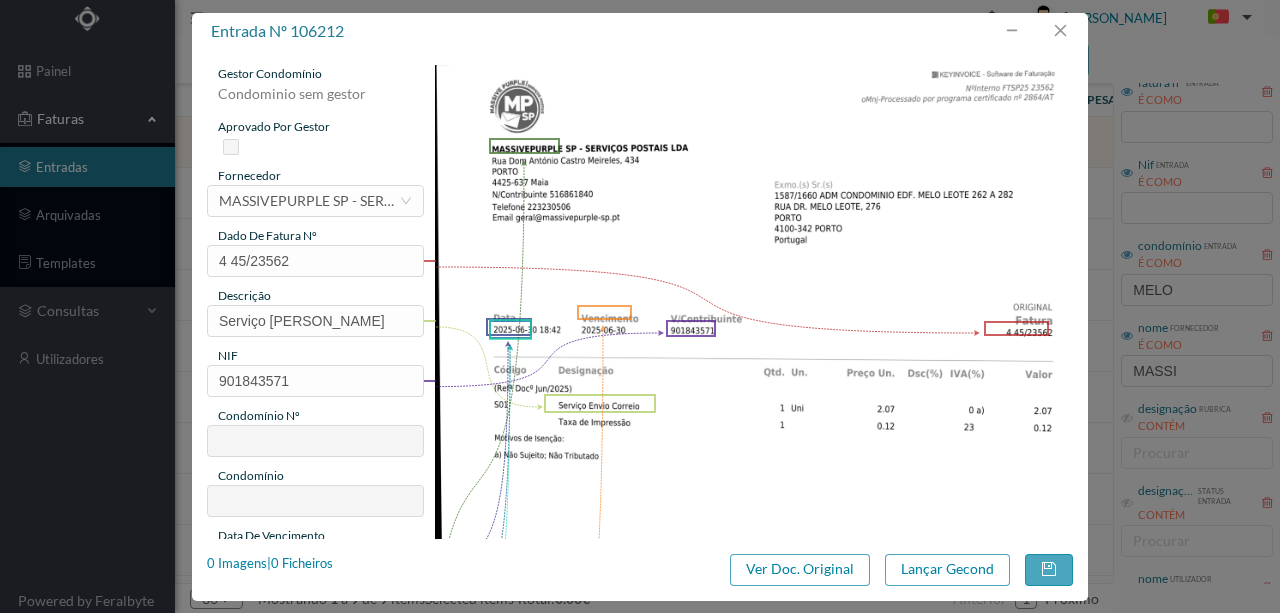 type on "ED. R. DR. MELO LEOTE 262" 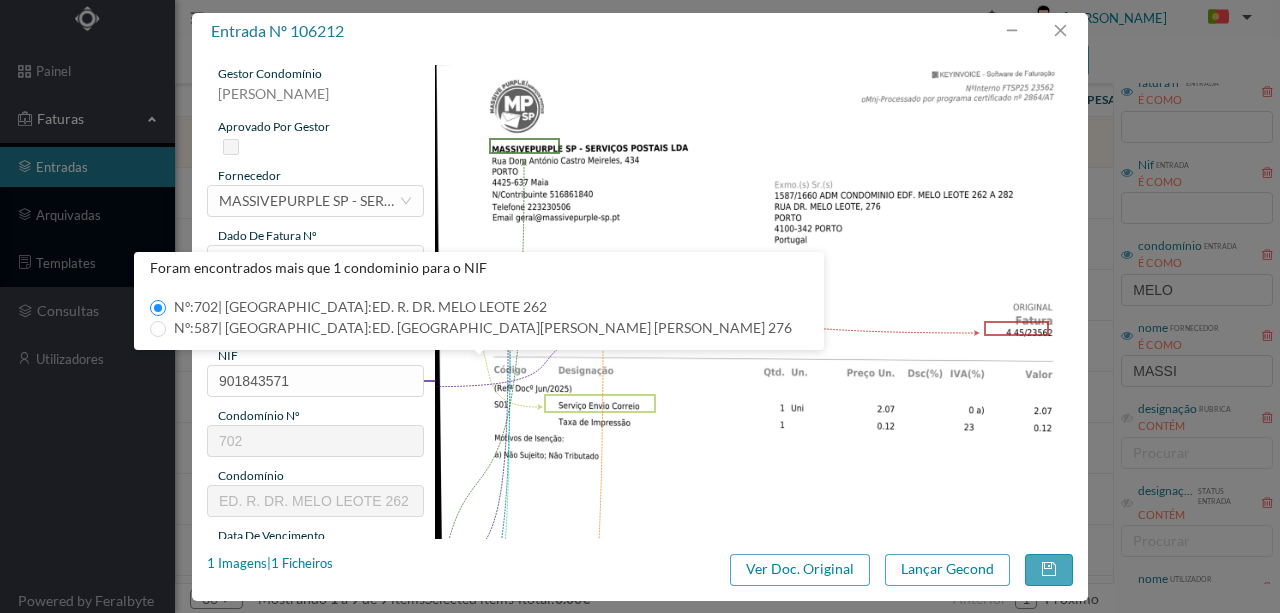 click at bounding box center (754, 516) 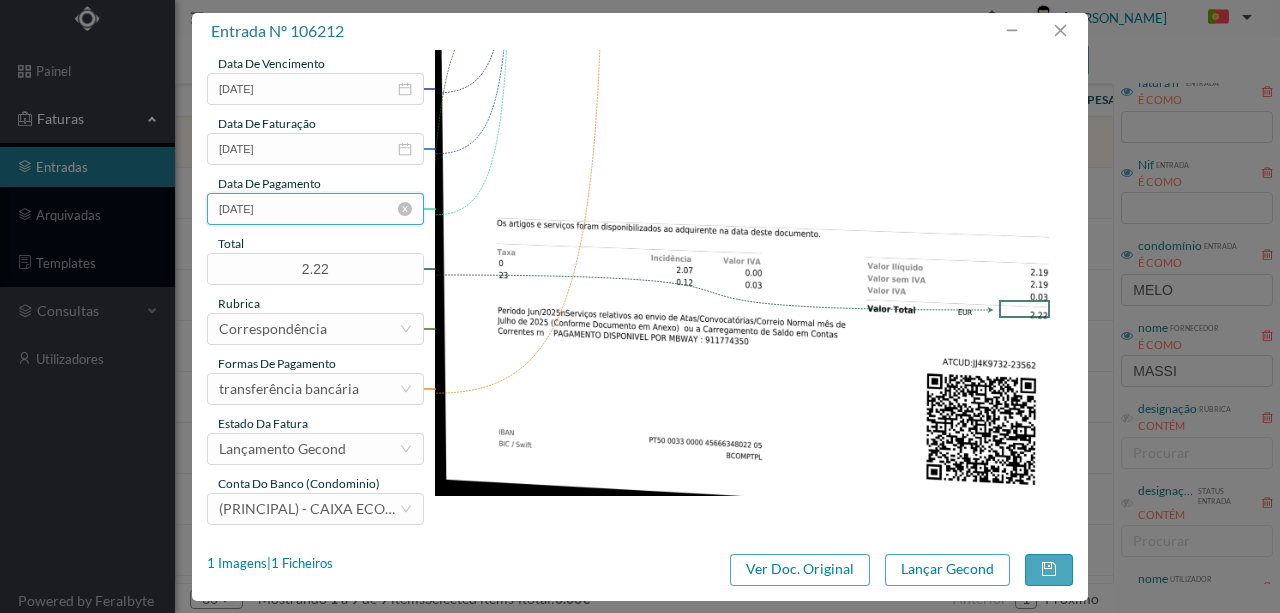 scroll, scrollTop: 473, scrollLeft: 0, axis: vertical 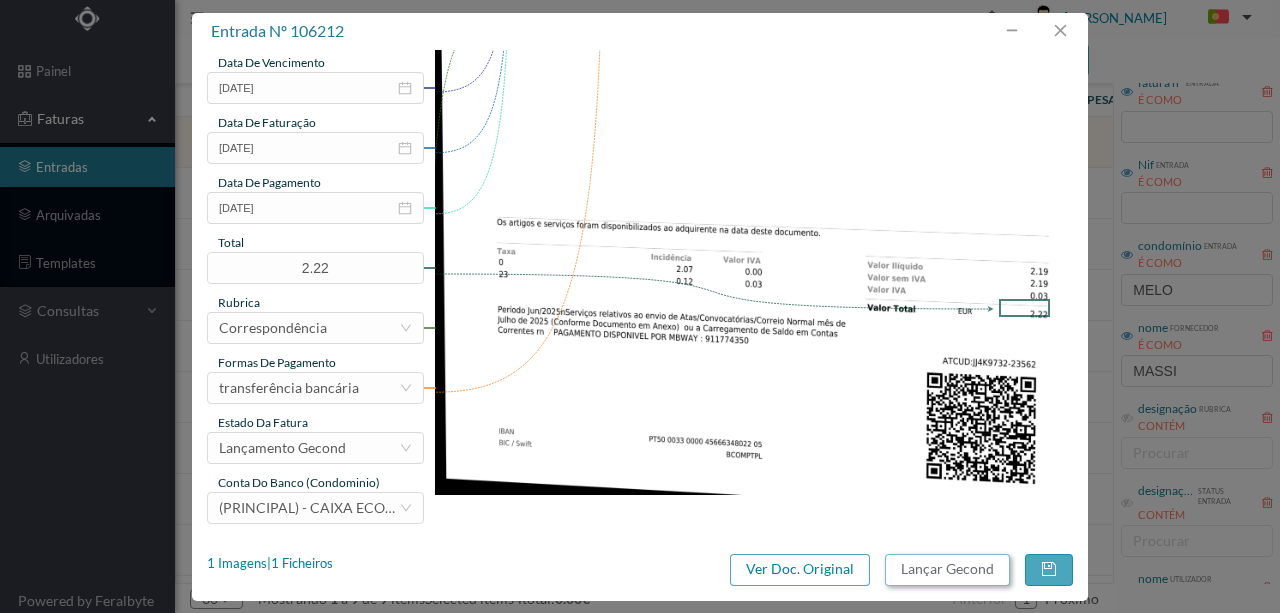 click on "Lançar Gecond" at bounding box center [947, 570] 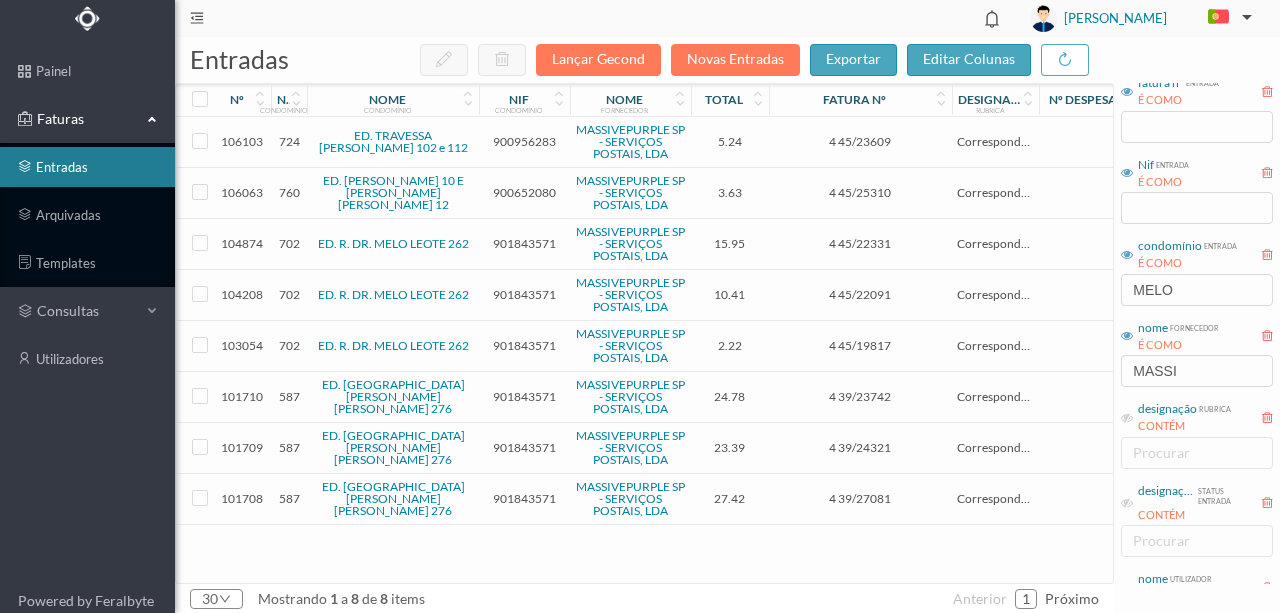 click on "901843571" at bounding box center [524, 243] 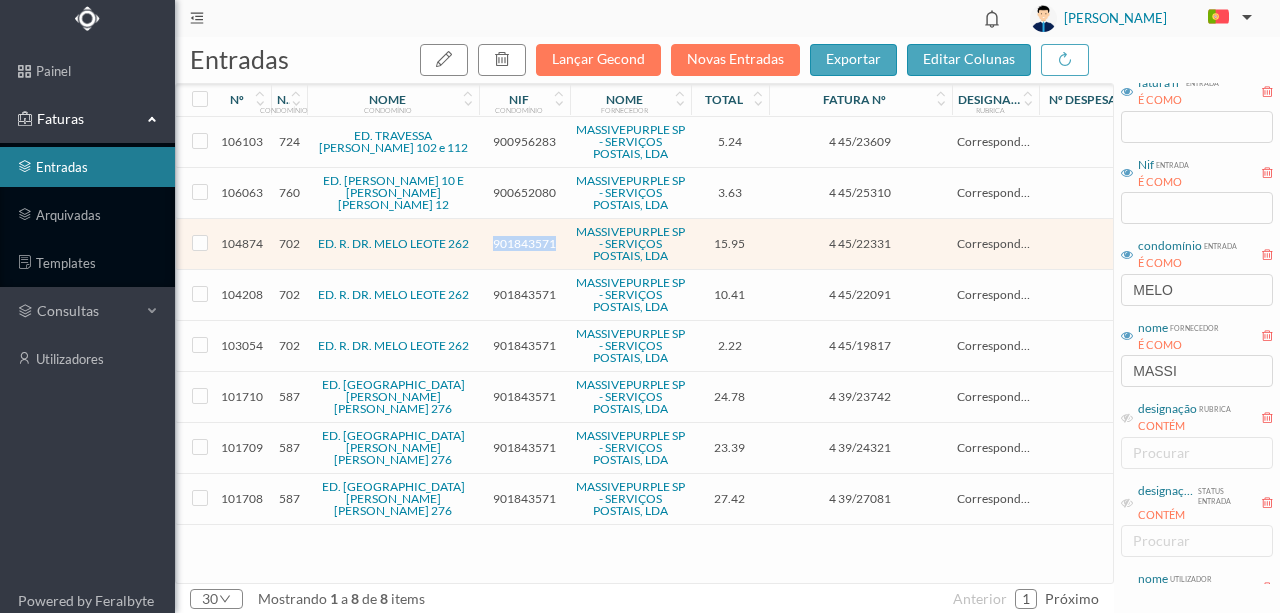 click on "901843571" at bounding box center (524, 243) 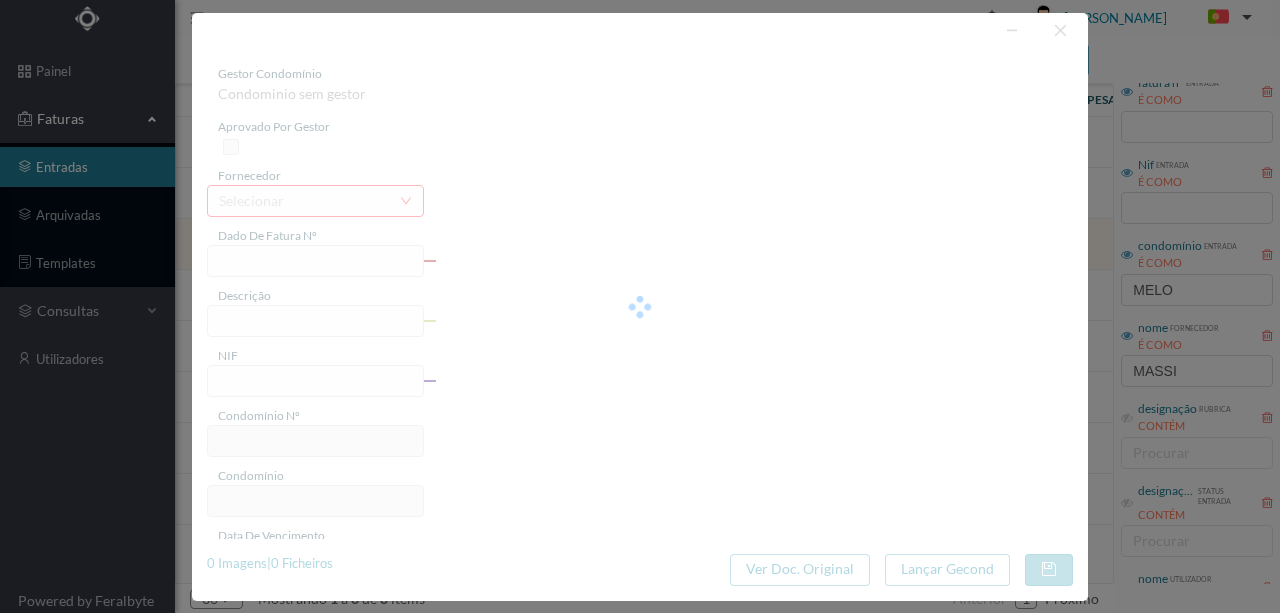 type on "4 45/22331" 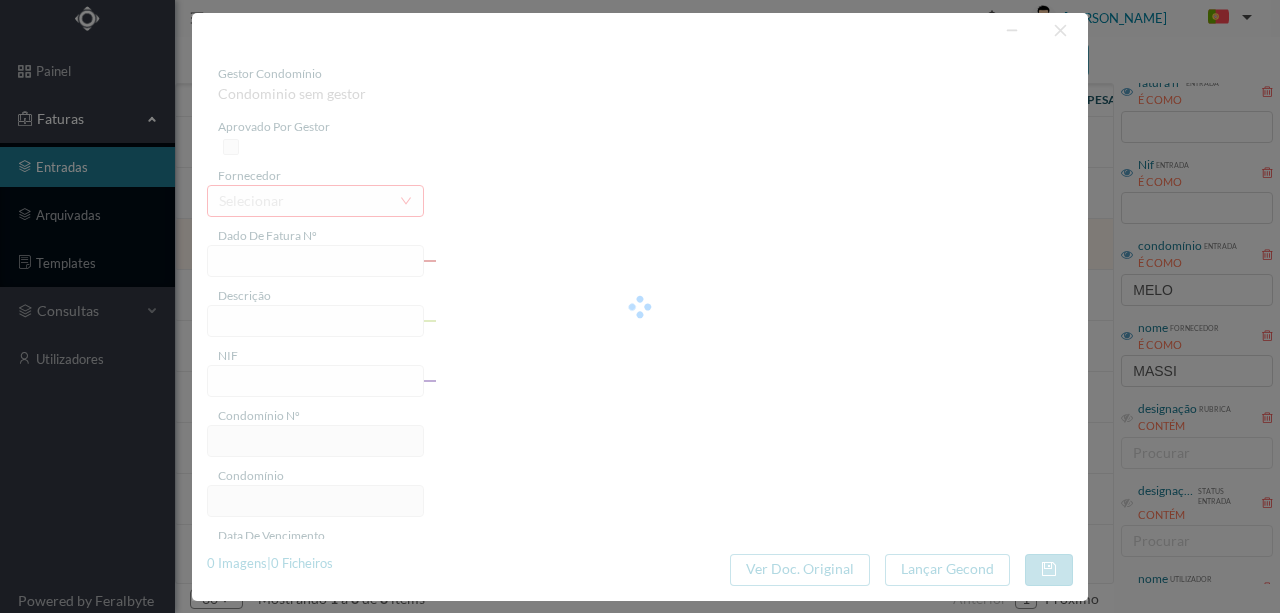 type on "Serviço [PERSON_NAME]" 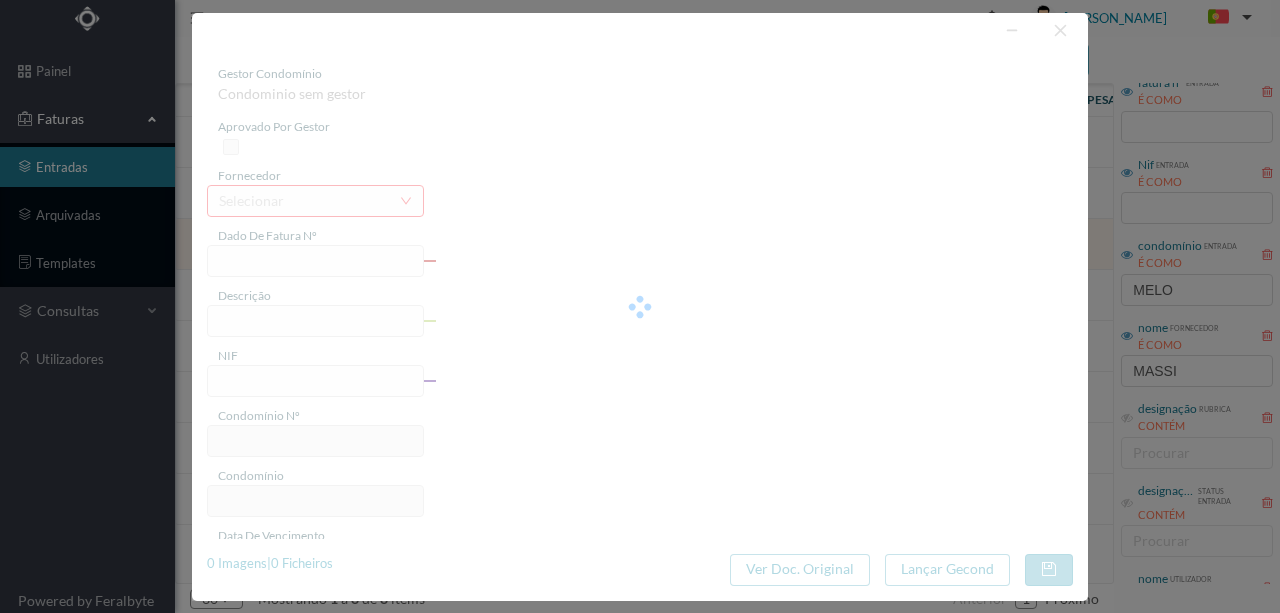 type on "[DATE]" 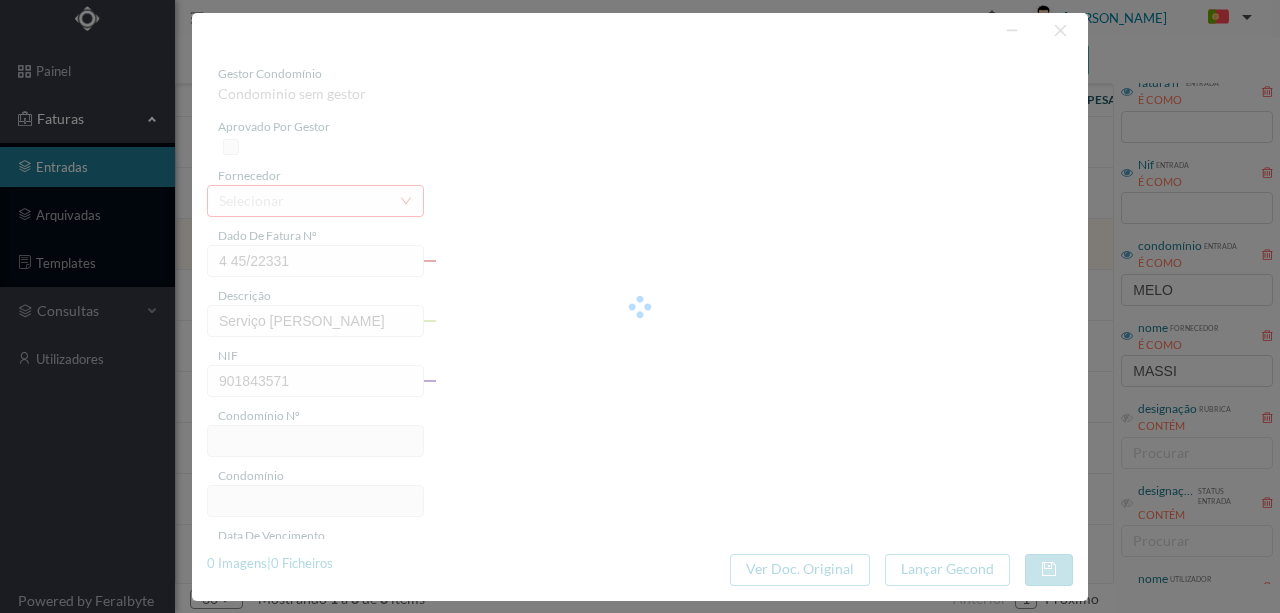 type on "702" 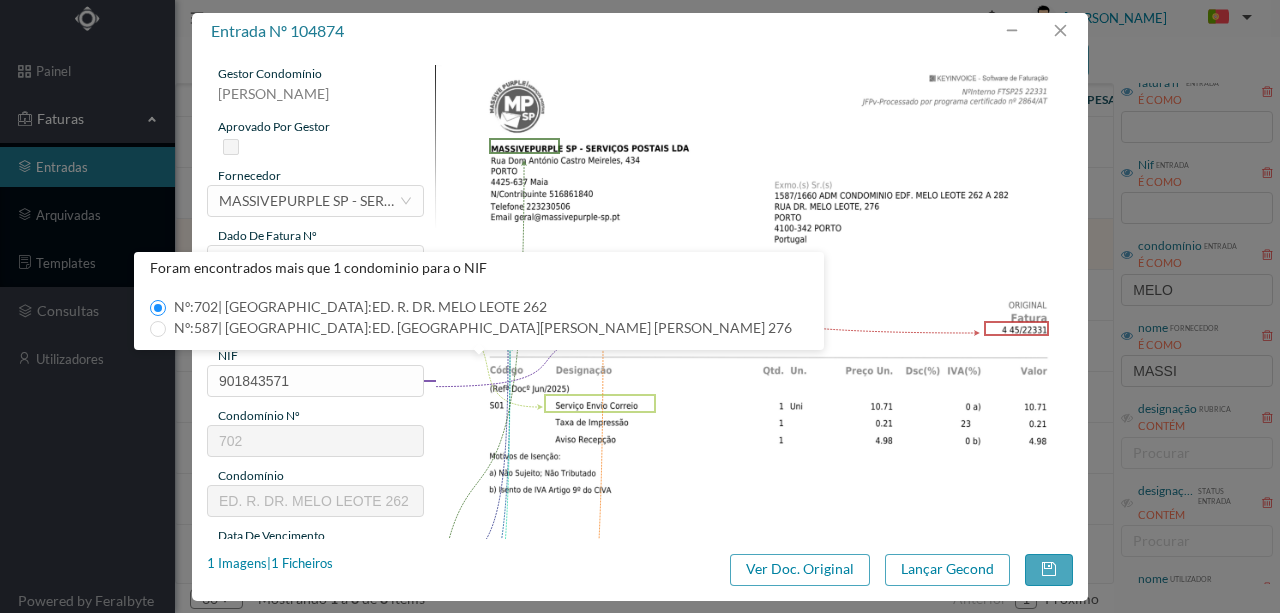 drag, startPoint x: 616, startPoint y: 382, endPoint x: 488, endPoint y: 363, distance: 129.40247 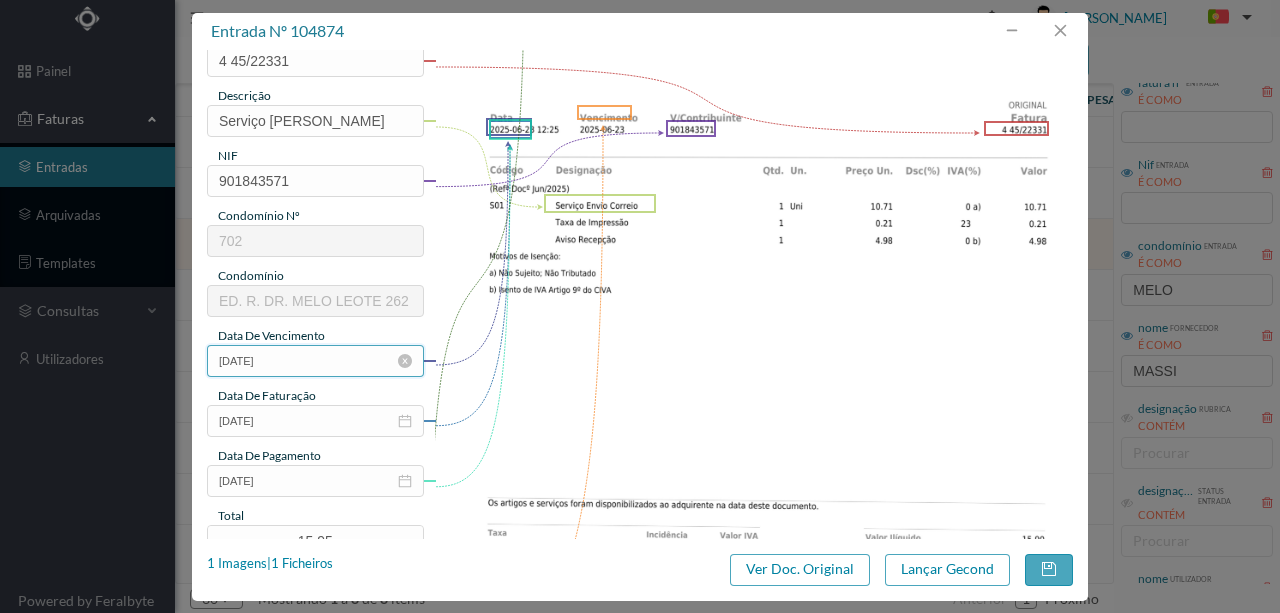 scroll, scrollTop: 333, scrollLeft: 0, axis: vertical 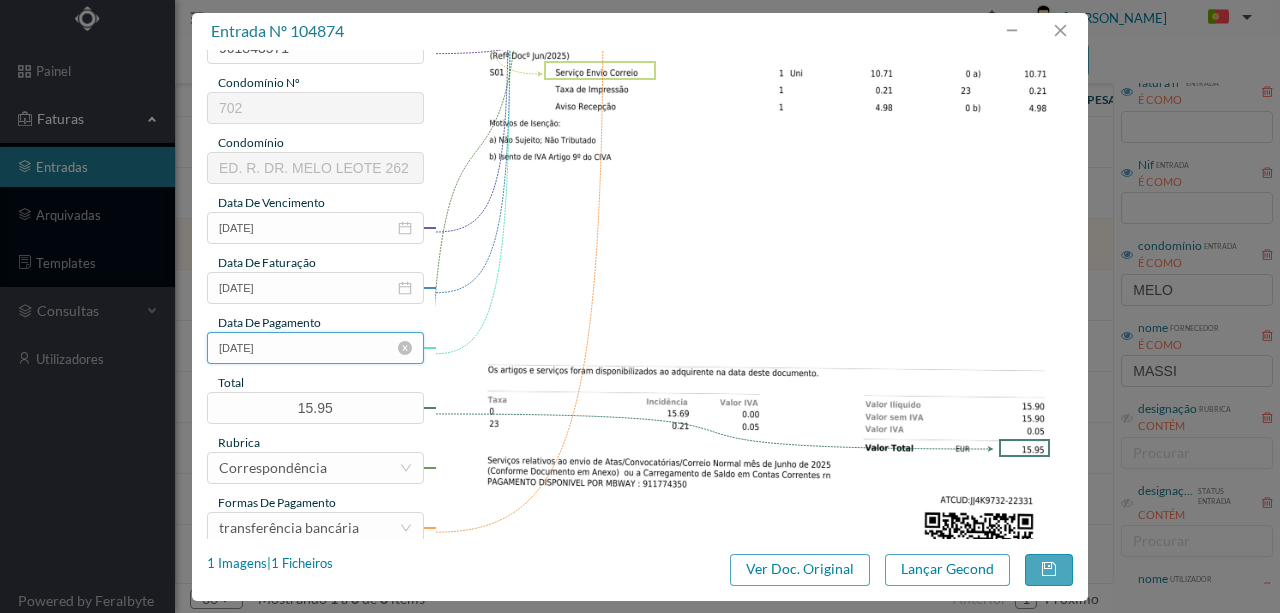 click on "[DATE]" at bounding box center (315, 348) 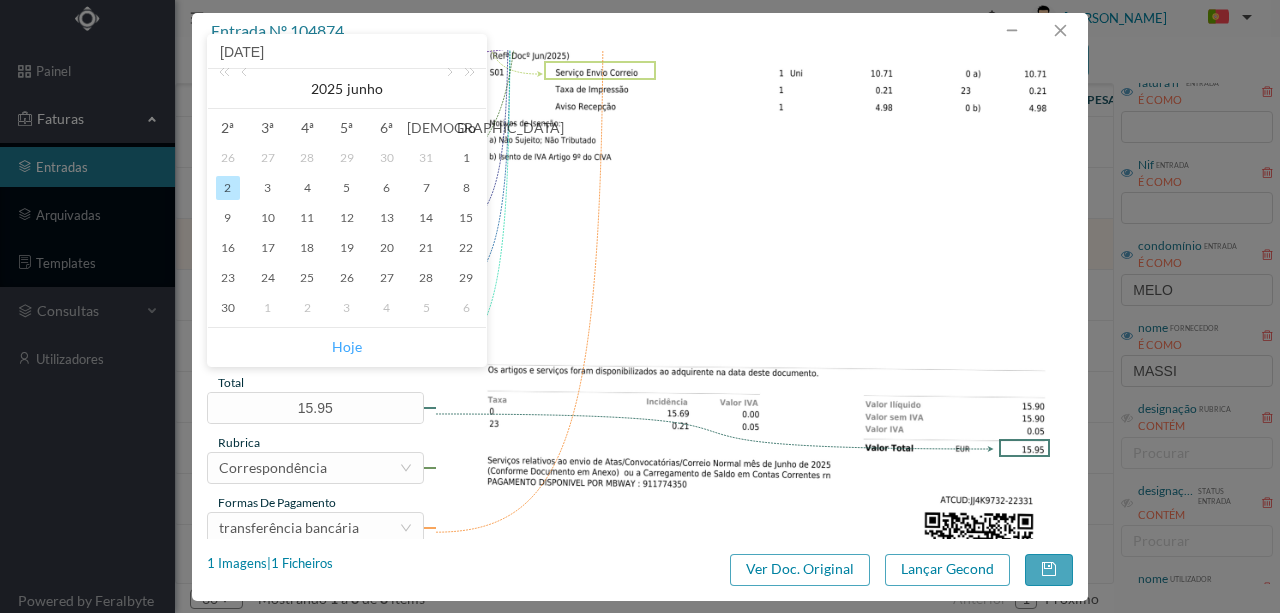 click on "Hoje" at bounding box center (347, 347) 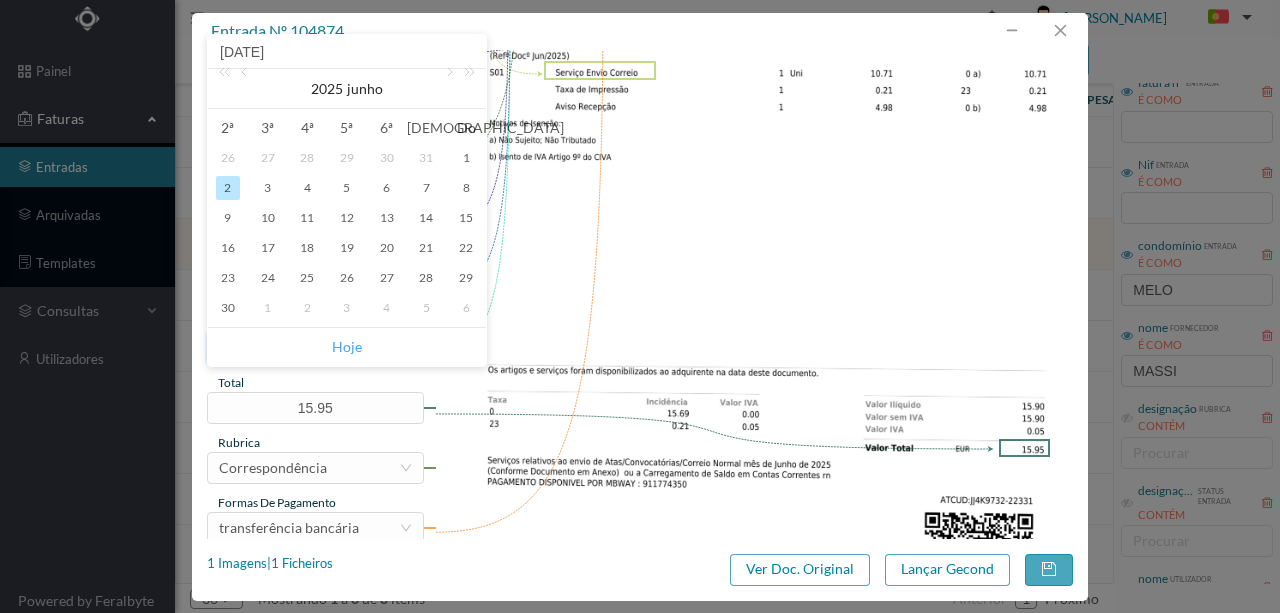 type on "[DATE]" 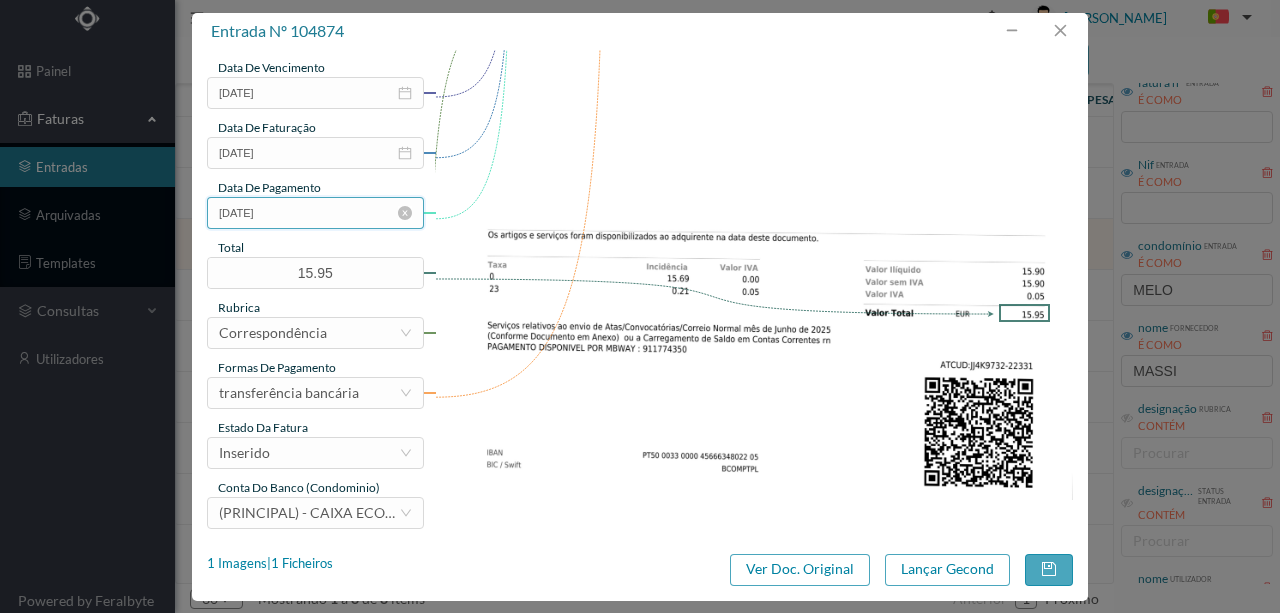 scroll, scrollTop: 473, scrollLeft: 0, axis: vertical 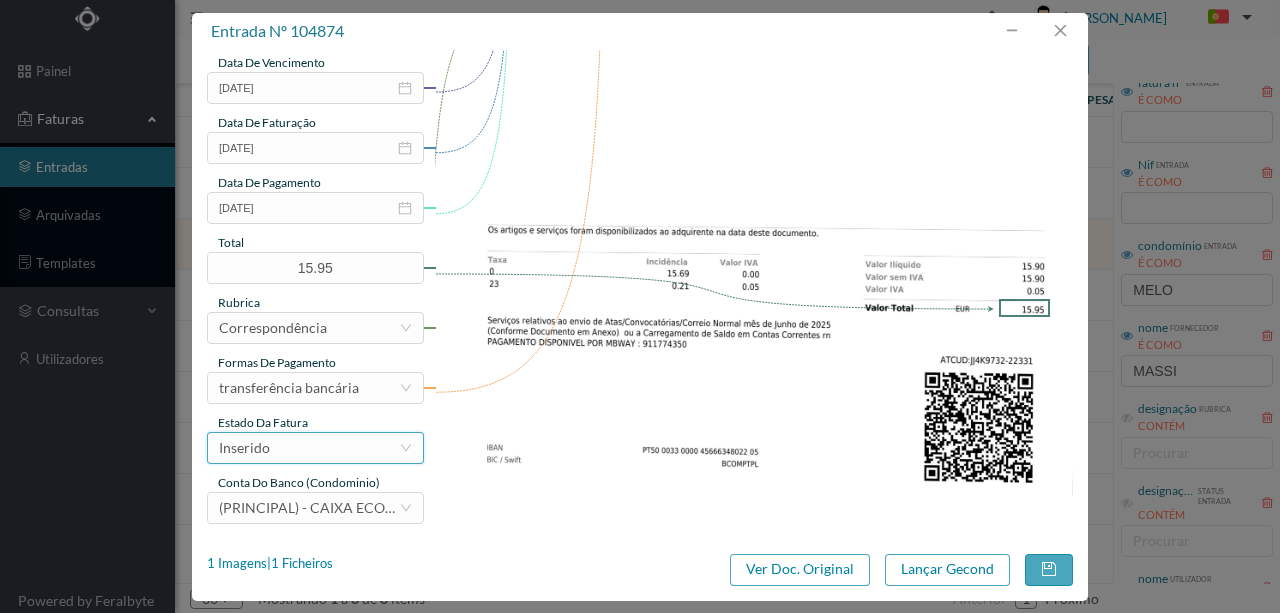 click on "Inserido" at bounding box center [309, 448] 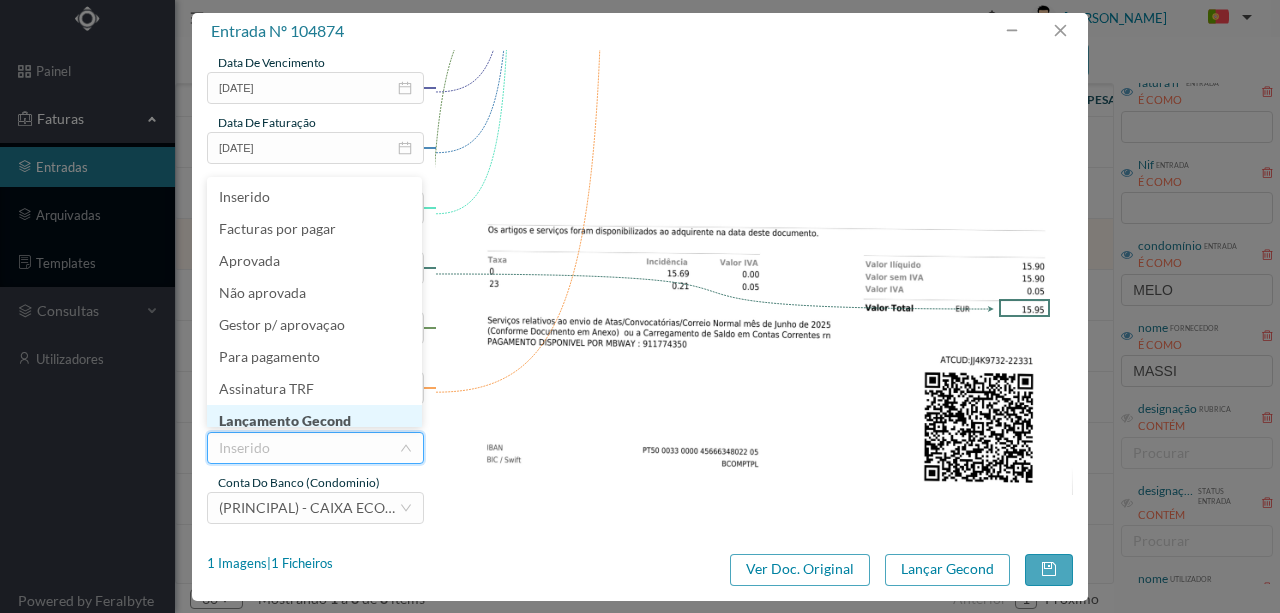 scroll, scrollTop: 10, scrollLeft: 0, axis: vertical 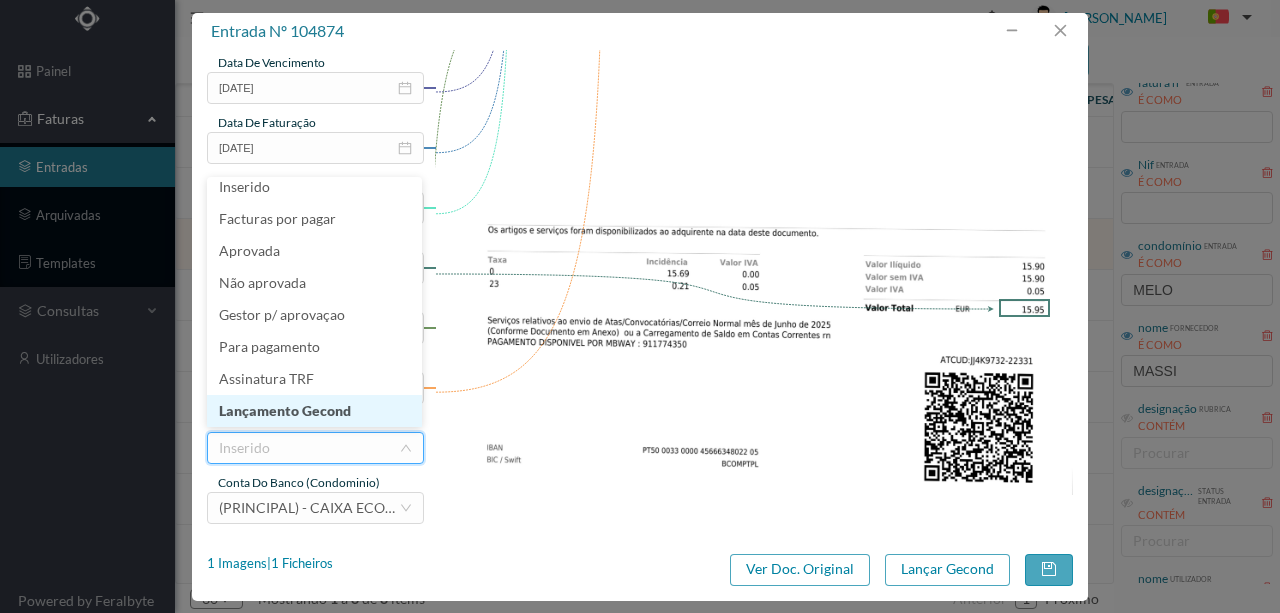 click on "Lançamento Gecond" at bounding box center [314, 411] 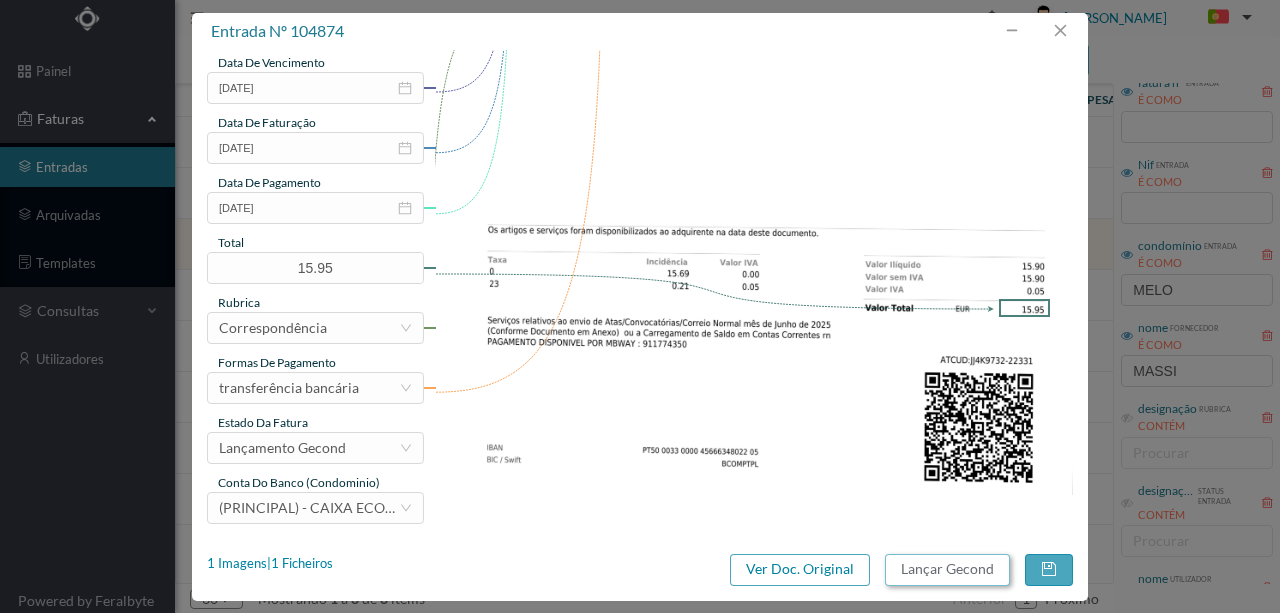 click on "Lançar Gecond" at bounding box center [947, 570] 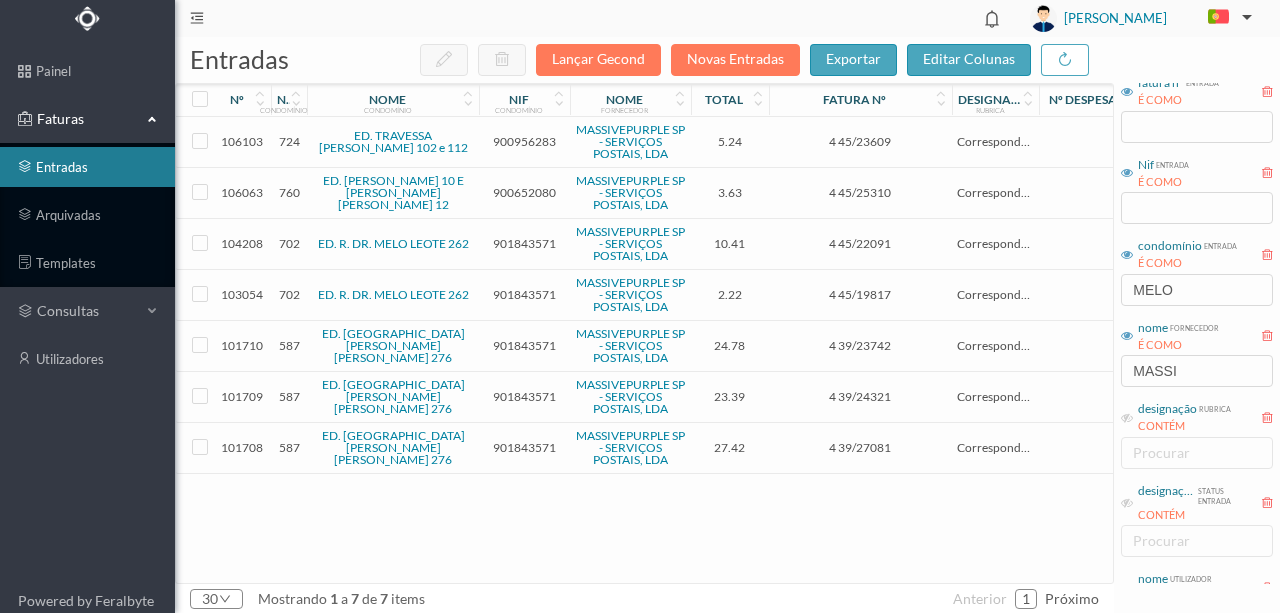 click on "901843571" at bounding box center [524, 294] 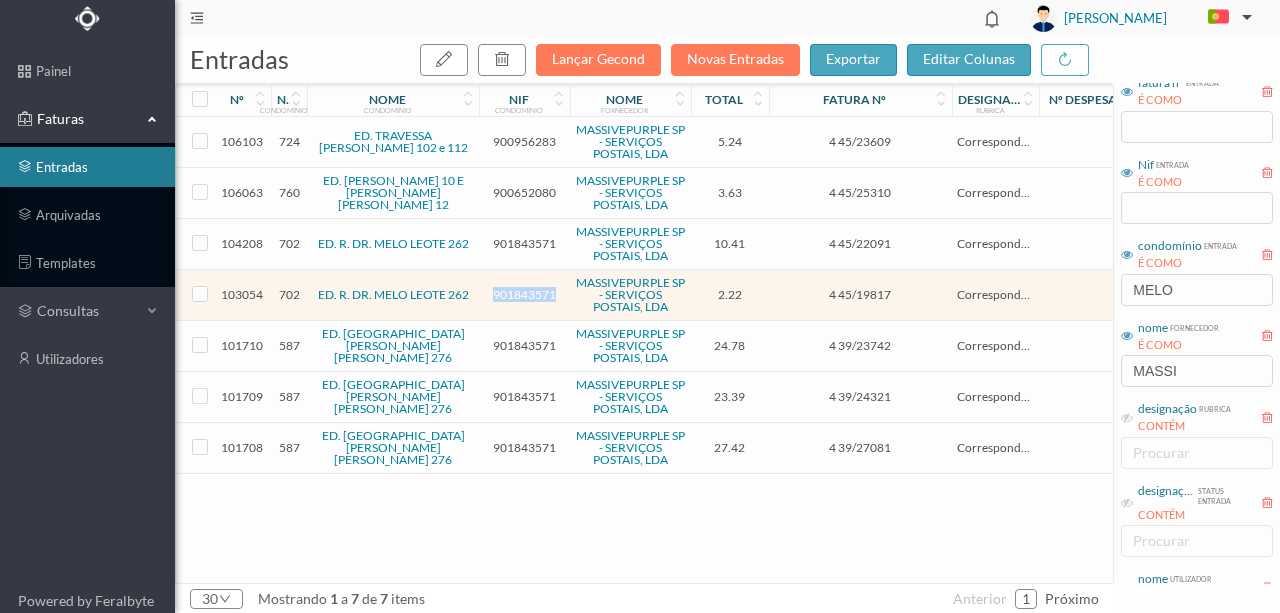 click on "901843571" at bounding box center [524, 294] 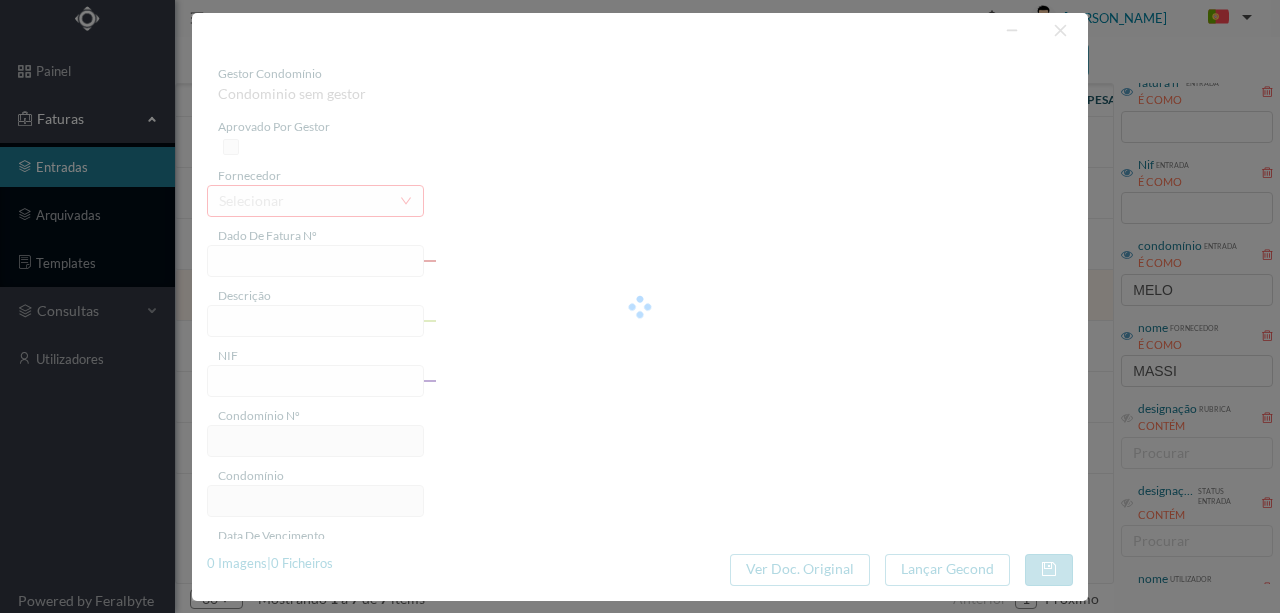 type on "4 45/19817" 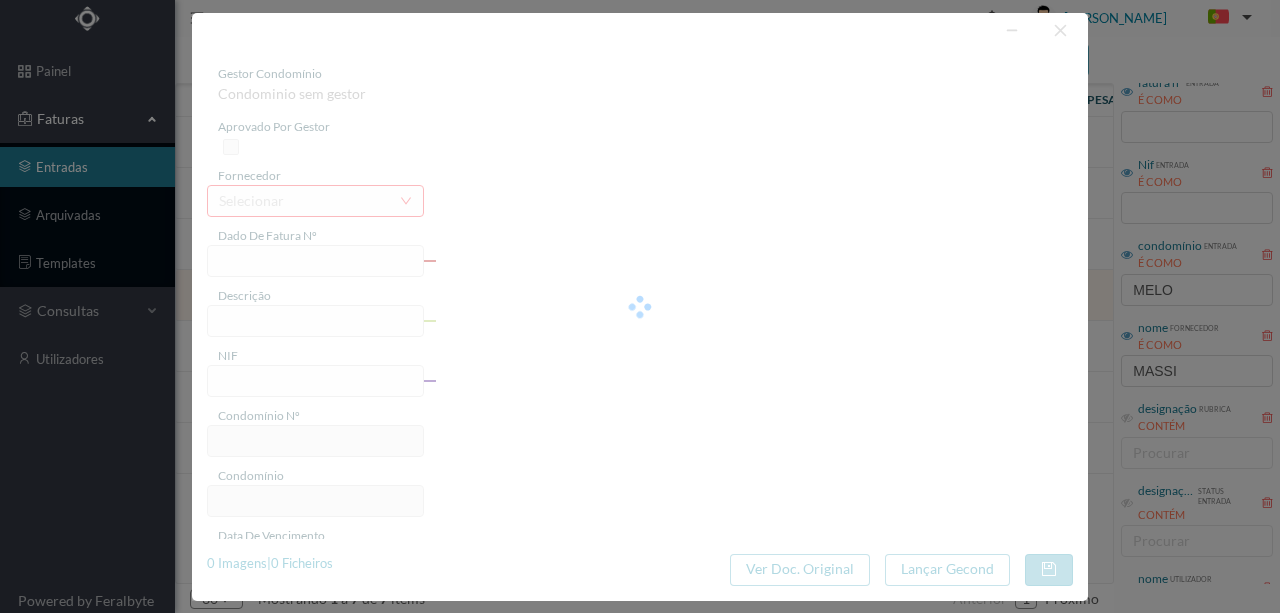 type on "Serviço [PERSON_NAME]" 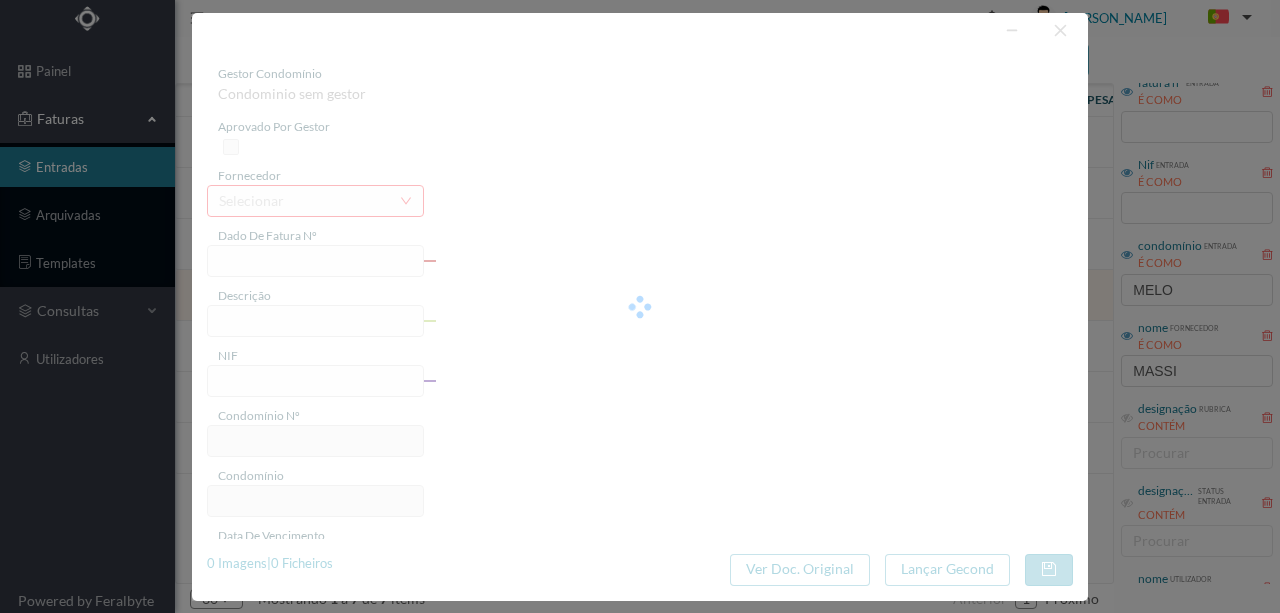 type on "[DATE]" 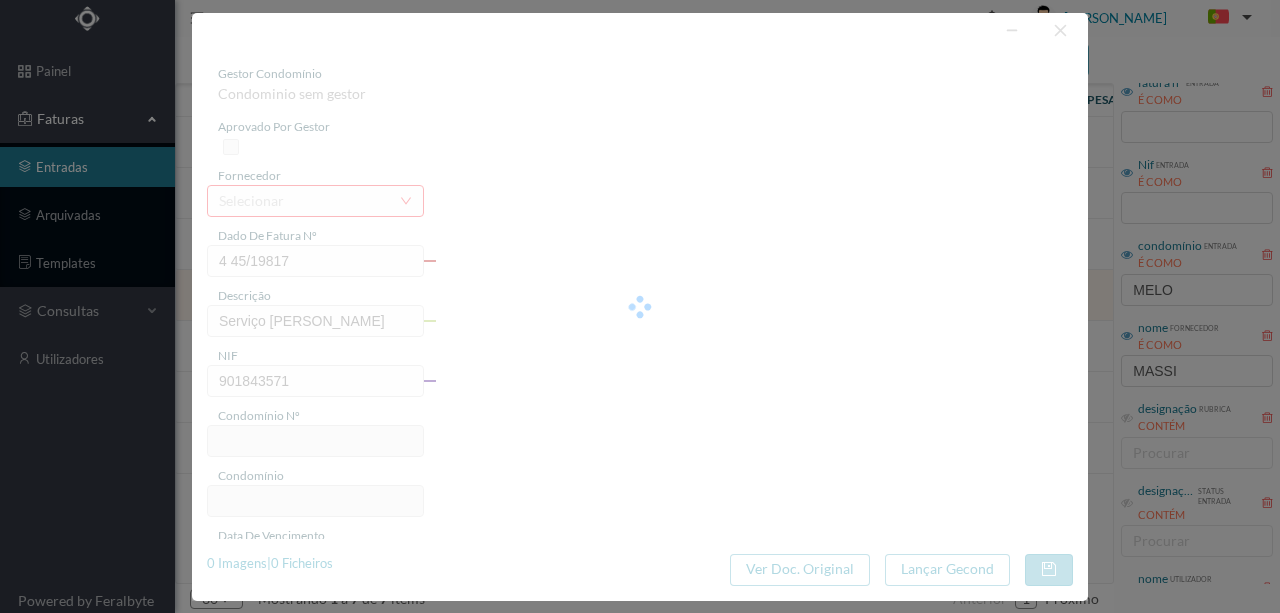 type on "2.22" 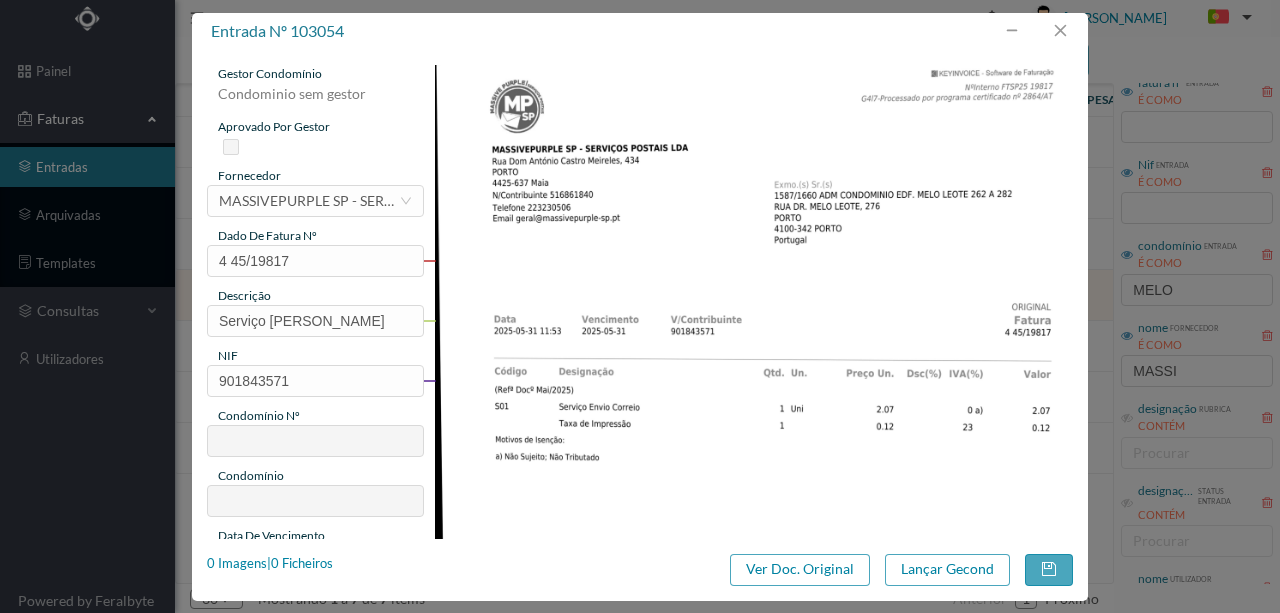 type on "702" 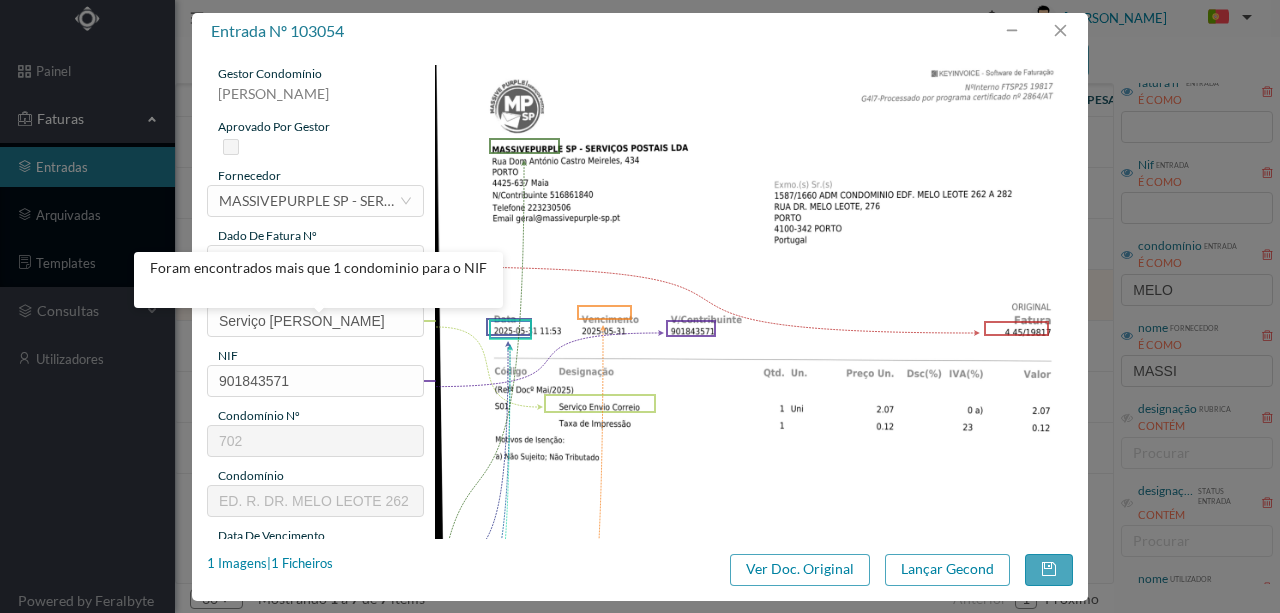 click at bounding box center [754, 516] 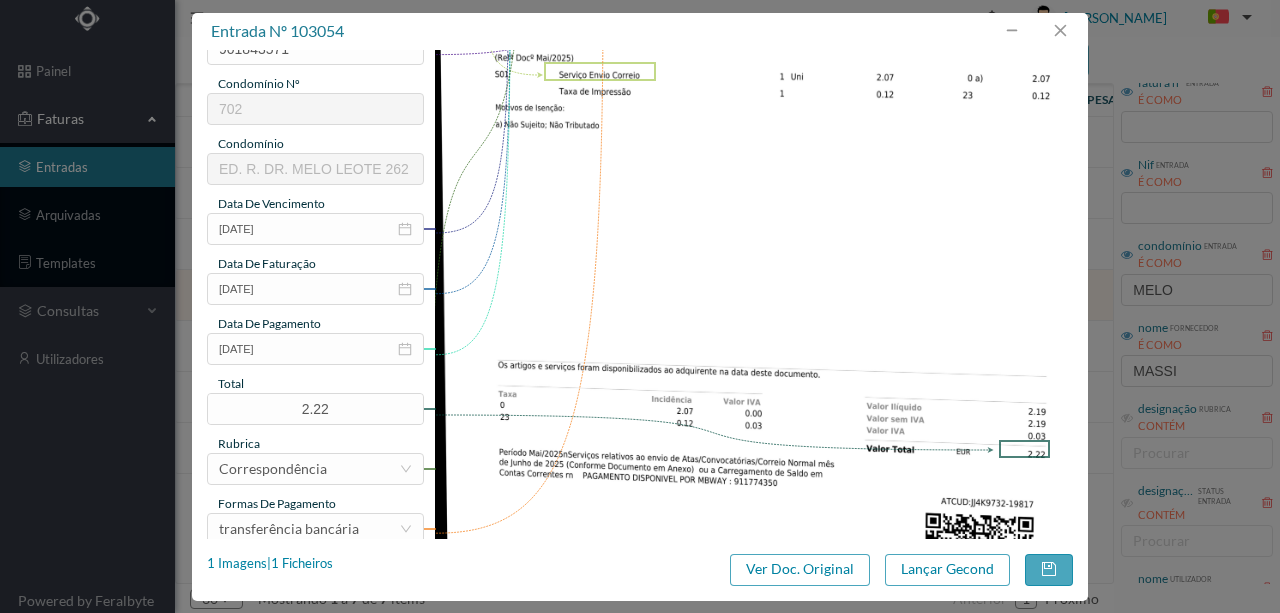 scroll, scrollTop: 333, scrollLeft: 0, axis: vertical 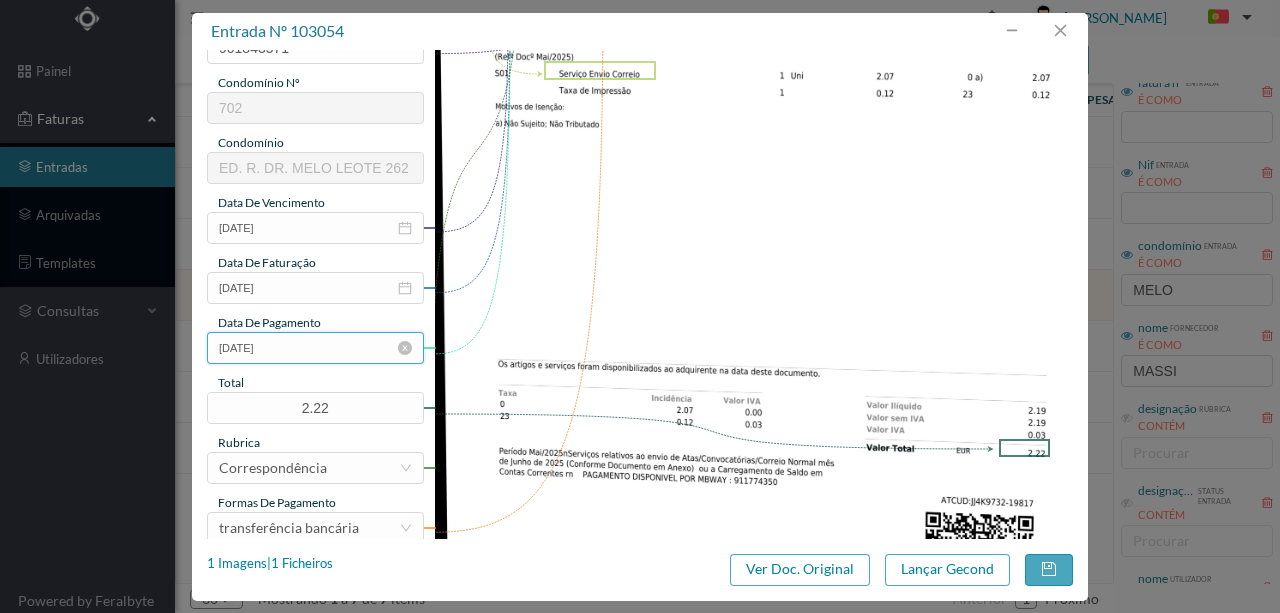 click on "[DATE]" at bounding box center [315, 348] 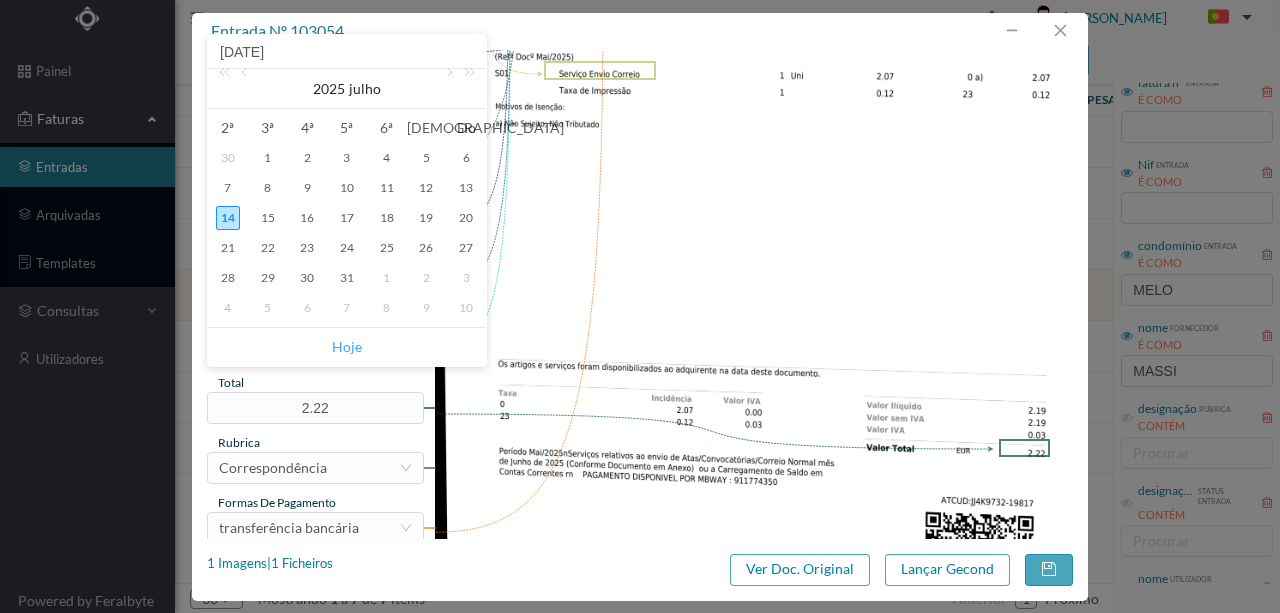 click on "Hoje" at bounding box center (347, 347) 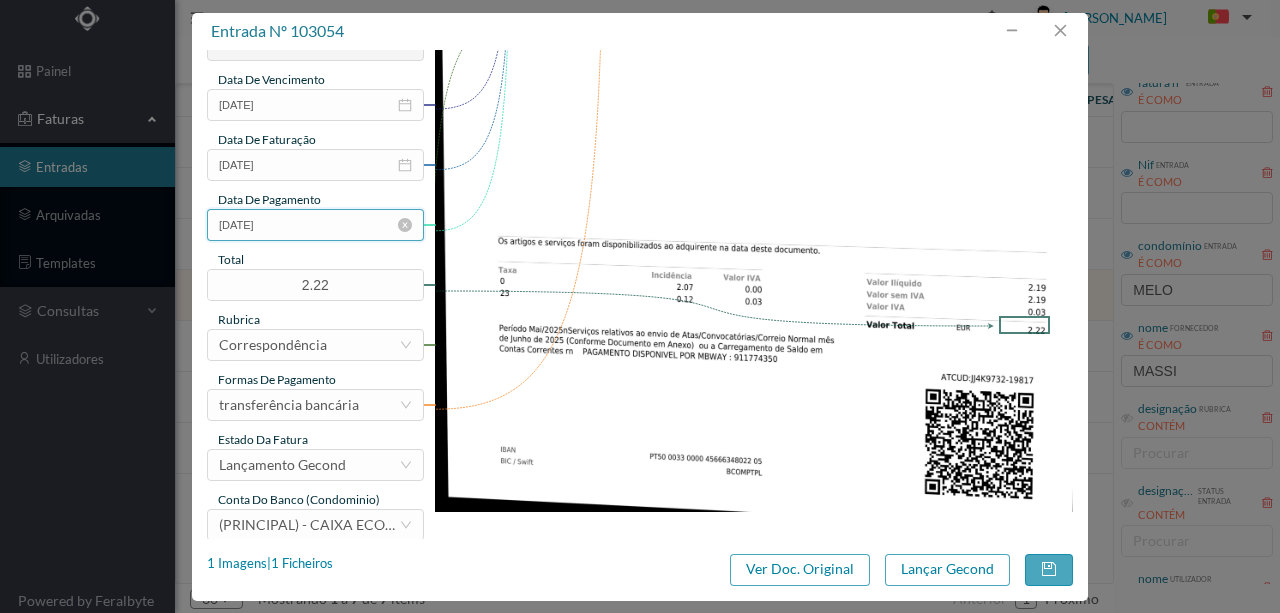 scroll, scrollTop: 473, scrollLeft: 0, axis: vertical 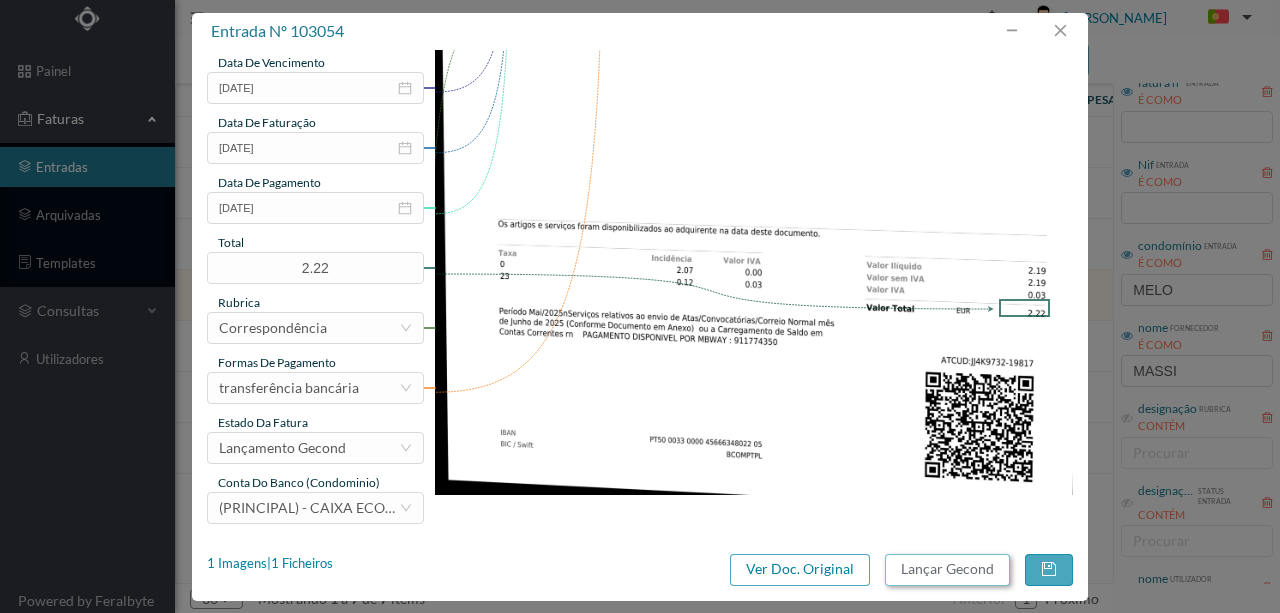 click on "Lançar Gecond" at bounding box center (947, 570) 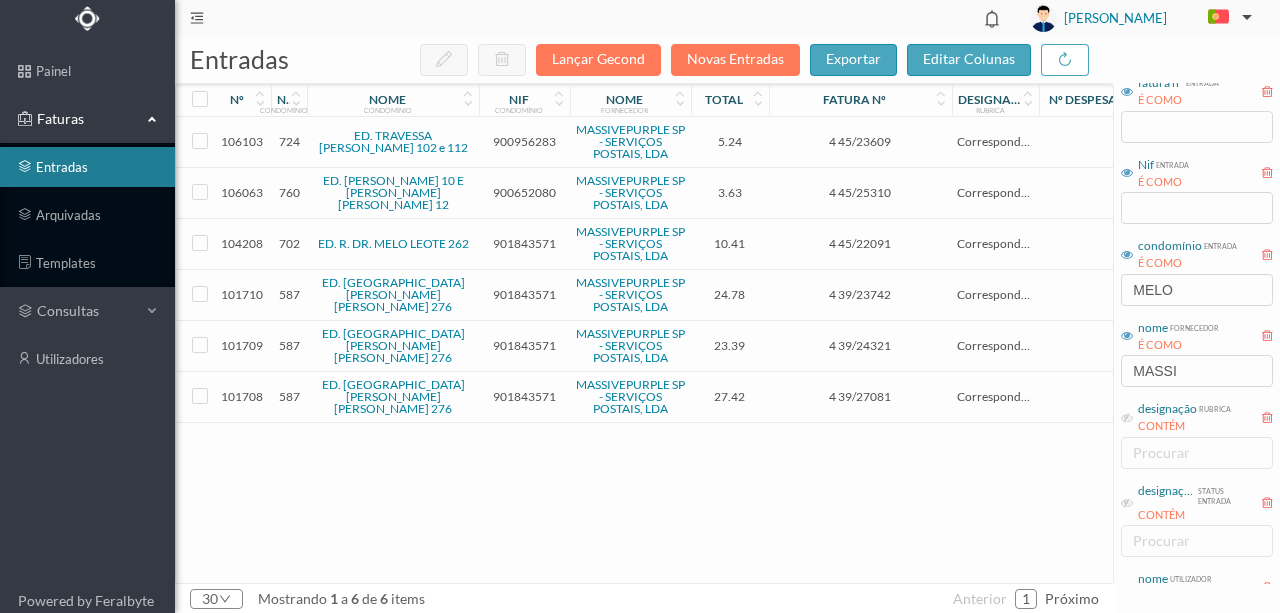 click on "901843571" at bounding box center (524, 243) 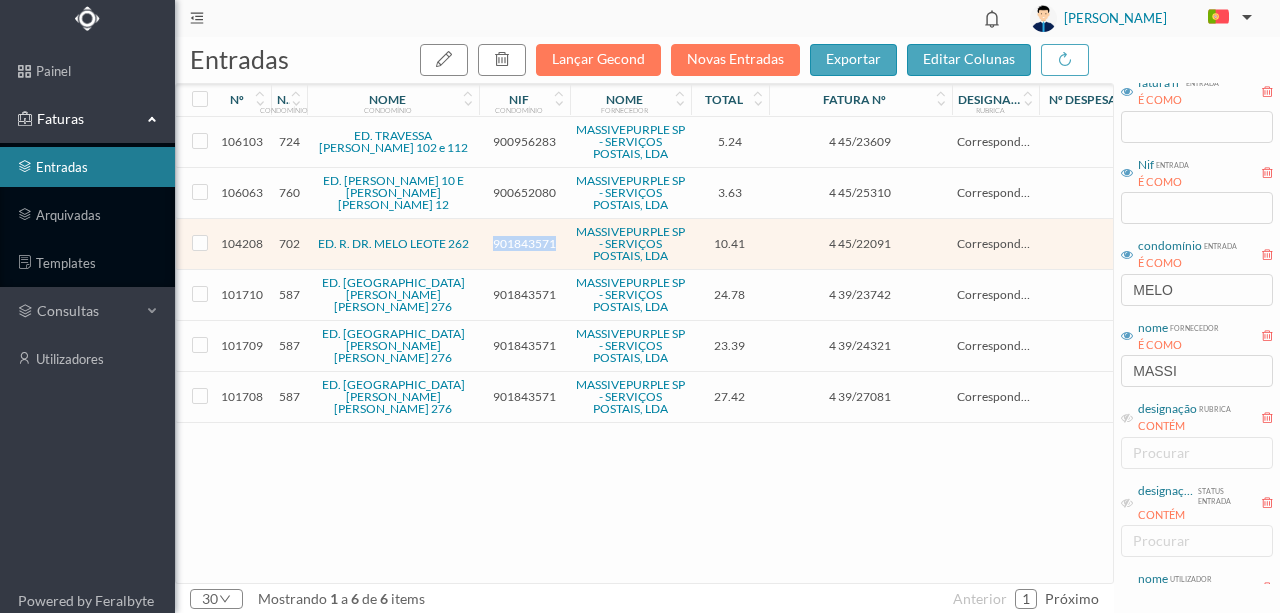 click on "901843571" at bounding box center (524, 243) 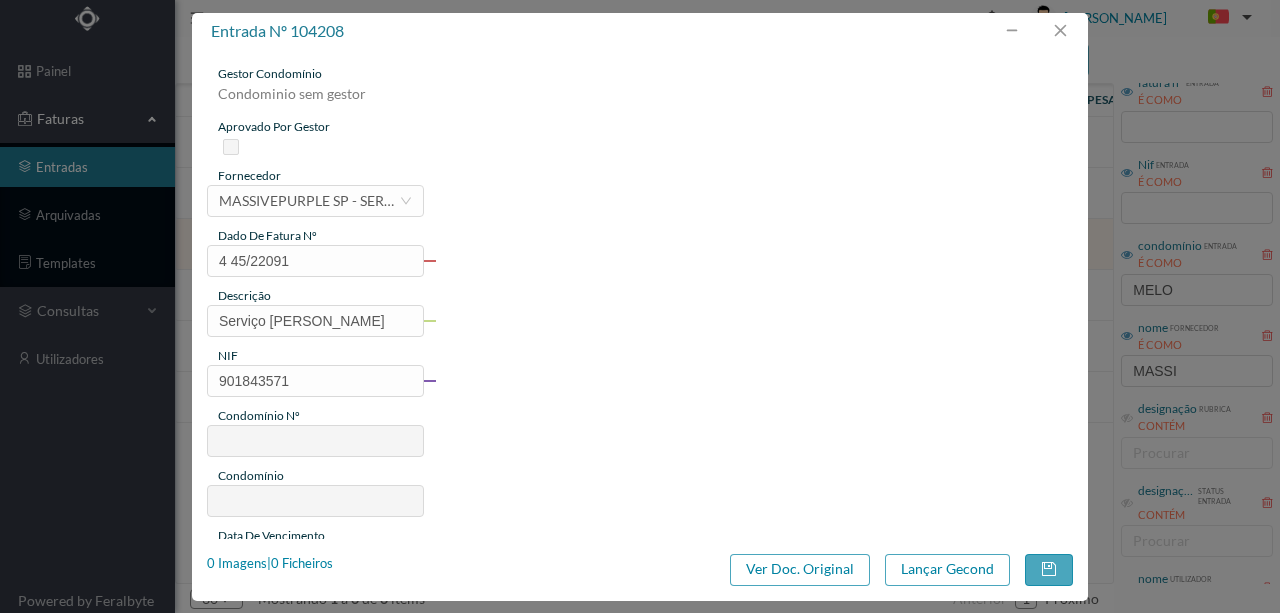 type on "4 45/22091" 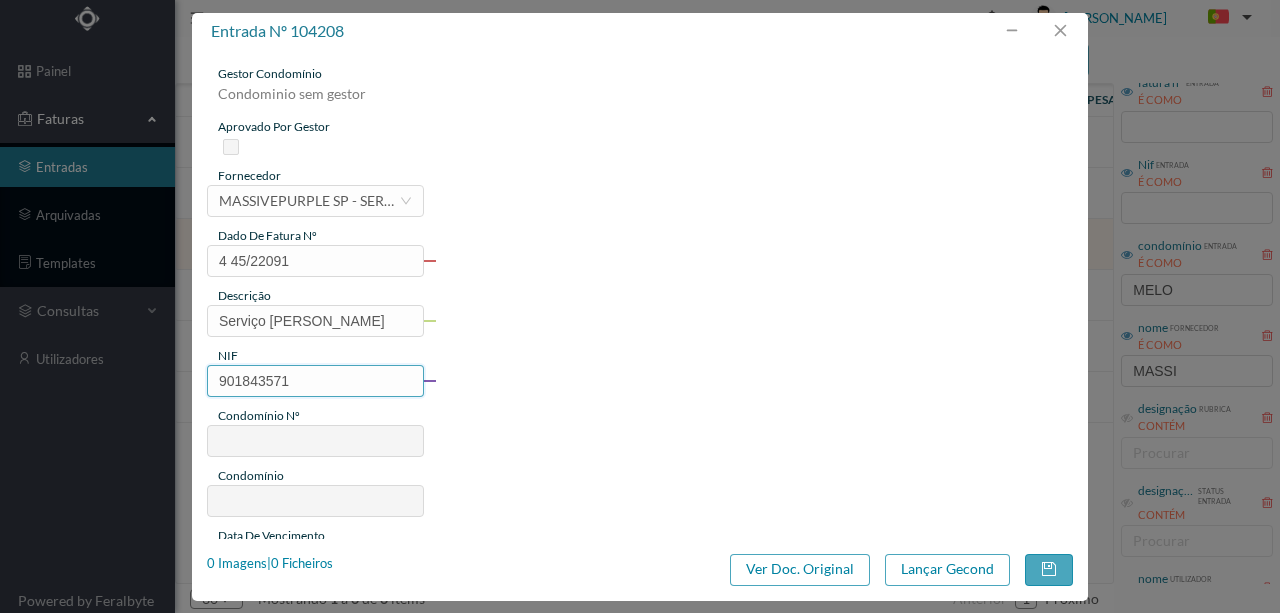 type on "702" 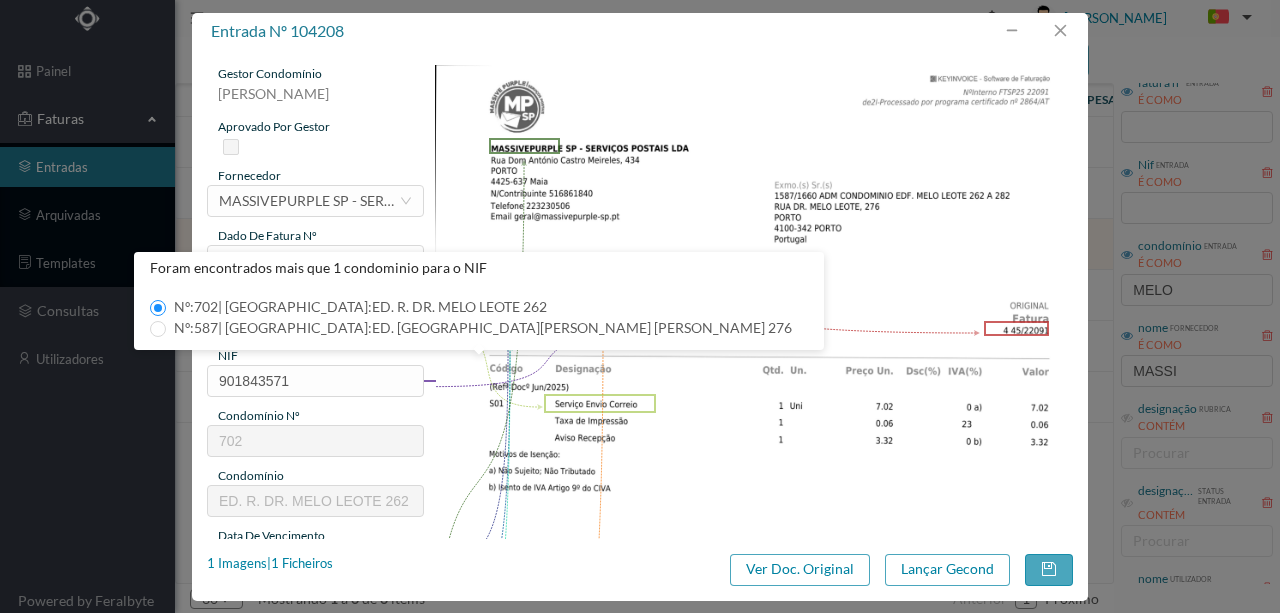 click at bounding box center (754, 516) 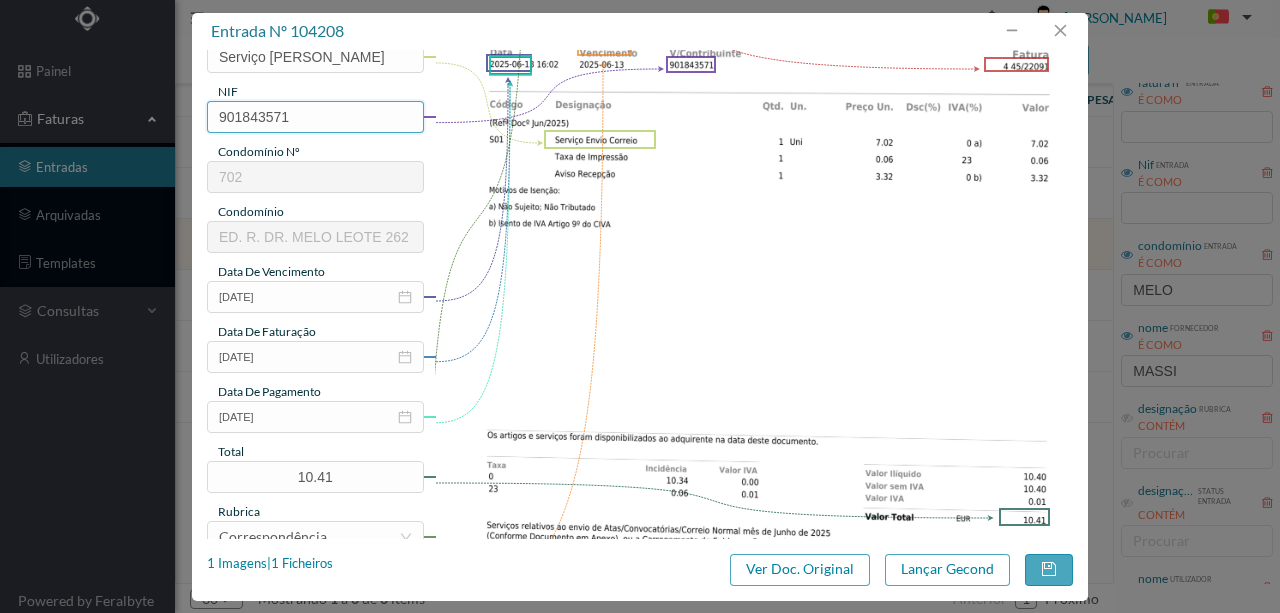 scroll, scrollTop: 266, scrollLeft: 0, axis: vertical 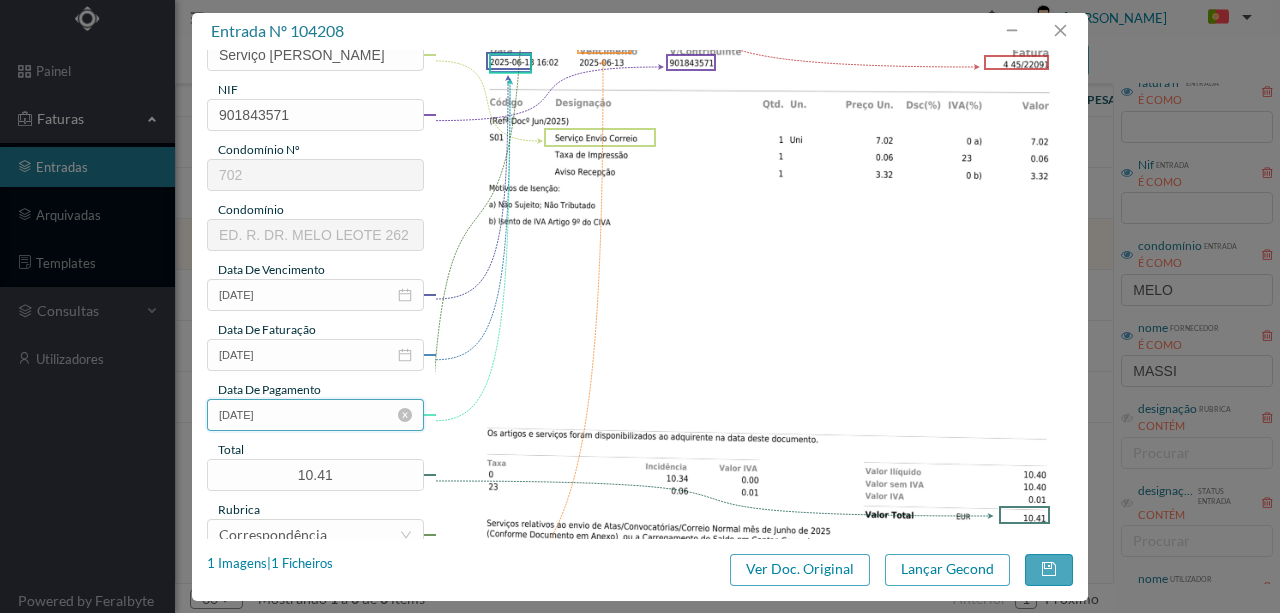 click on "[DATE]" at bounding box center [315, 415] 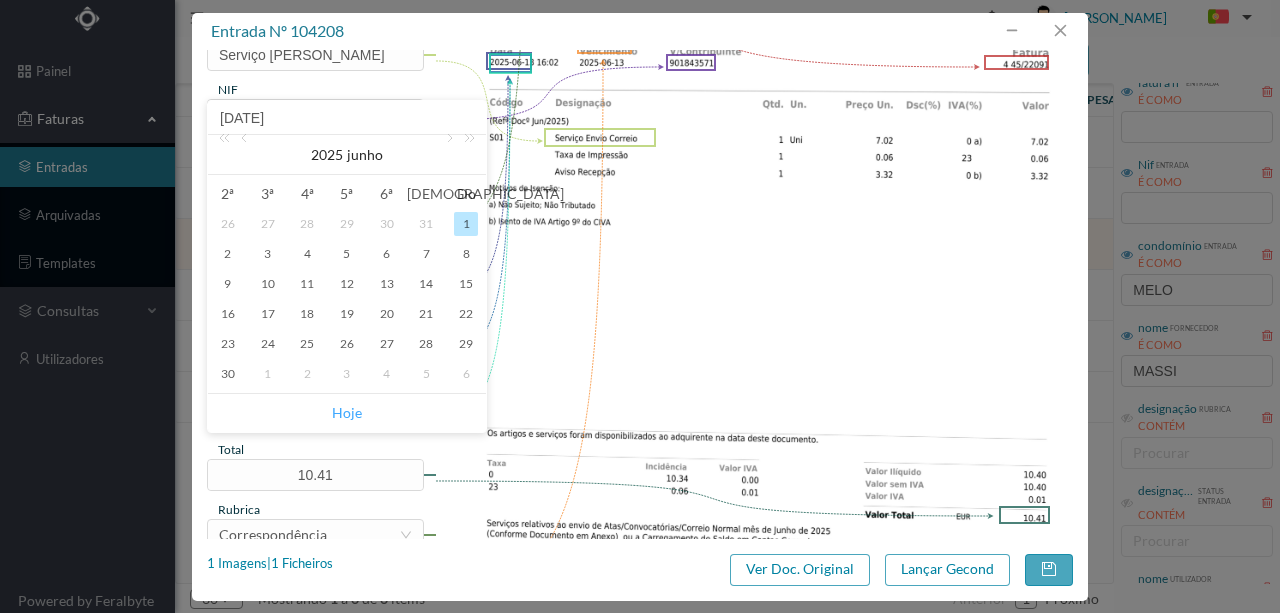 click on "Hoje" at bounding box center (347, 413) 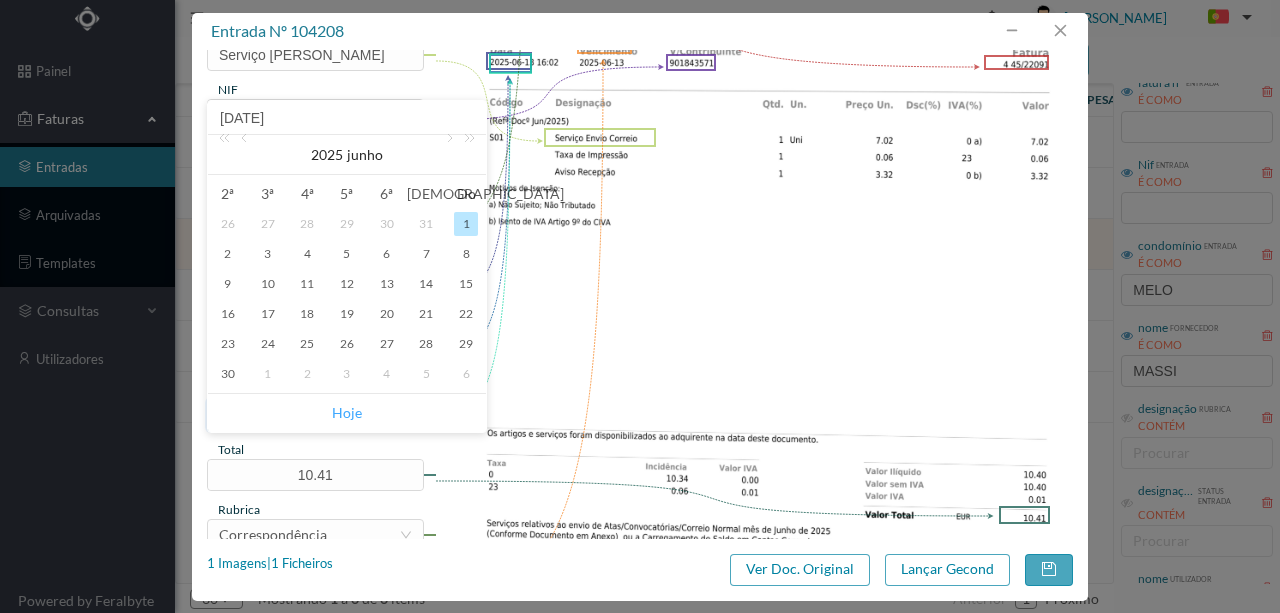 type on "[DATE]" 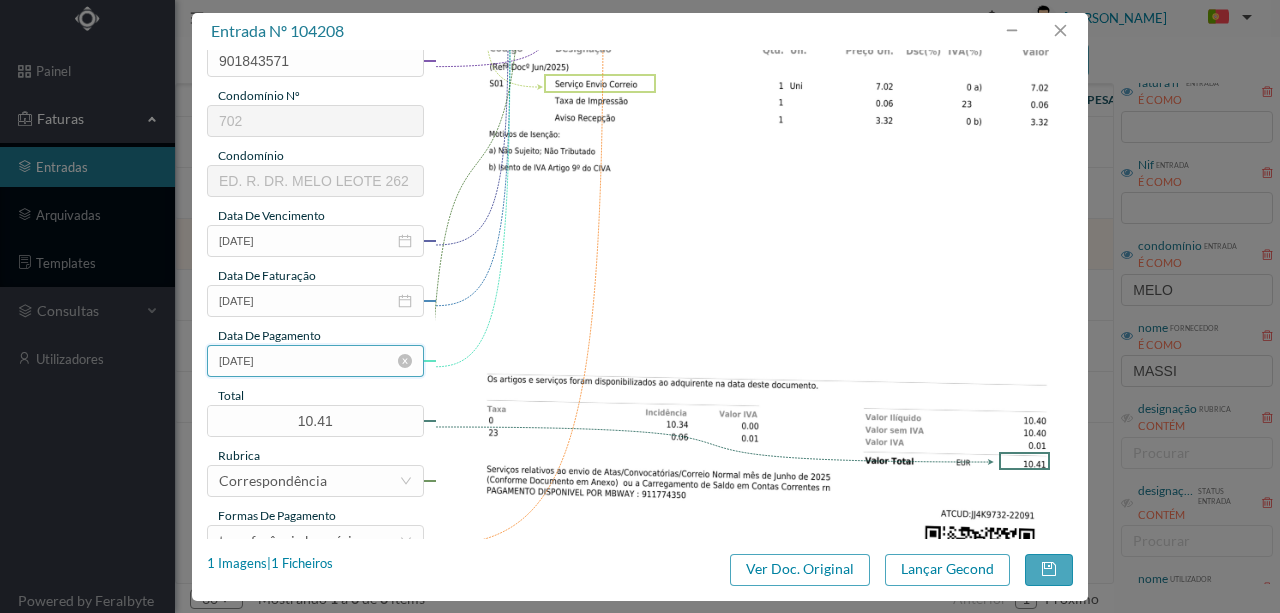scroll, scrollTop: 473, scrollLeft: 0, axis: vertical 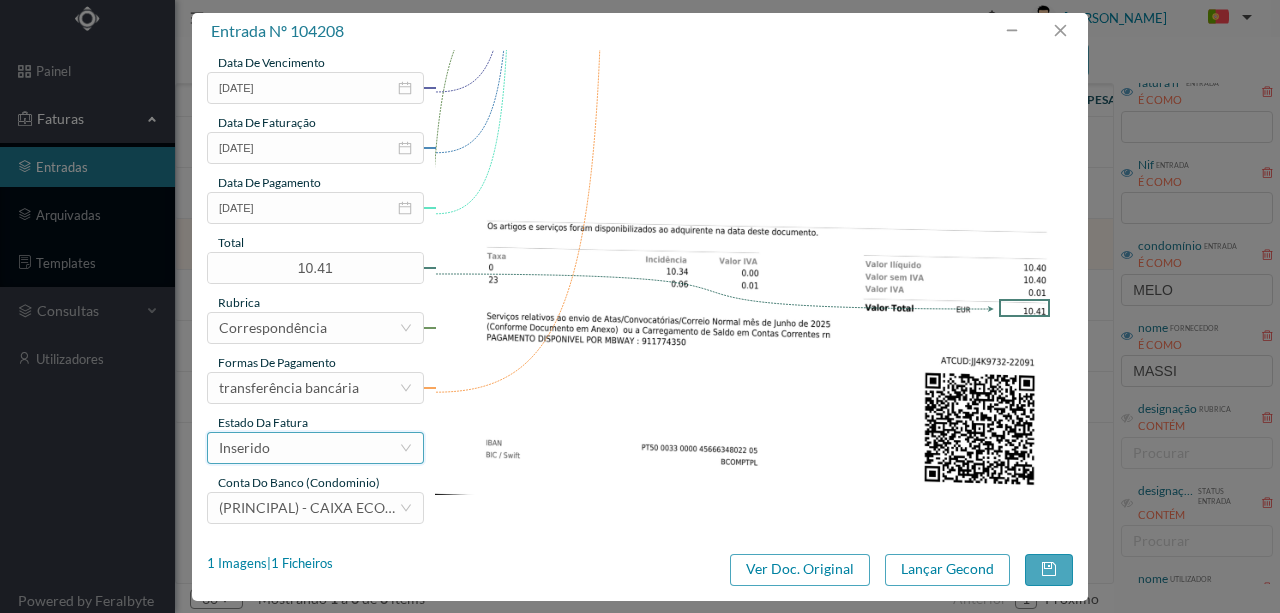 click on "Inserido" at bounding box center (309, 448) 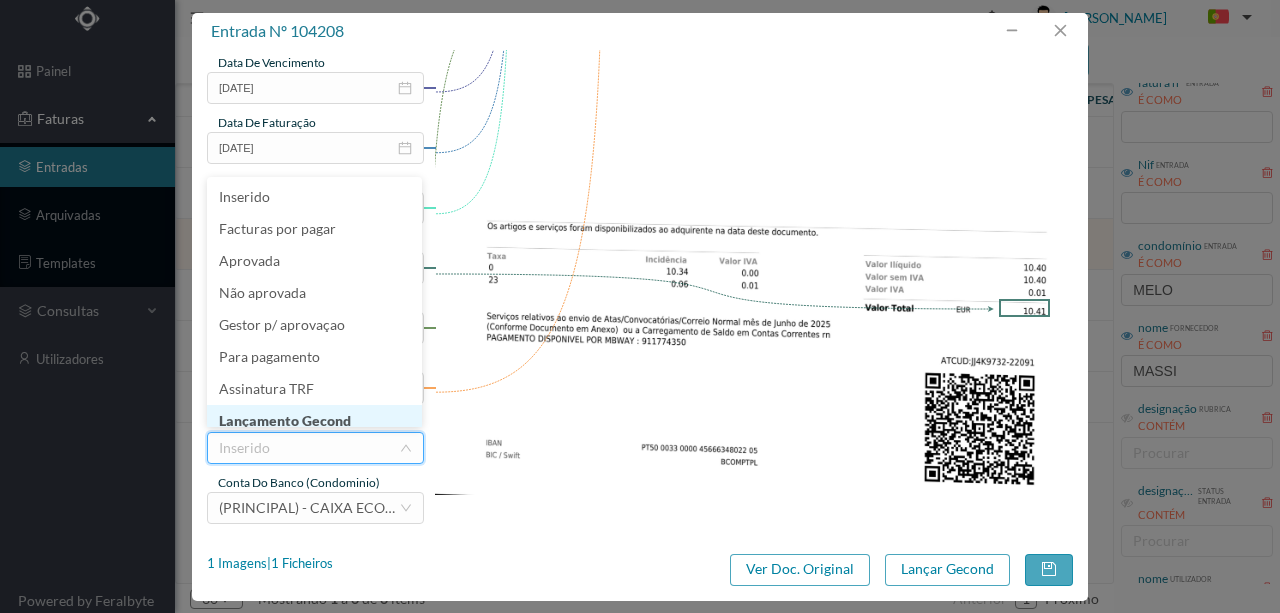 scroll, scrollTop: 10, scrollLeft: 0, axis: vertical 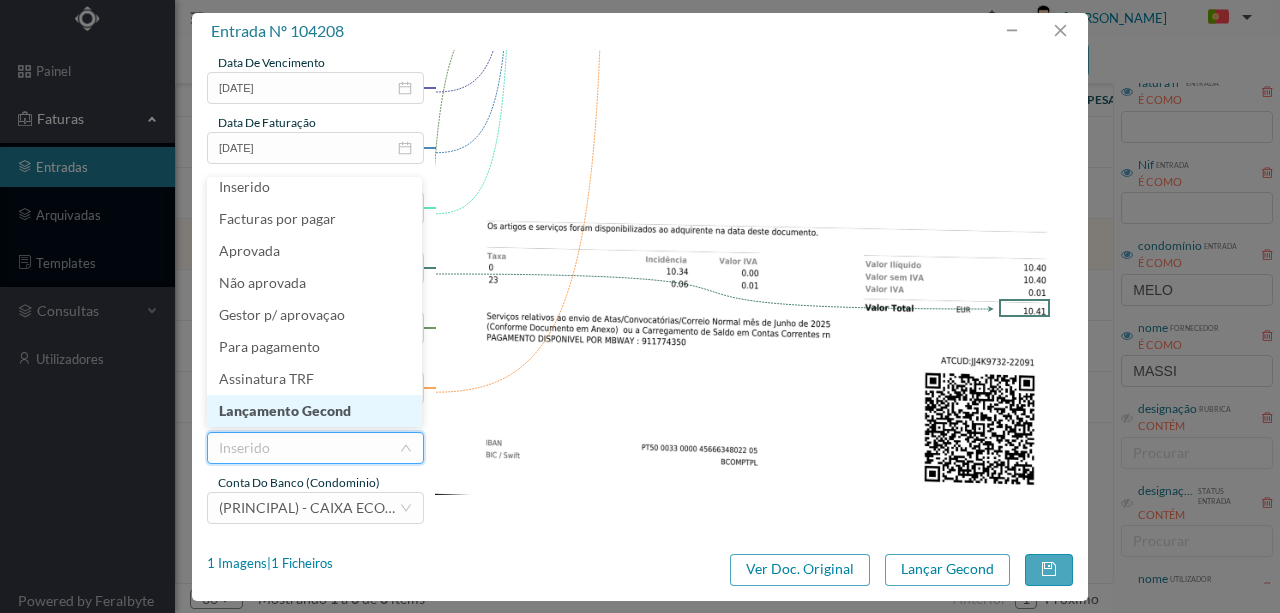 click on "Lançamento Gecond" at bounding box center [314, 411] 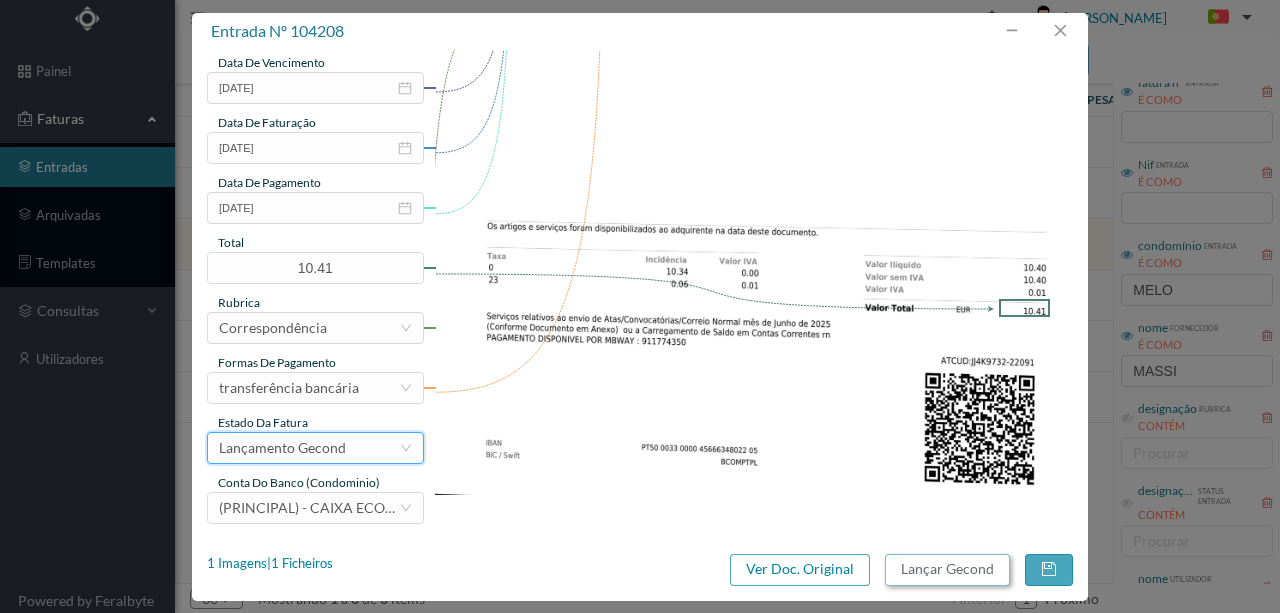 click on "Lançar Gecond" at bounding box center (947, 570) 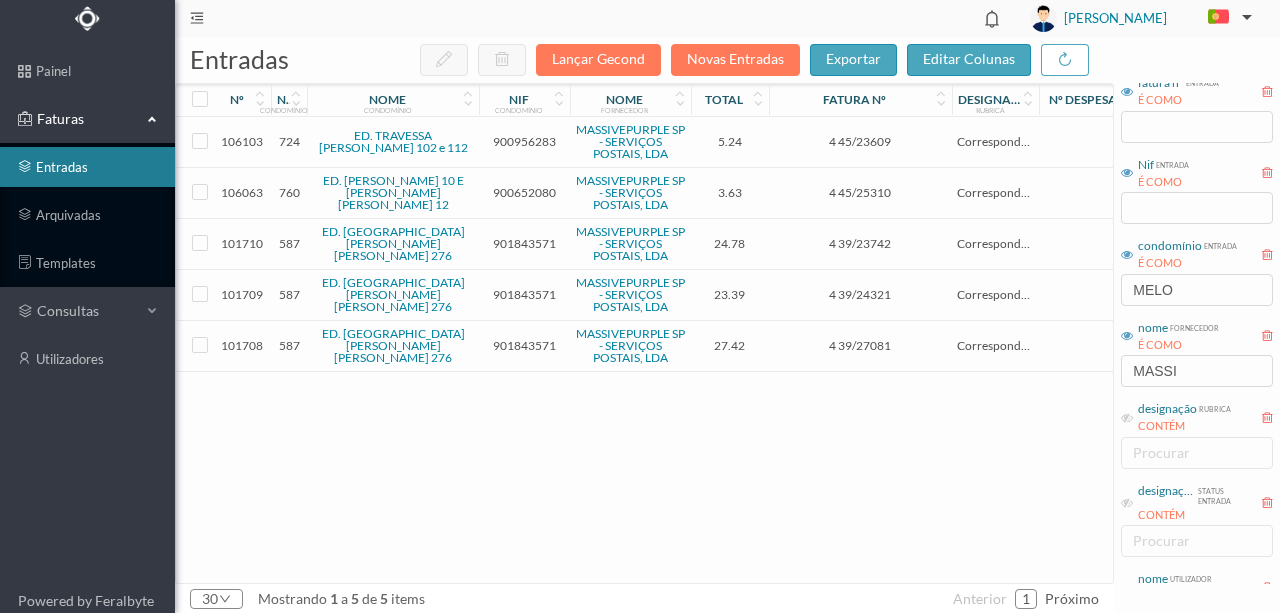 drag, startPoint x: 598, startPoint y: 450, endPoint x: 341, endPoint y: 476, distance: 258.31183 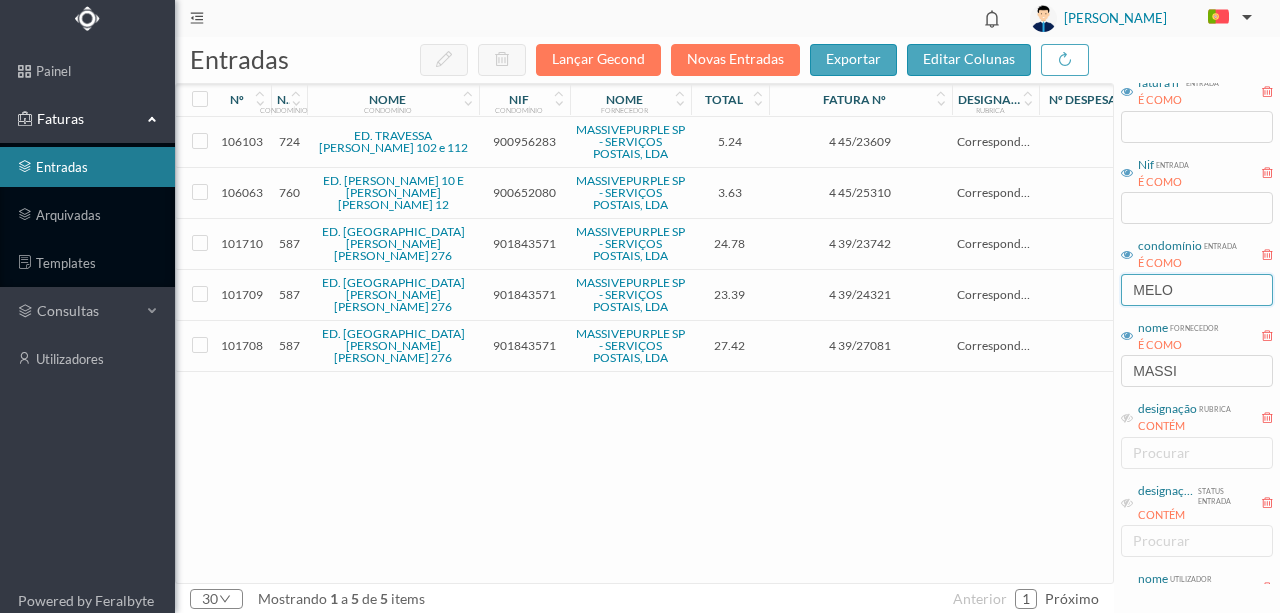 drag, startPoint x: 1192, startPoint y: 276, endPoint x: 962, endPoint y: 276, distance: 230 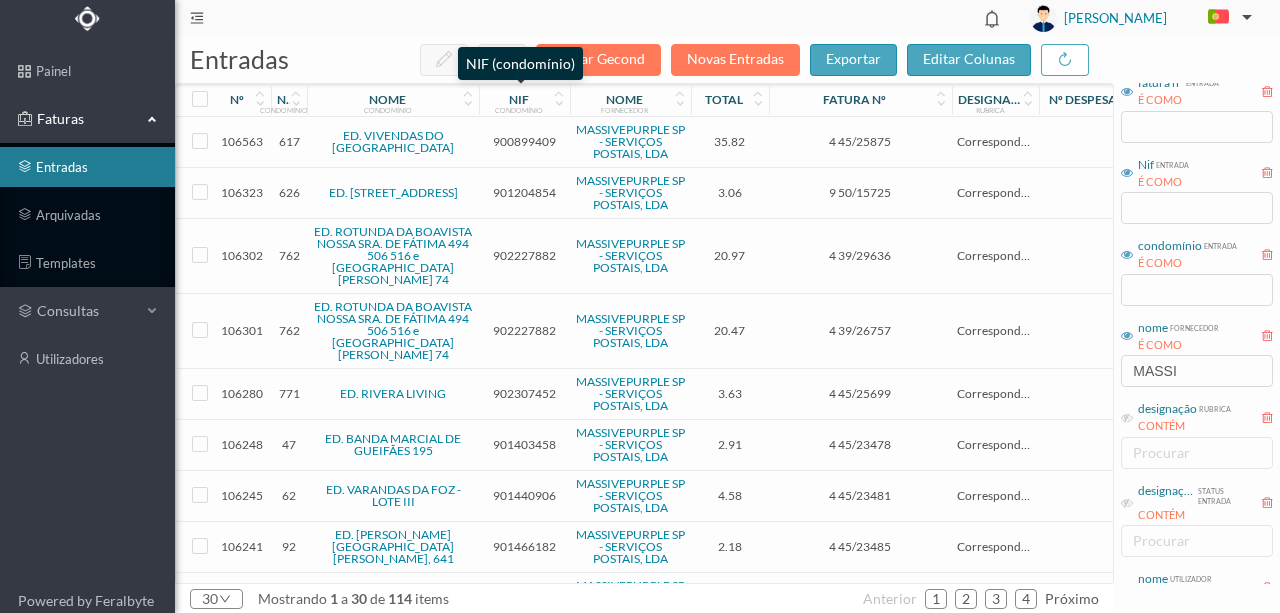 click on "NIF" at bounding box center (519, 99) 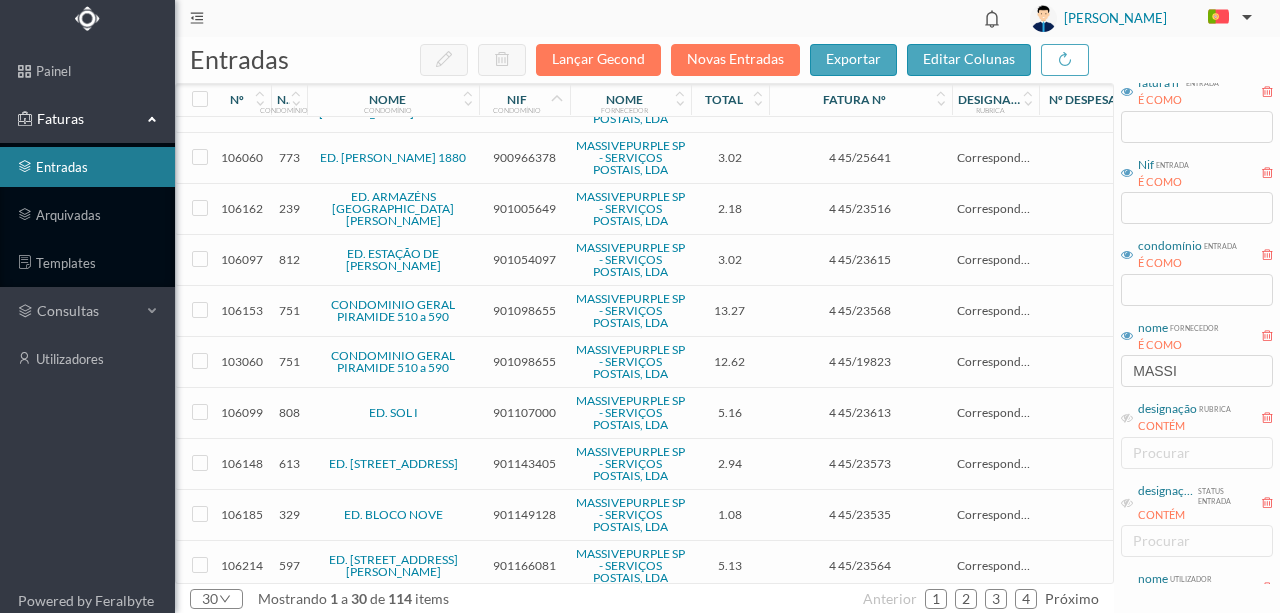 scroll, scrollTop: 1059, scrollLeft: 0, axis: vertical 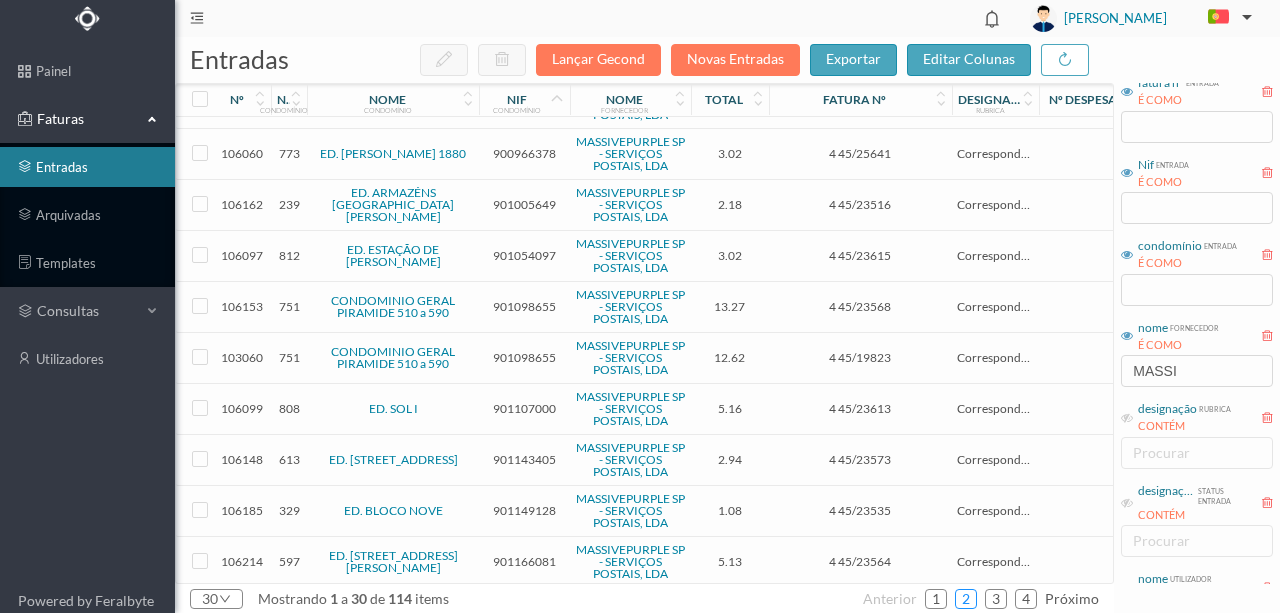 click on "2" at bounding box center [966, 599] 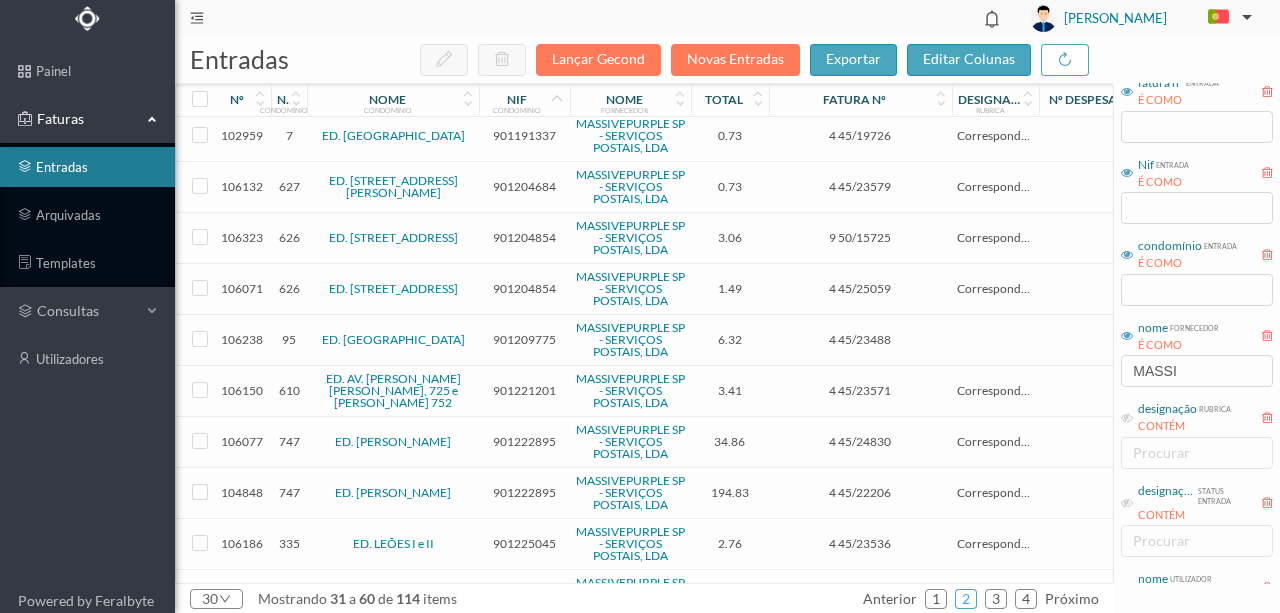 scroll, scrollTop: 266, scrollLeft: 0, axis: vertical 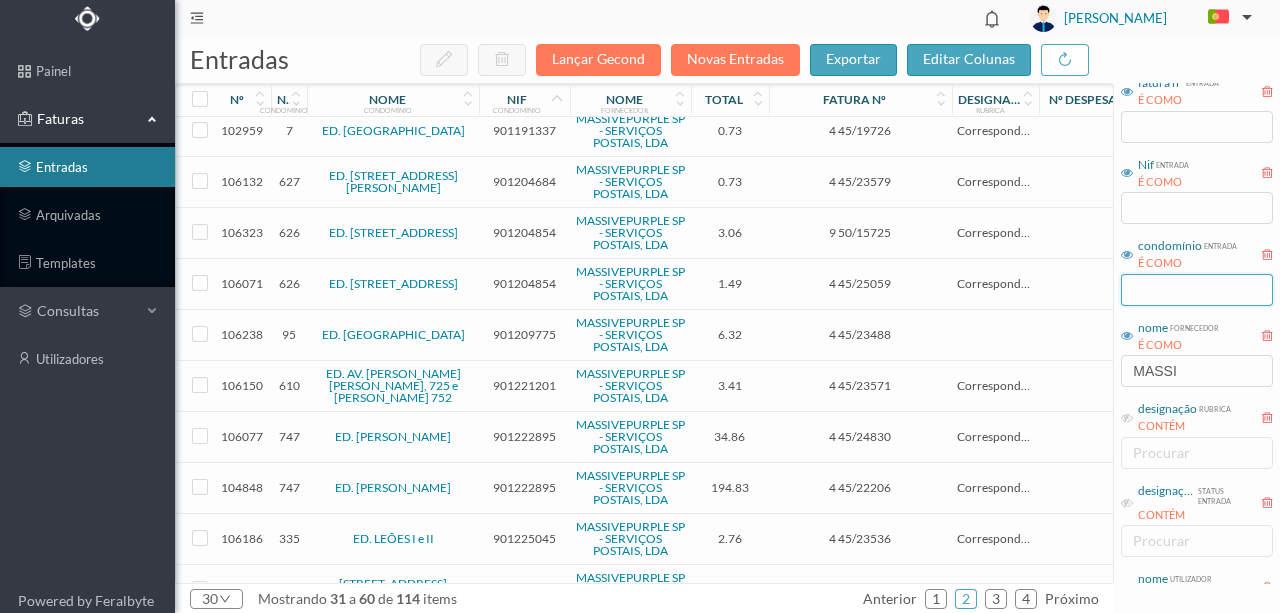 click at bounding box center [1197, 290] 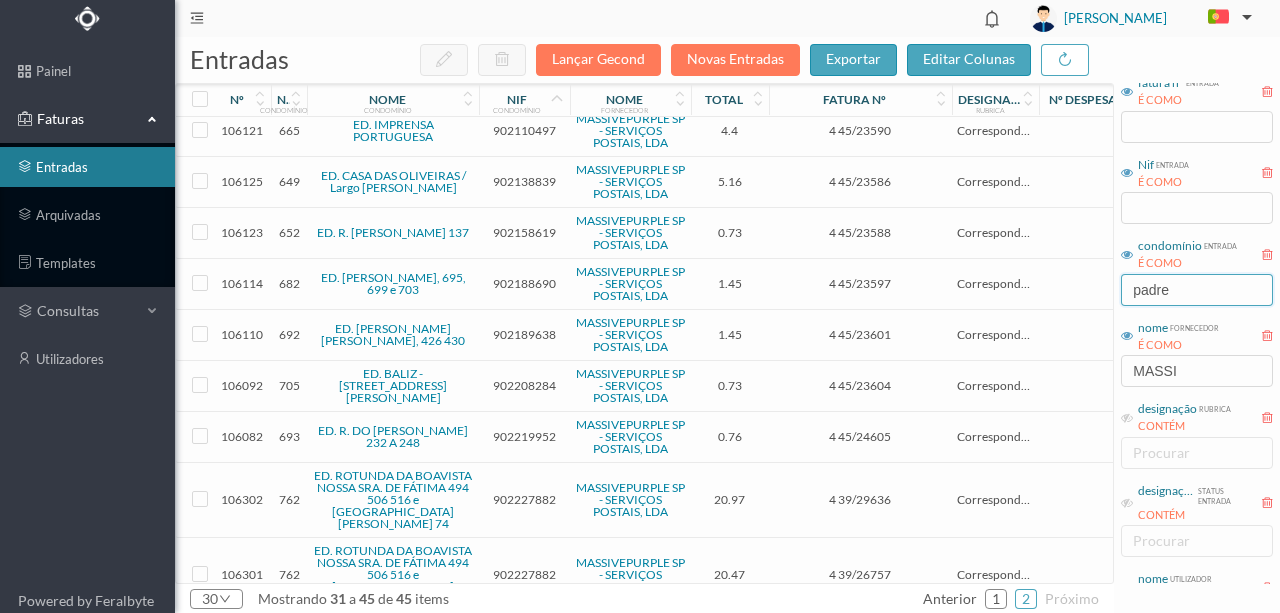 scroll, scrollTop: 0, scrollLeft: 0, axis: both 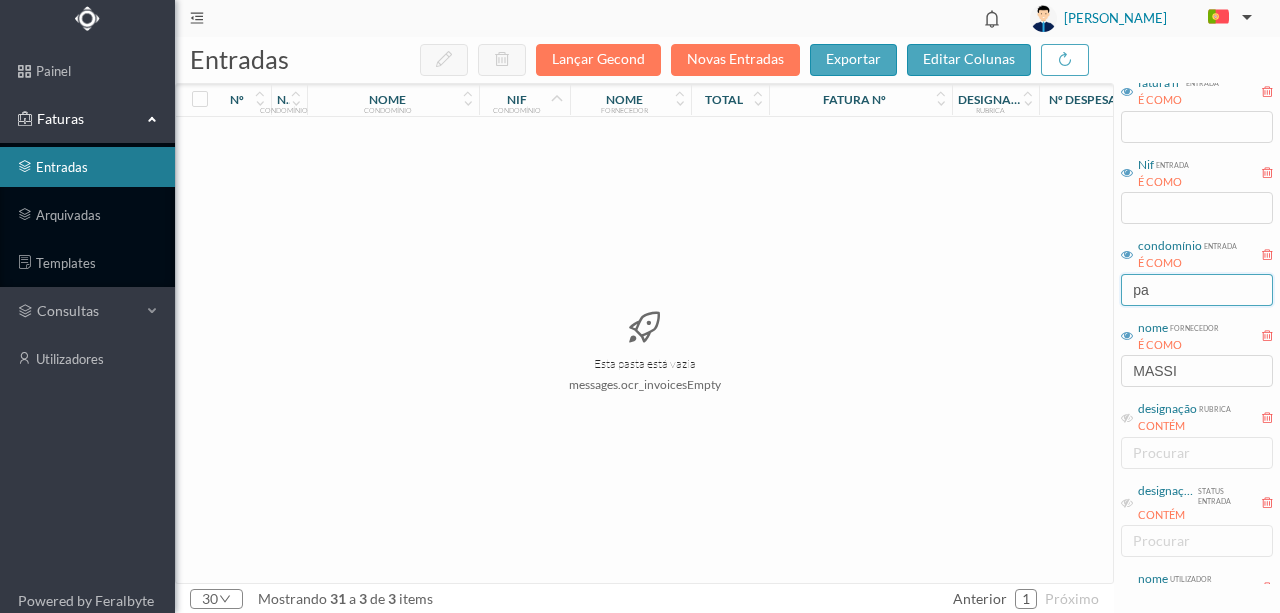 type on "p" 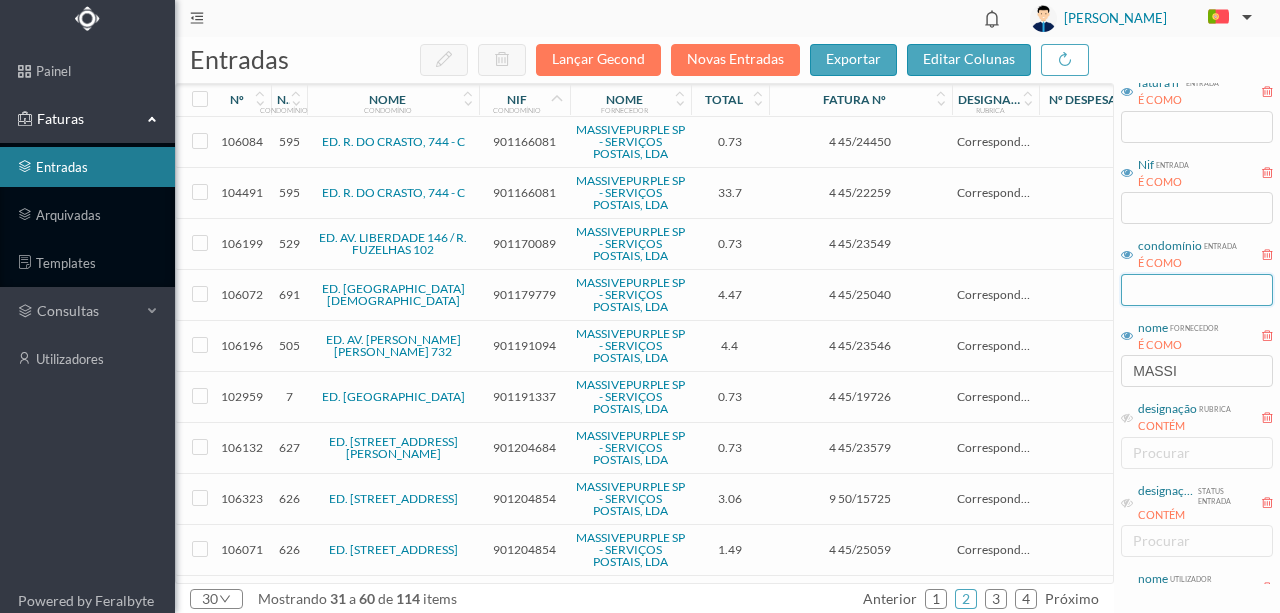 click at bounding box center (1197, 290) 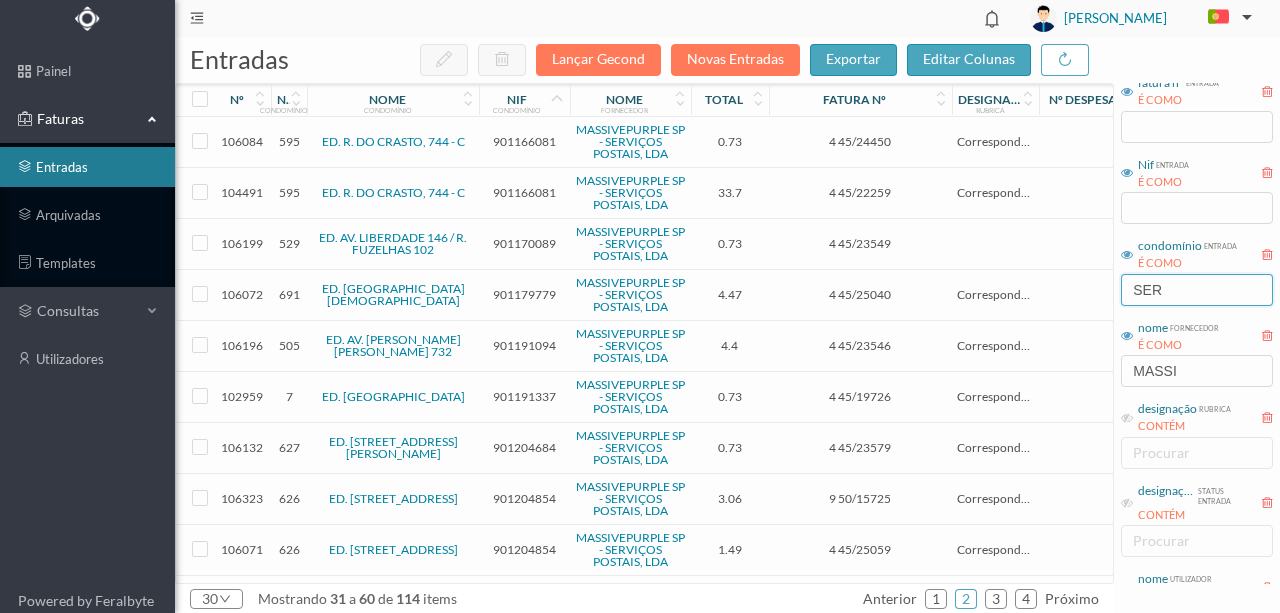 type on "SERE" 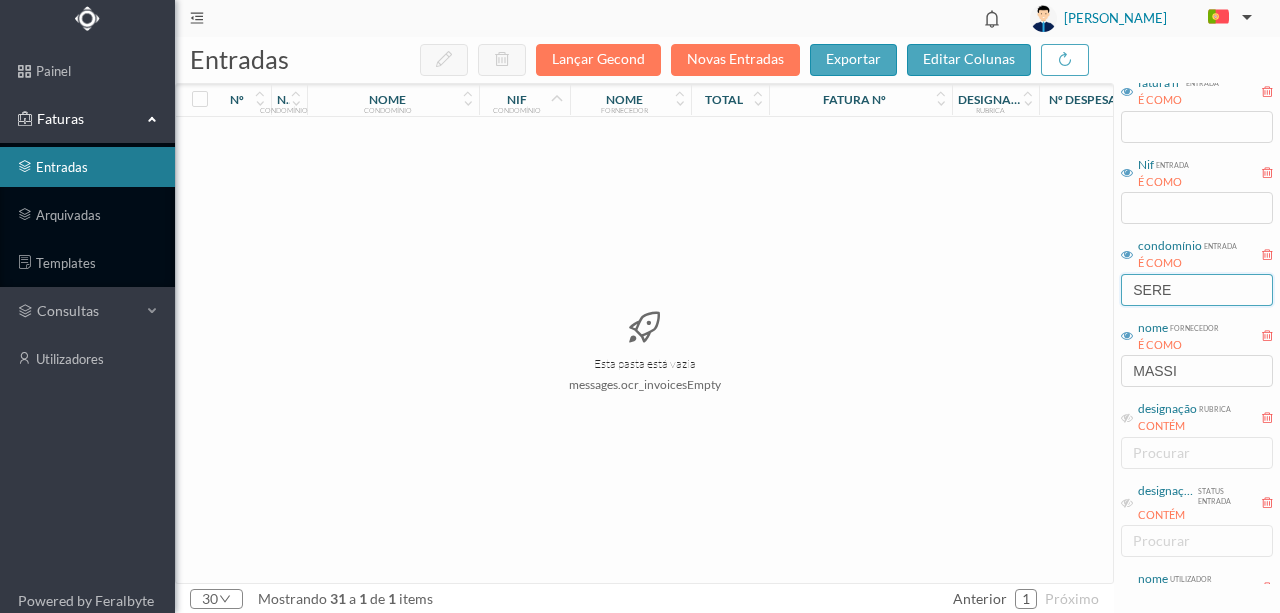 drag, startPoint x: 1196, startPoint y: 286, endPoint x: 970, endPoint y: 284, distance: 226.00885 